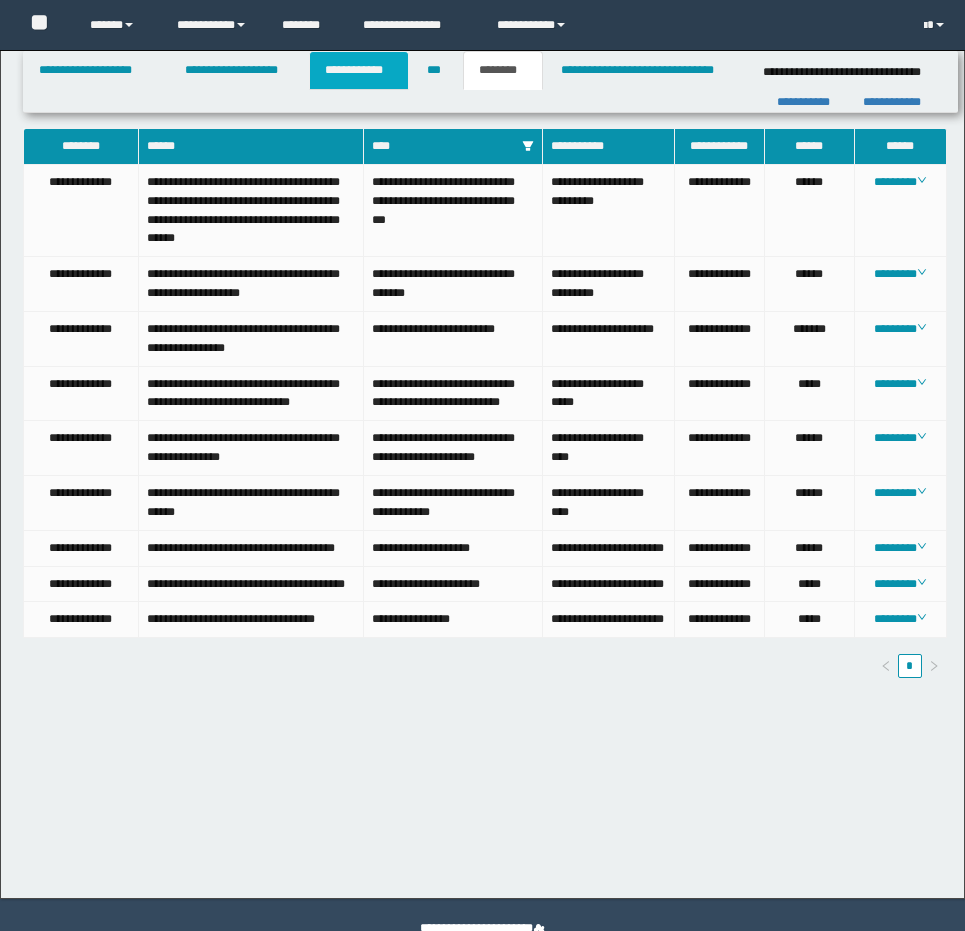 scroll, scrollTop: 0, scrollLeft: 0, axis: both 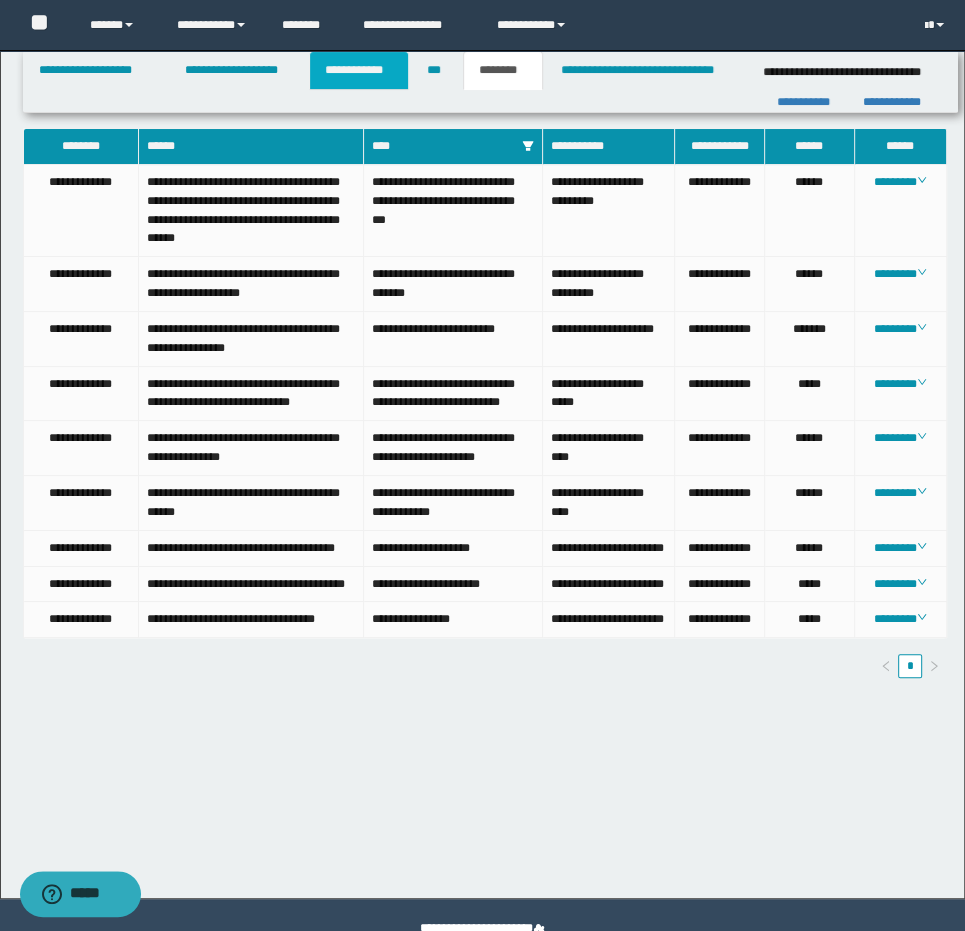 click on "**********" at bounding box center [359, 70] 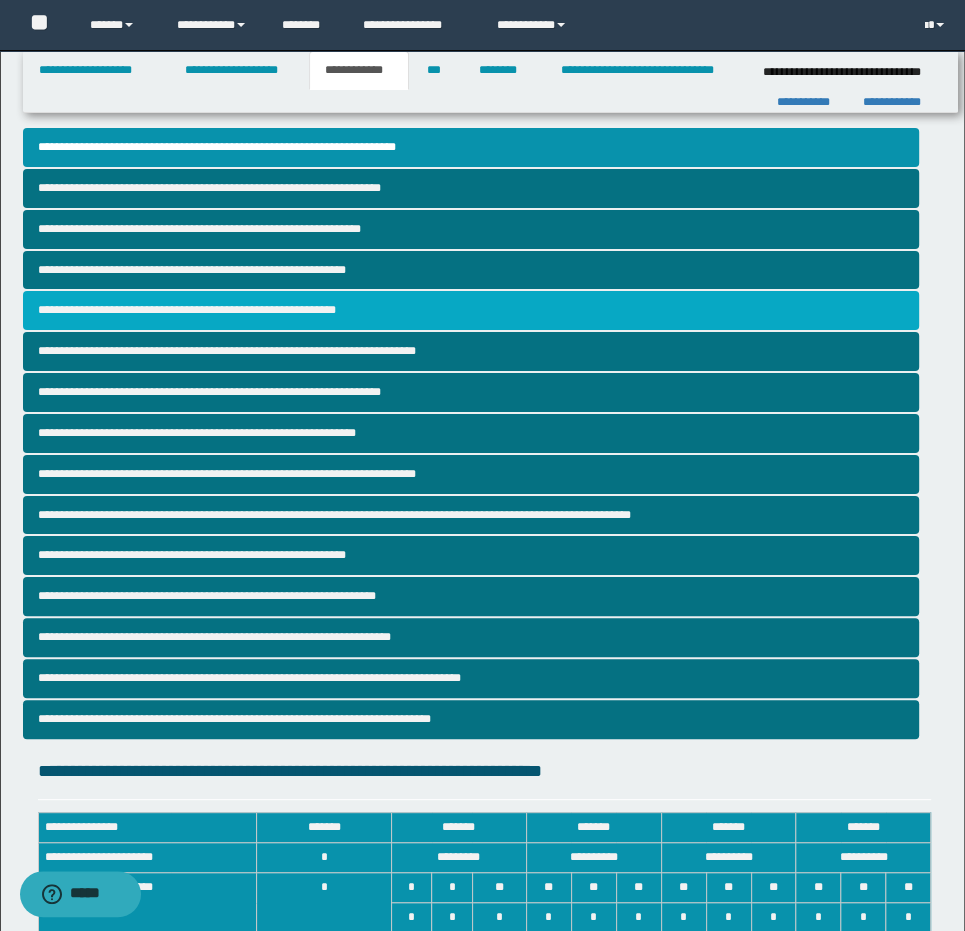 click on "**********" at bounding box center (471, 310) 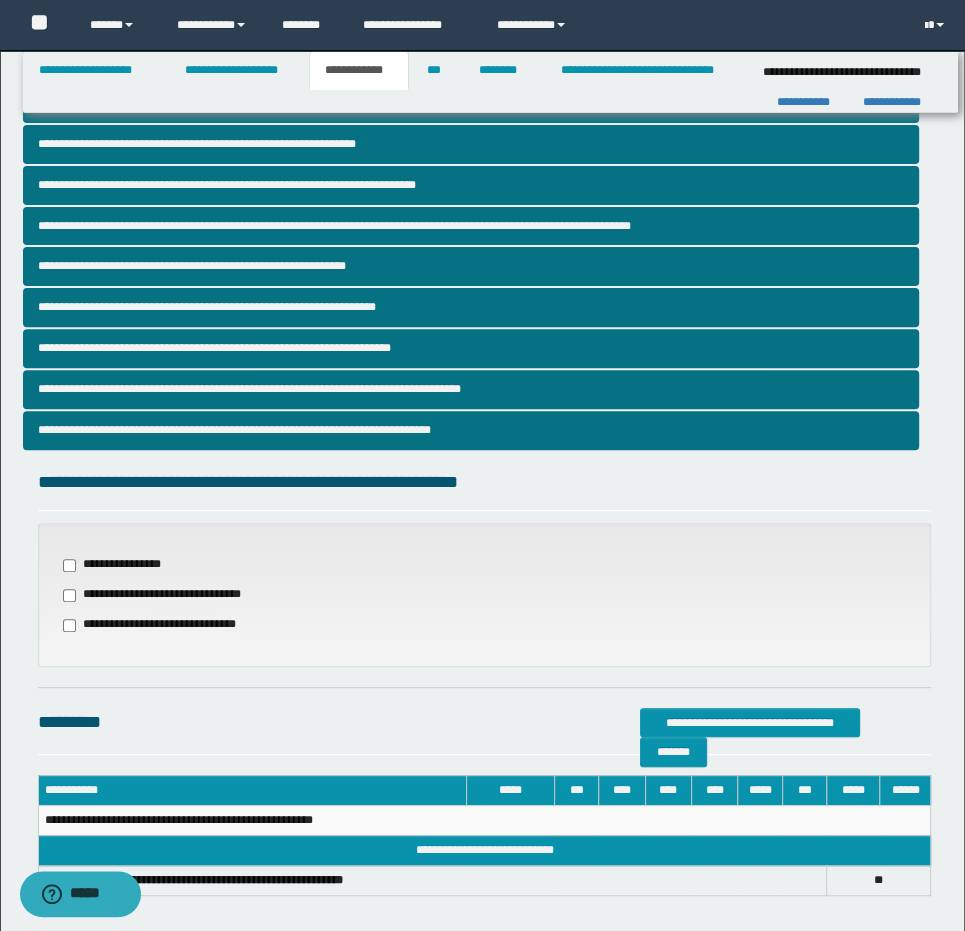 scroll, scrollTop: 381, scrollLeft: 0, axis: vertical 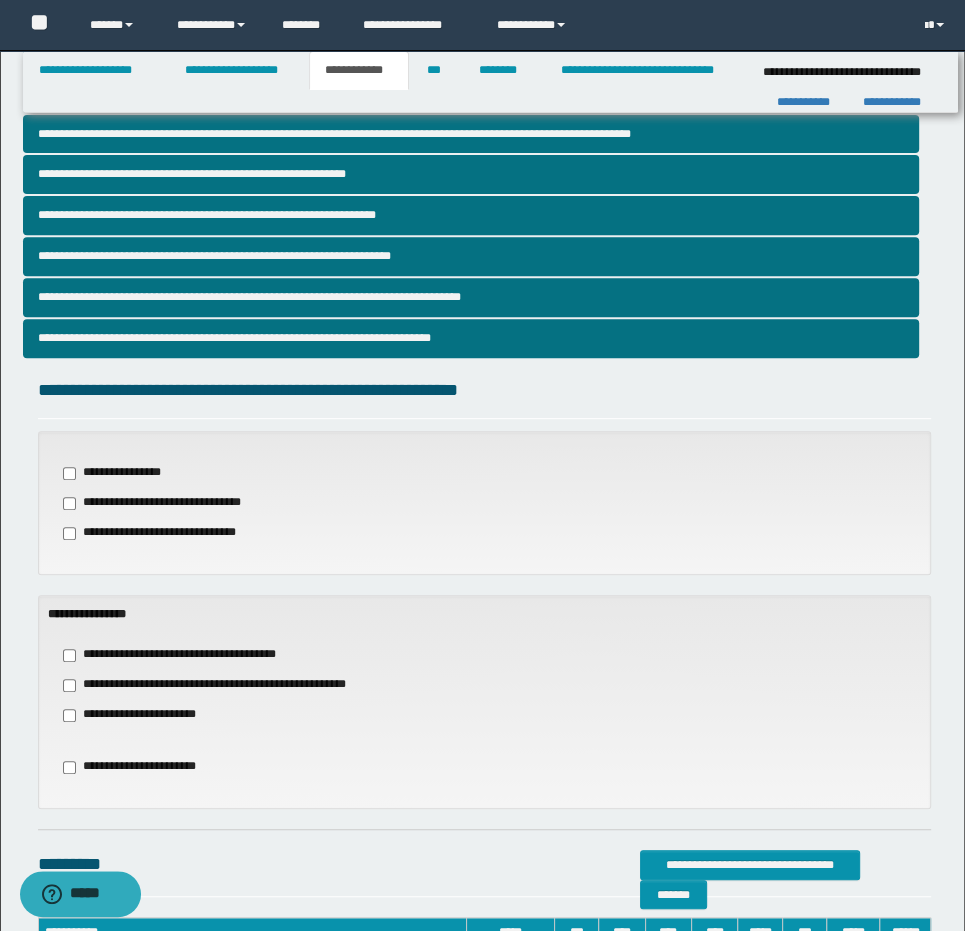 click on "**********" at bounding box center (171, 503) 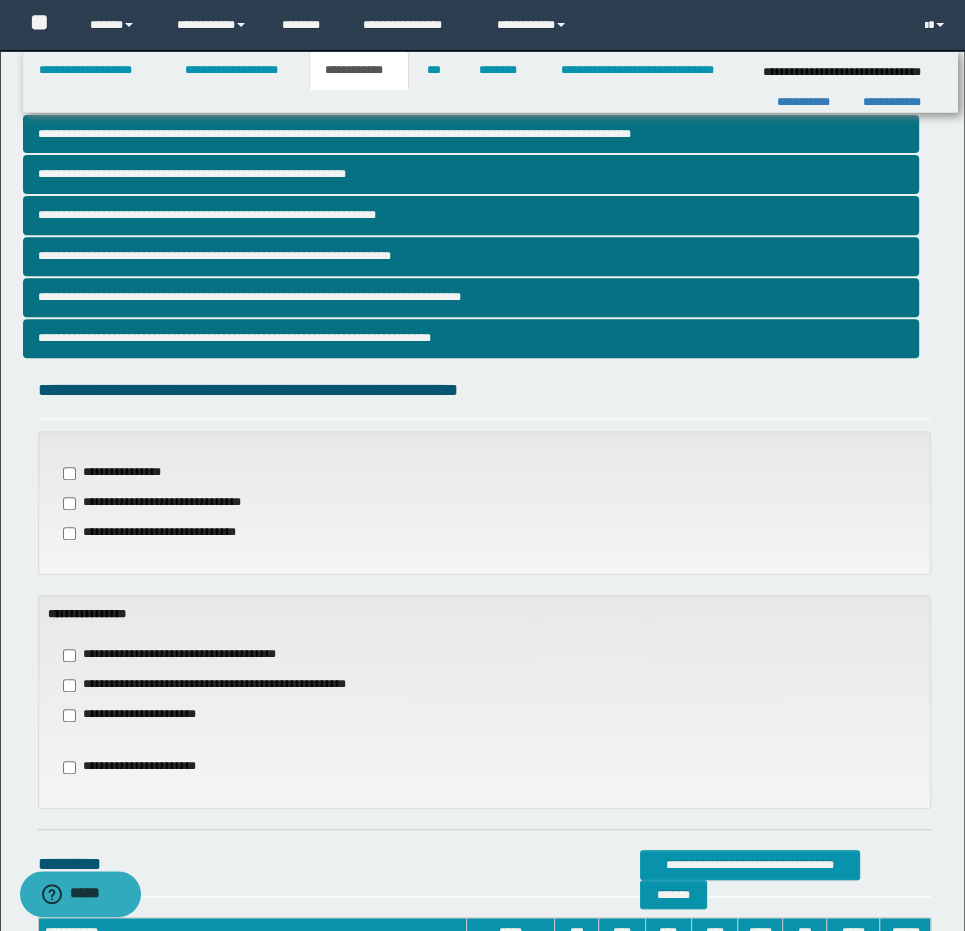 click on "**********" at bounding box center (485, 503) 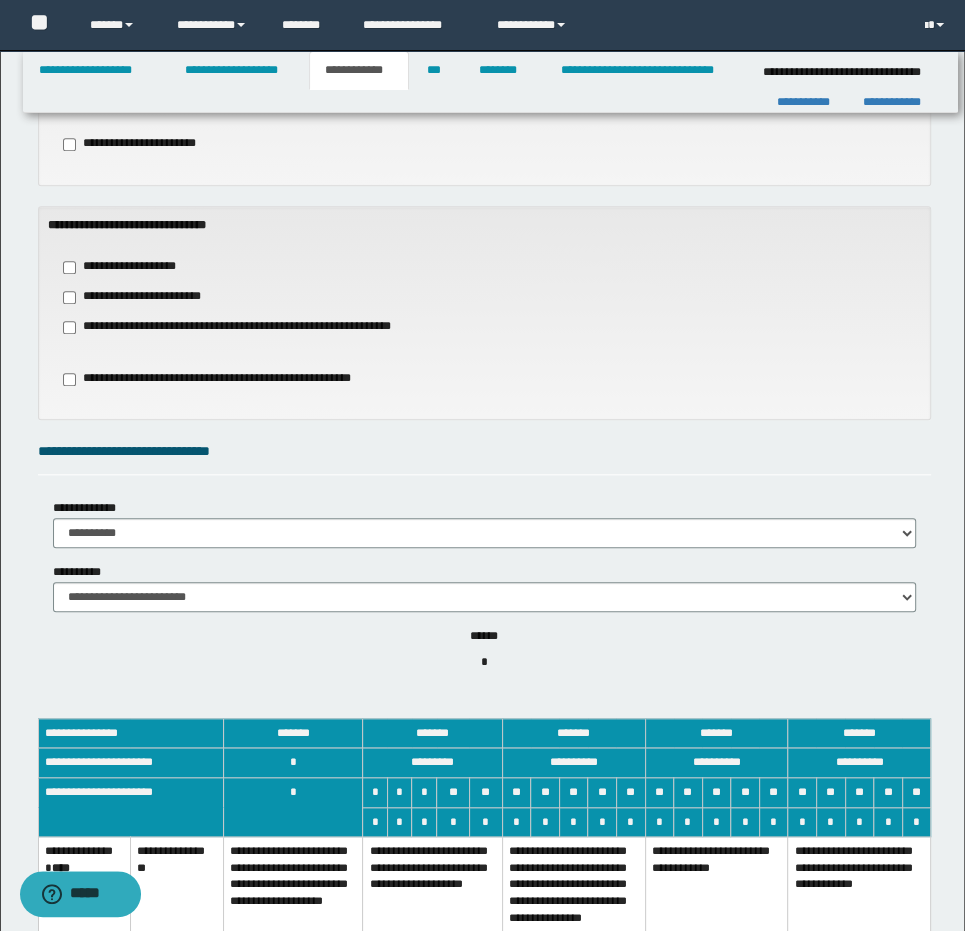 scroll, scrollTop: 1005, scrollLeft: 0, axis: vertical 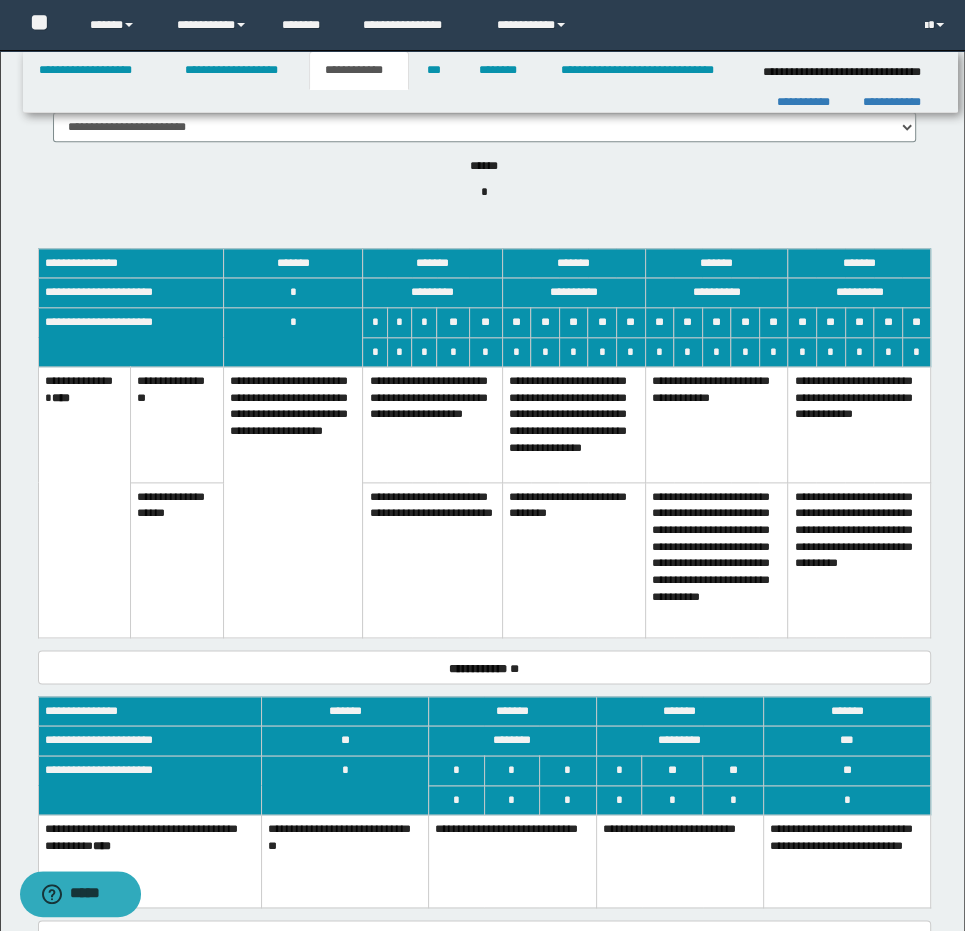 click on "**********" at bounding box center (573, 560) 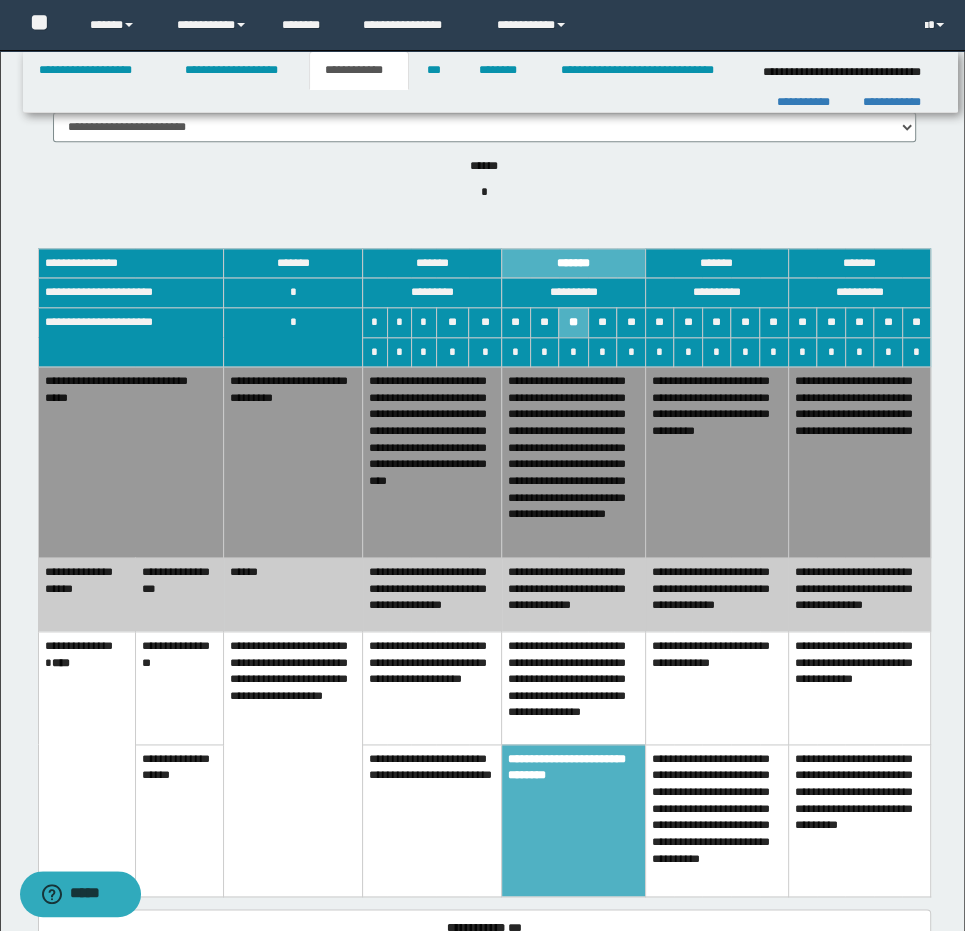 click on "**********" at bounding box center (716, 820) 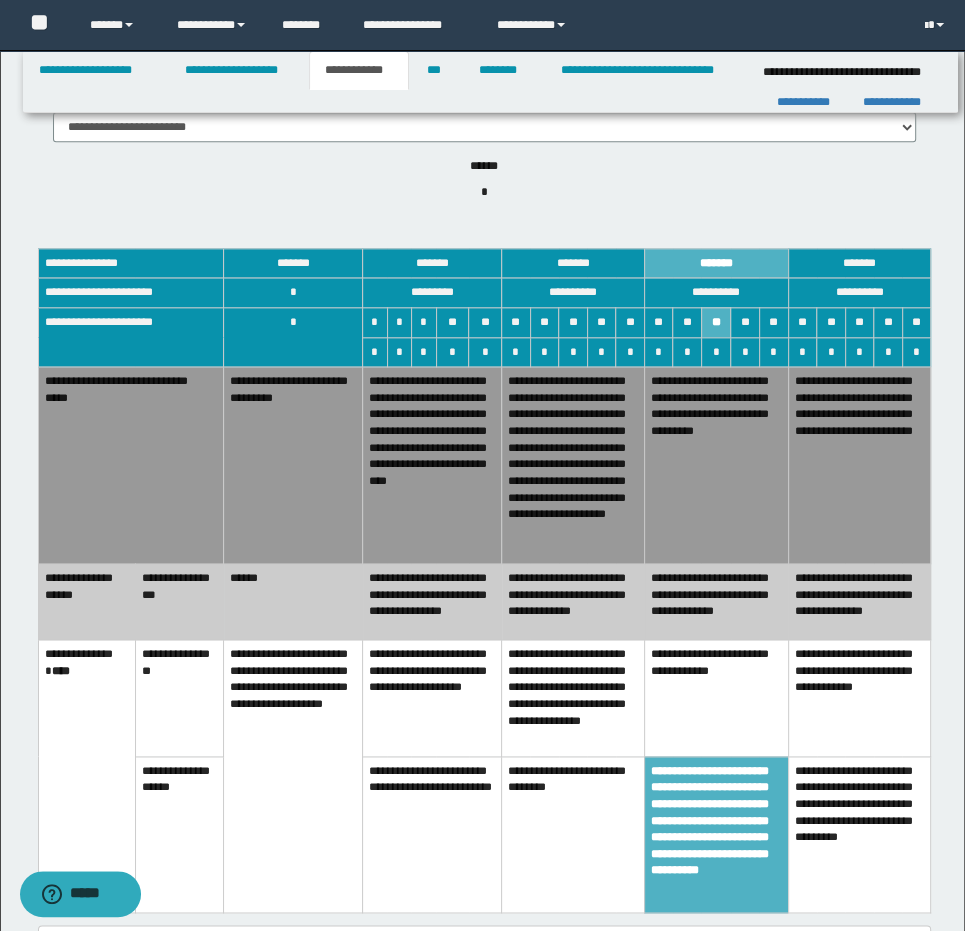 click on "**********" at bounding box center [573, 698] 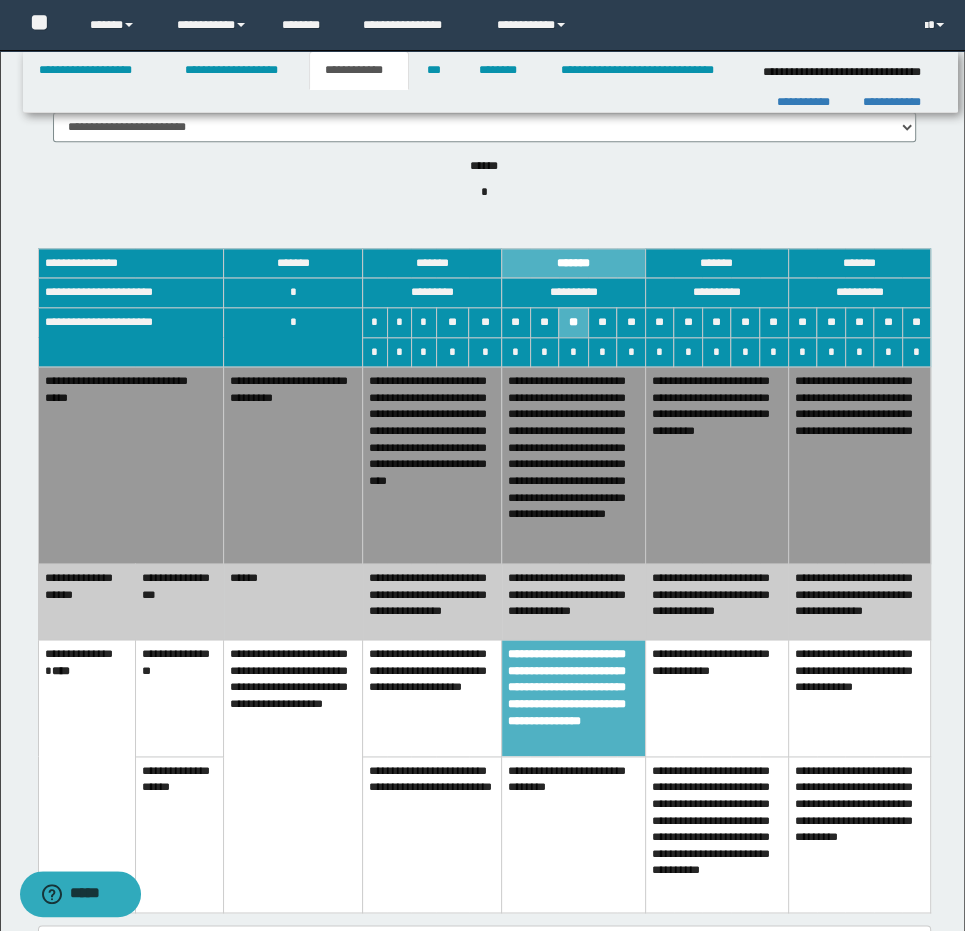 click on "**********" at bounding box center [432, 602] 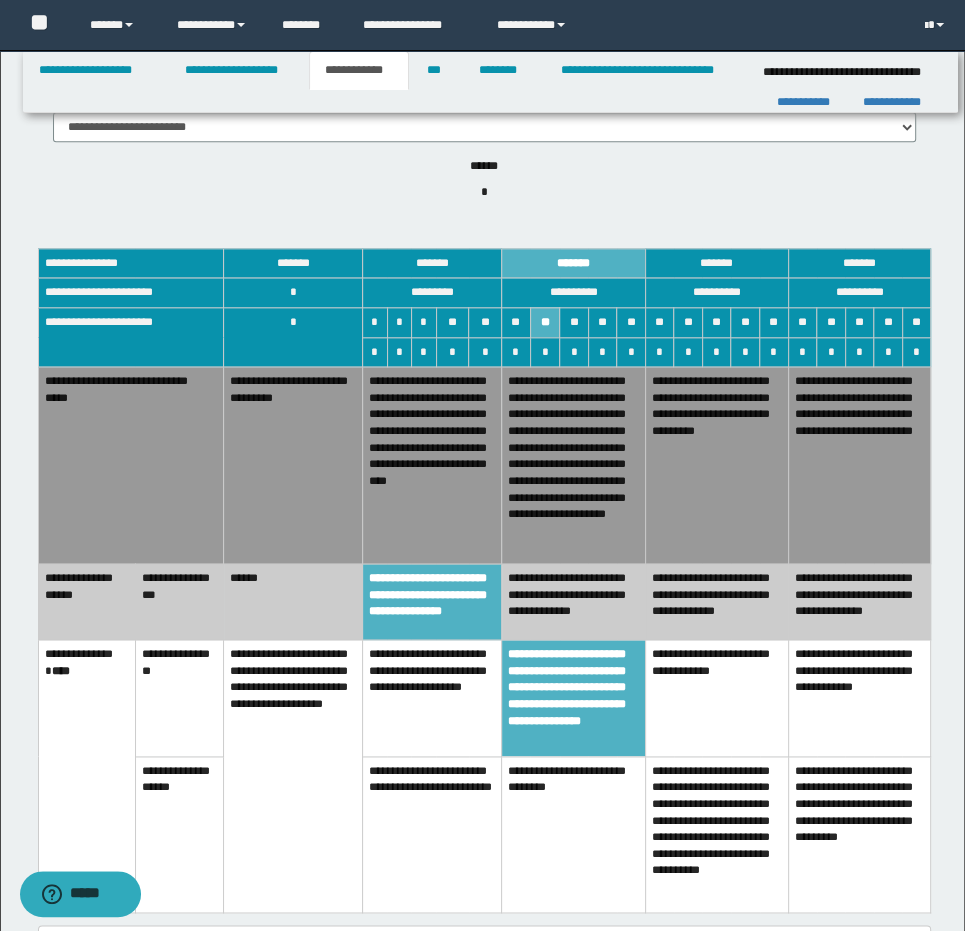 click on "**********" at bounding box center [574, 602] 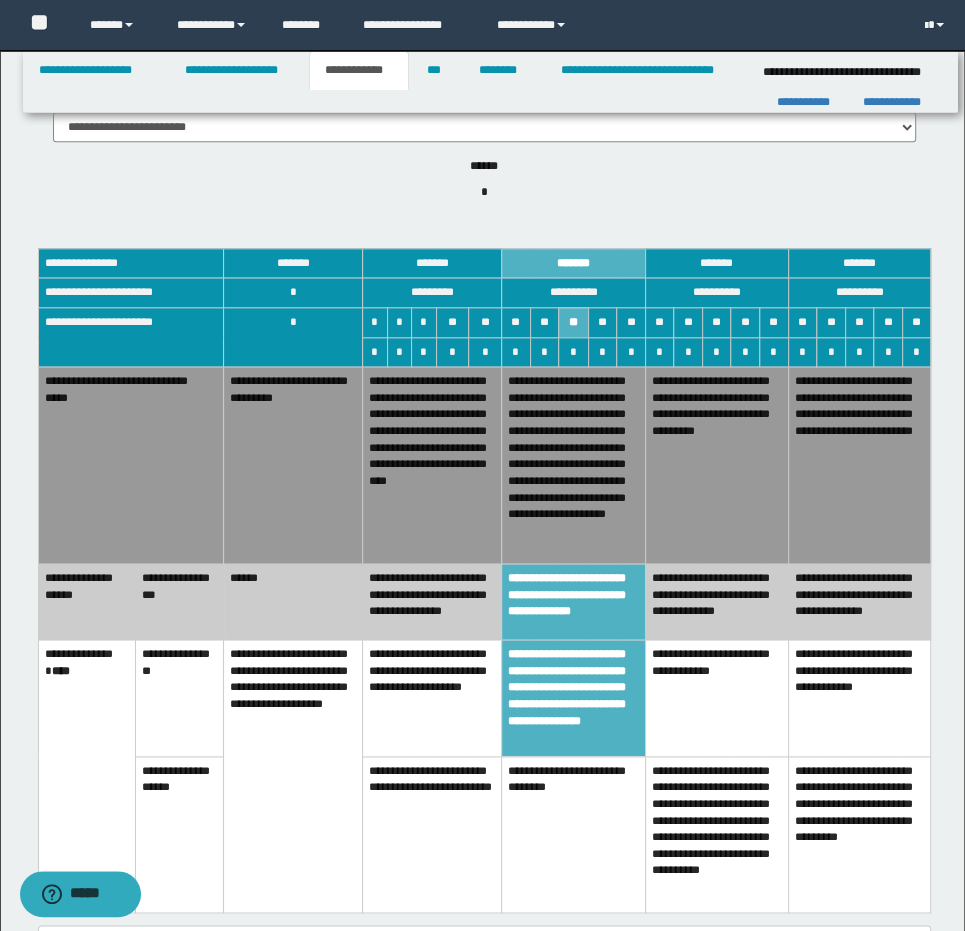 click on "**********" at bounding box center [716, 602] 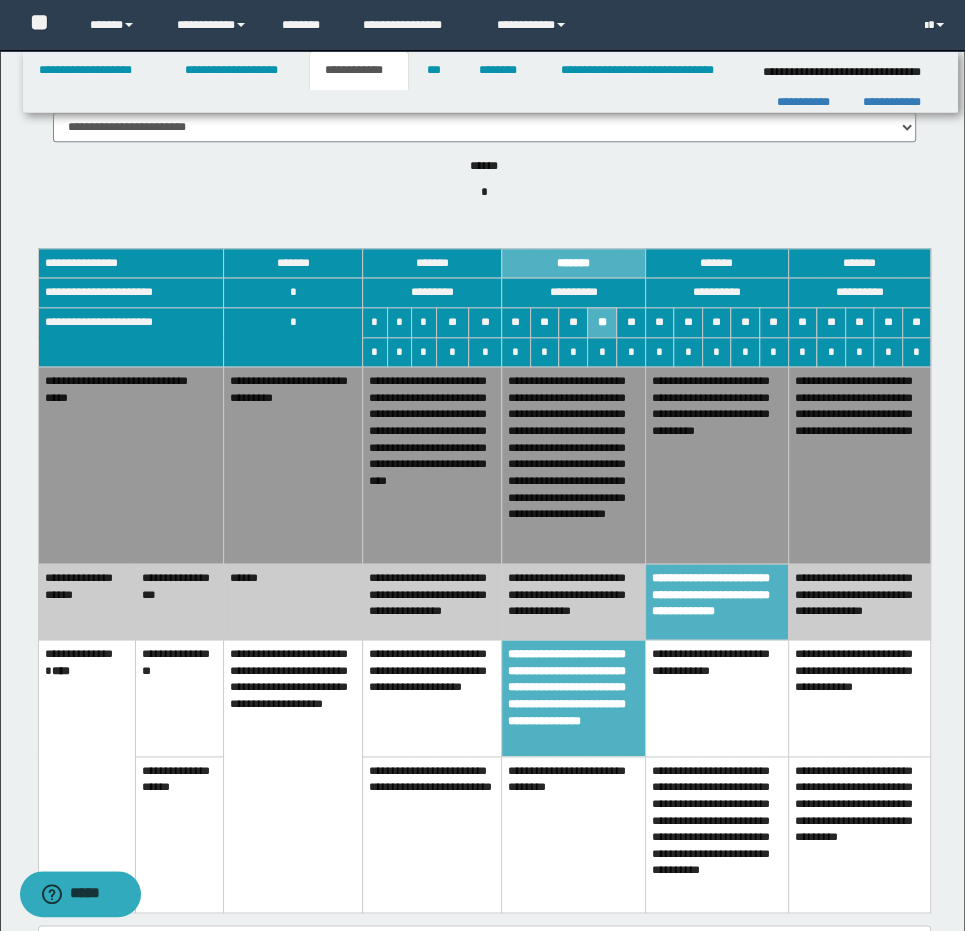 click on "**********" at bounding box center (716, 698) 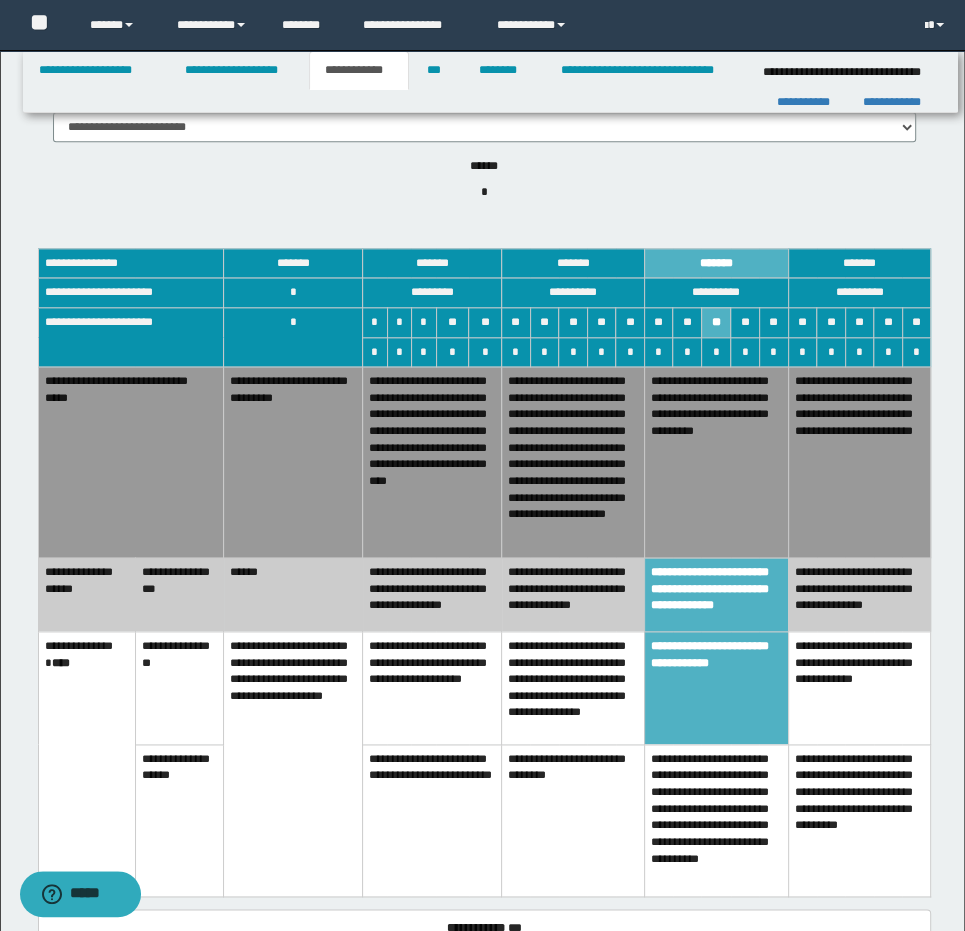 click on "**********" at bounding box center (716, 462) 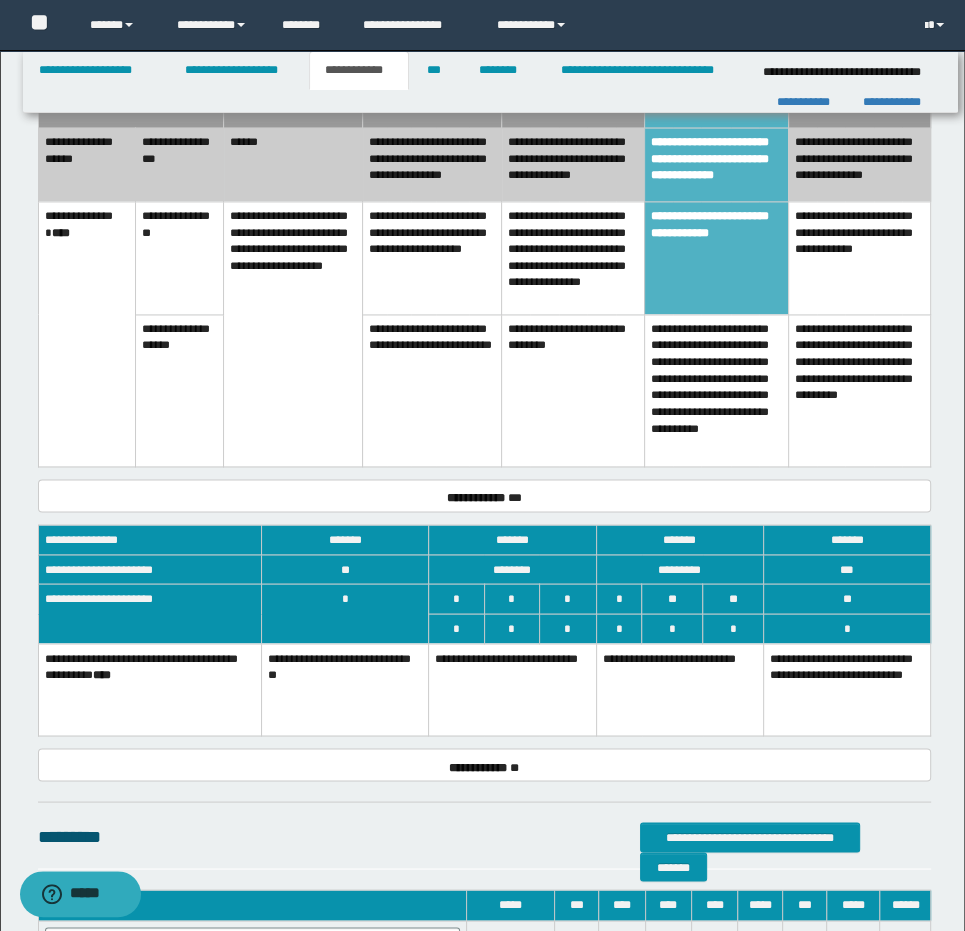 scroll, scrollTop: 1905, scrollLeft: 0, axis: vertical 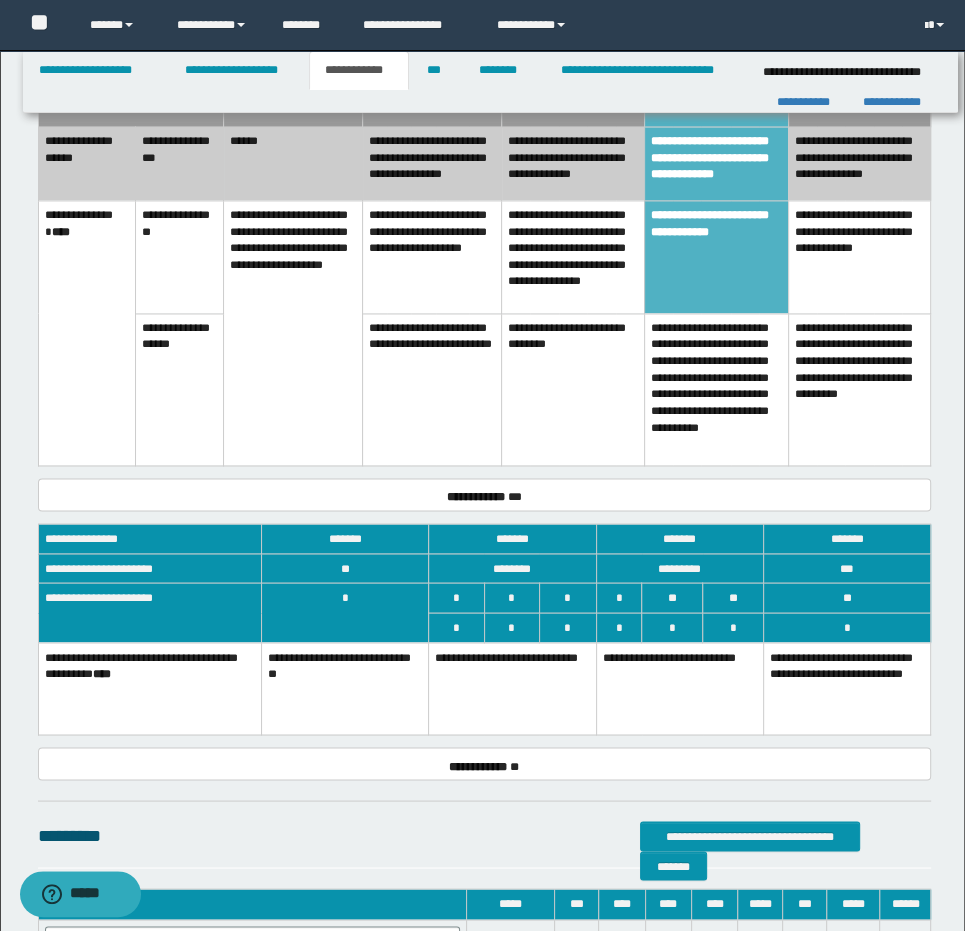 click on "**********" at bounding box center (679, 688) 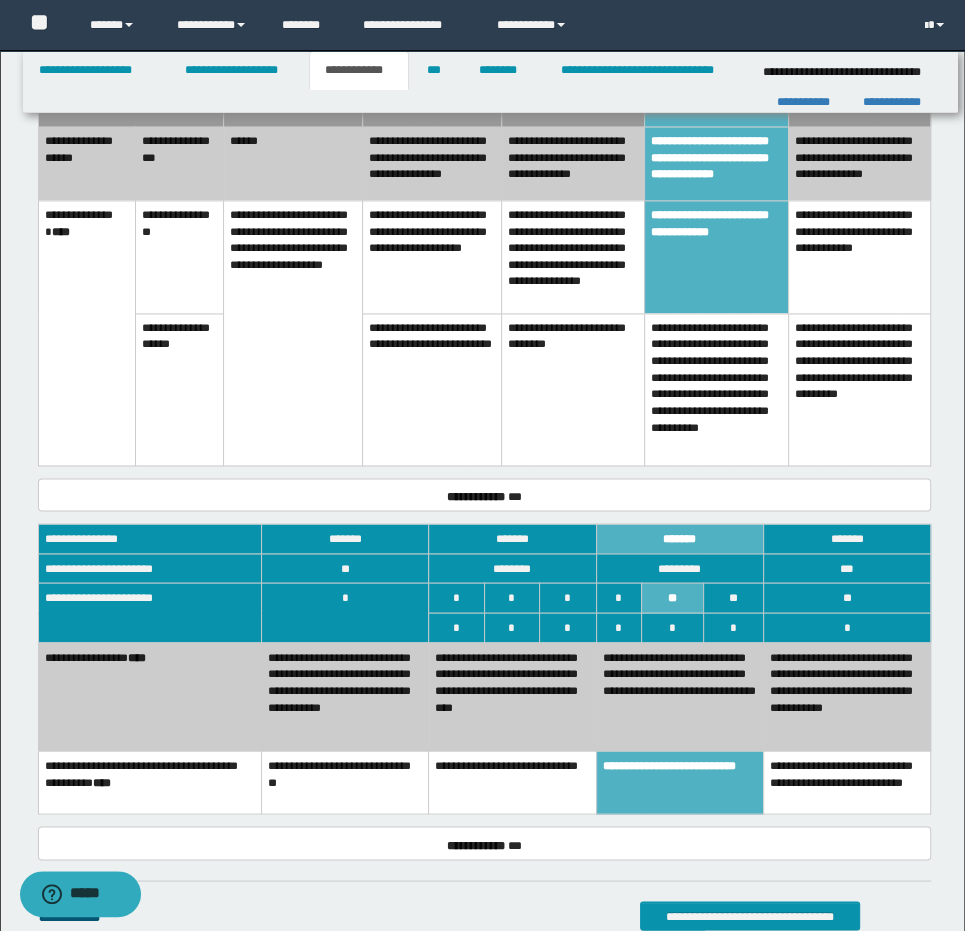 click on "**********" at bounding box center (846, 696) 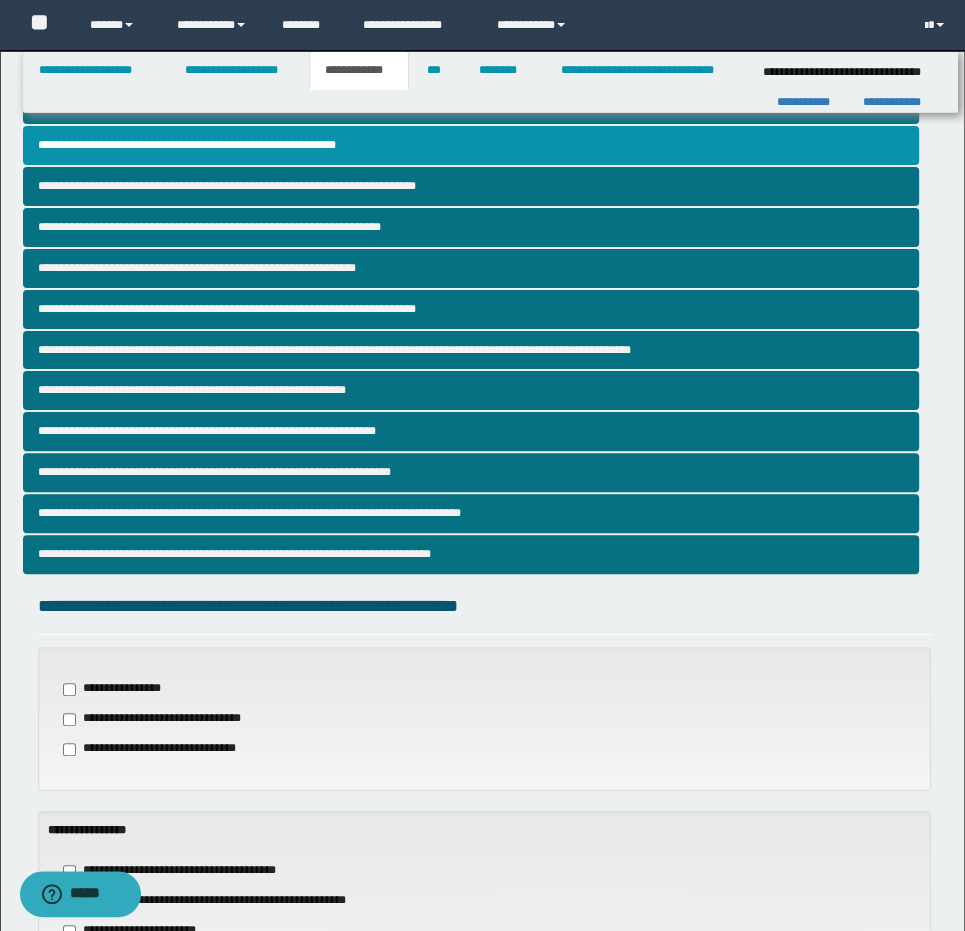 scroll, scrollTop: 0, scrollLeft: 0, axis: both 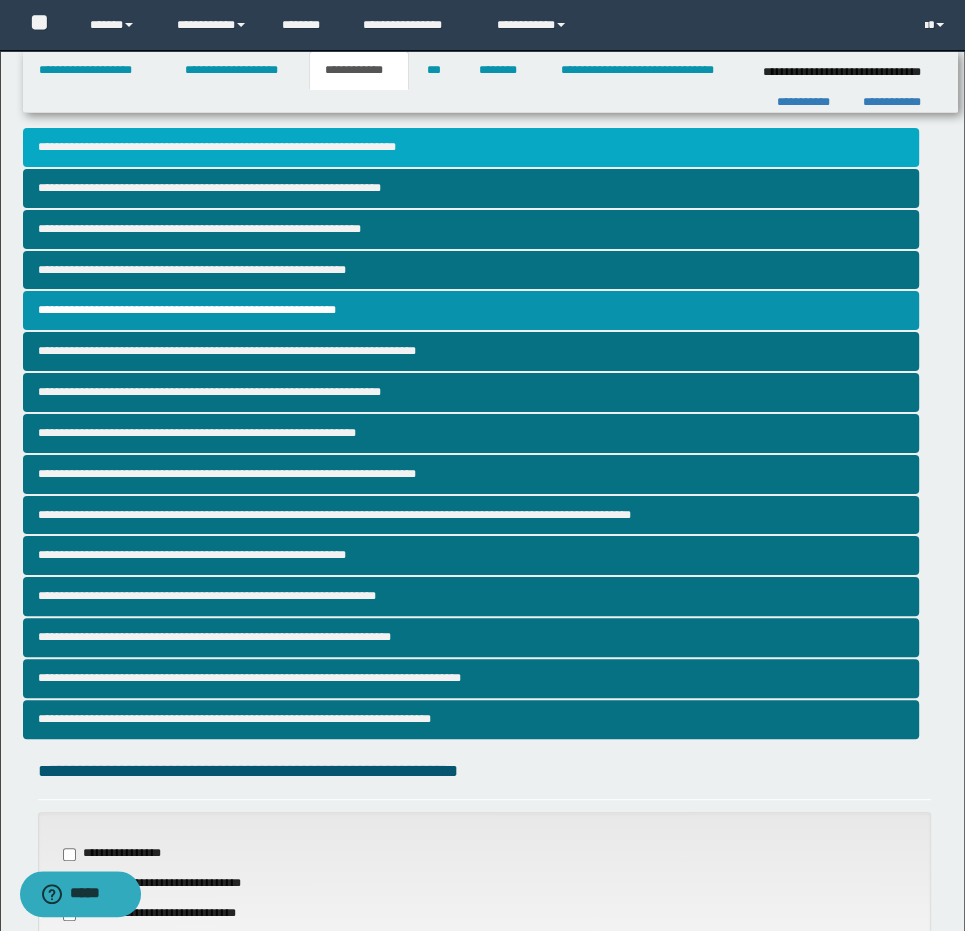 click on "**********" at bounding box center [471, 147] 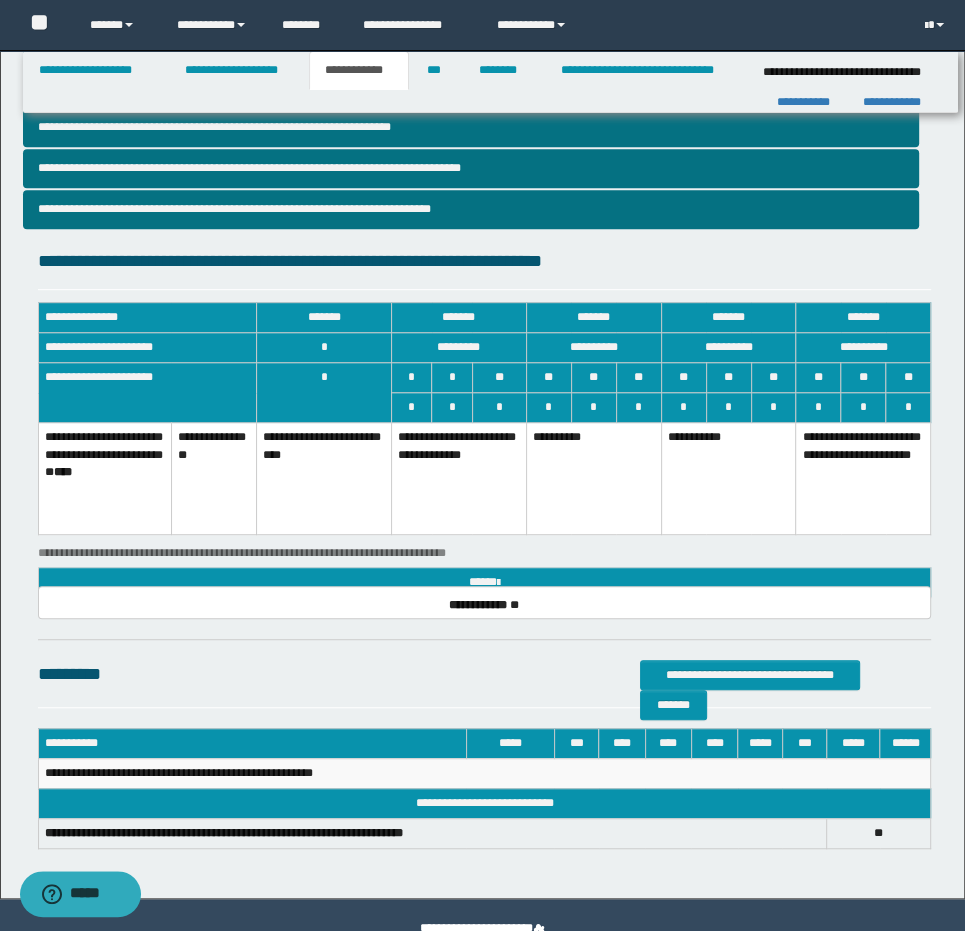 scroll, scrollTop: 555, scrollLeft: 0, axis: vertical 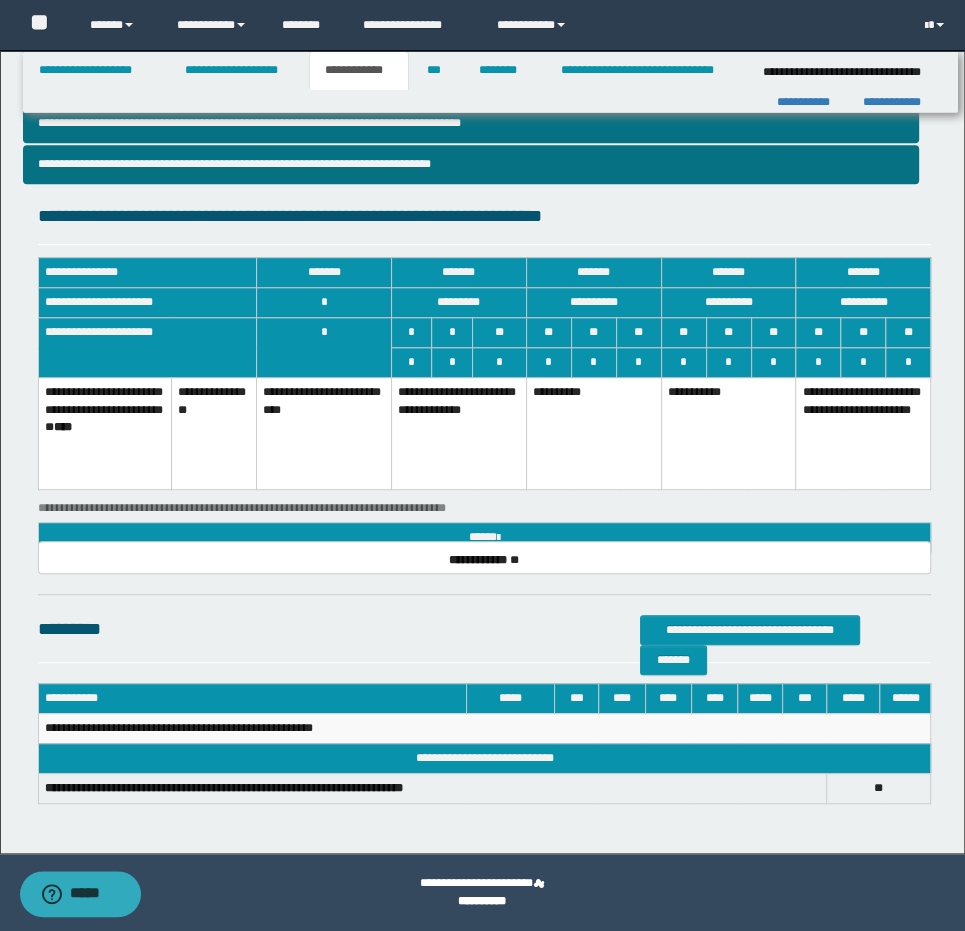 click on "**********" at bounding box center [863, 434] 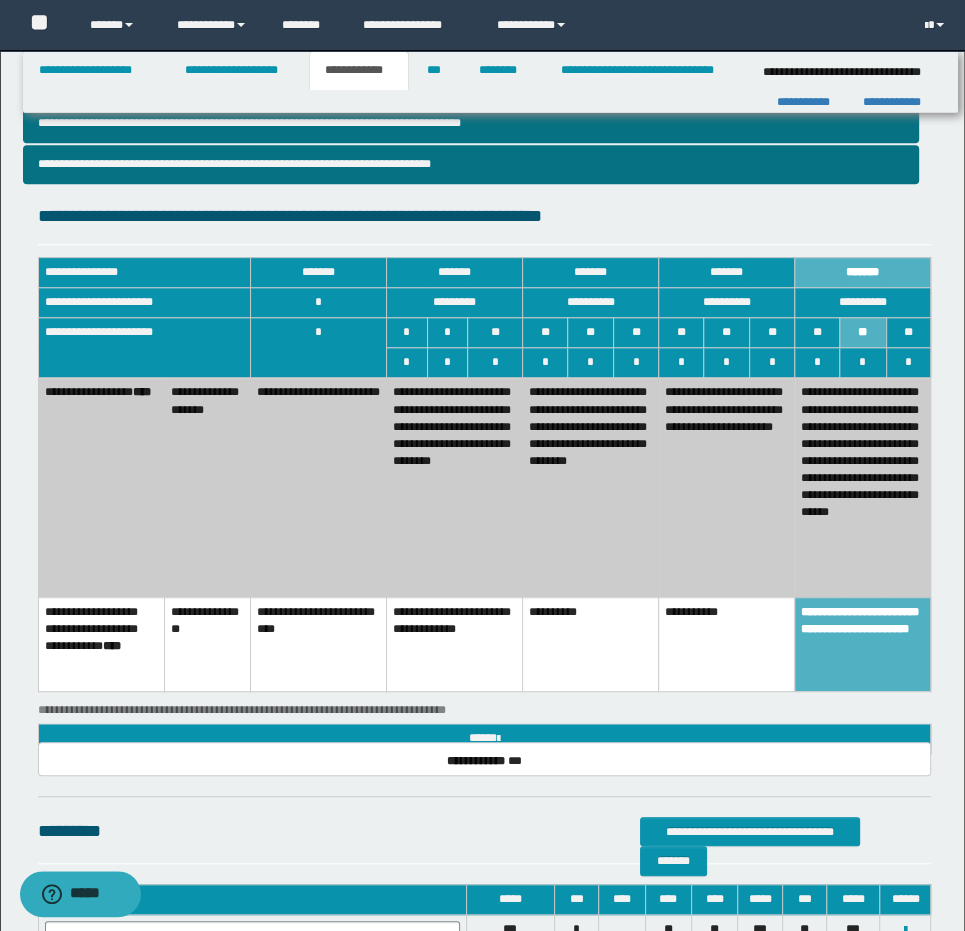 click on "**********" at bounding box center (454, 487) 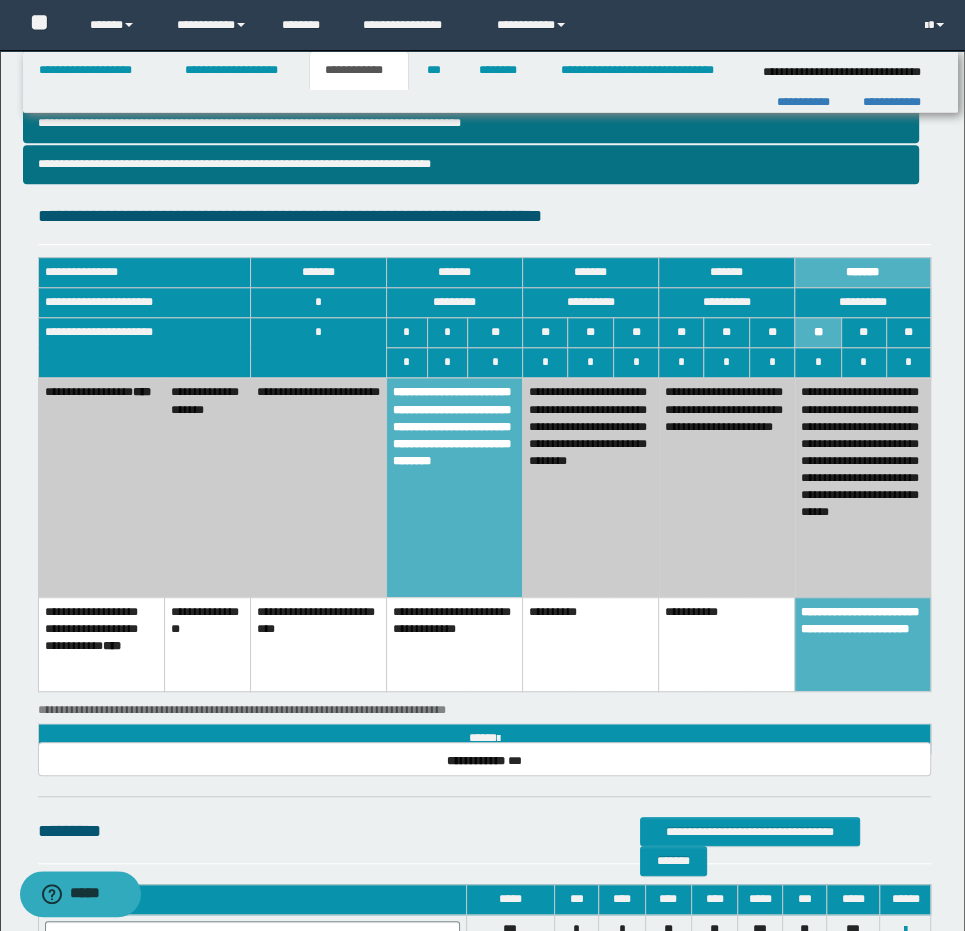 click on "**********" at bounding box center (727, 644) 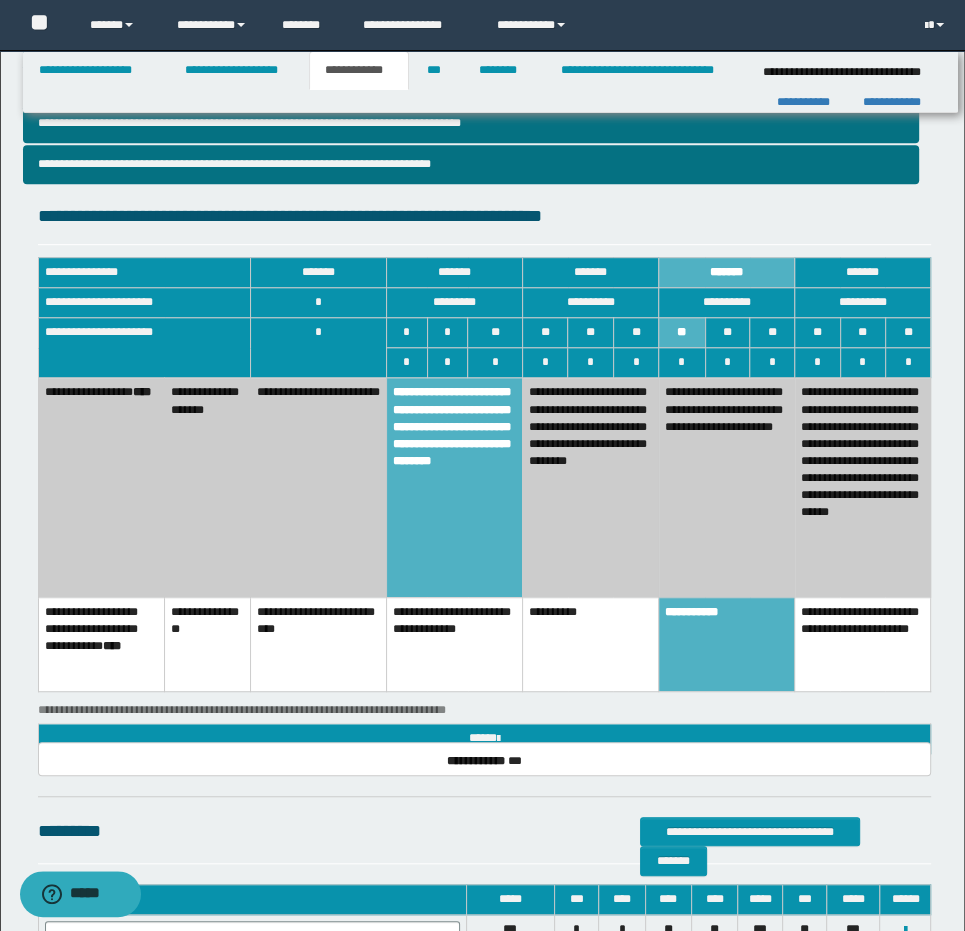 click on "**********" at bounding box center [863, 644] 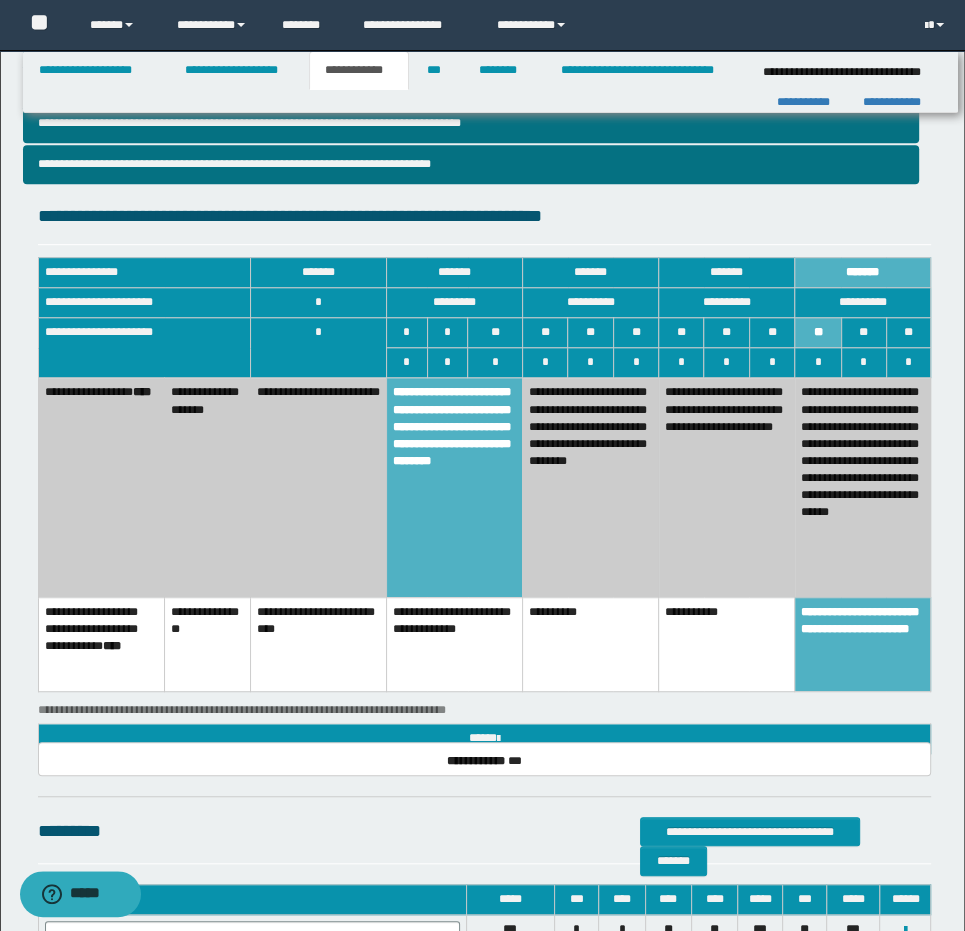 click on "**********" at bounding box center [590, 487] 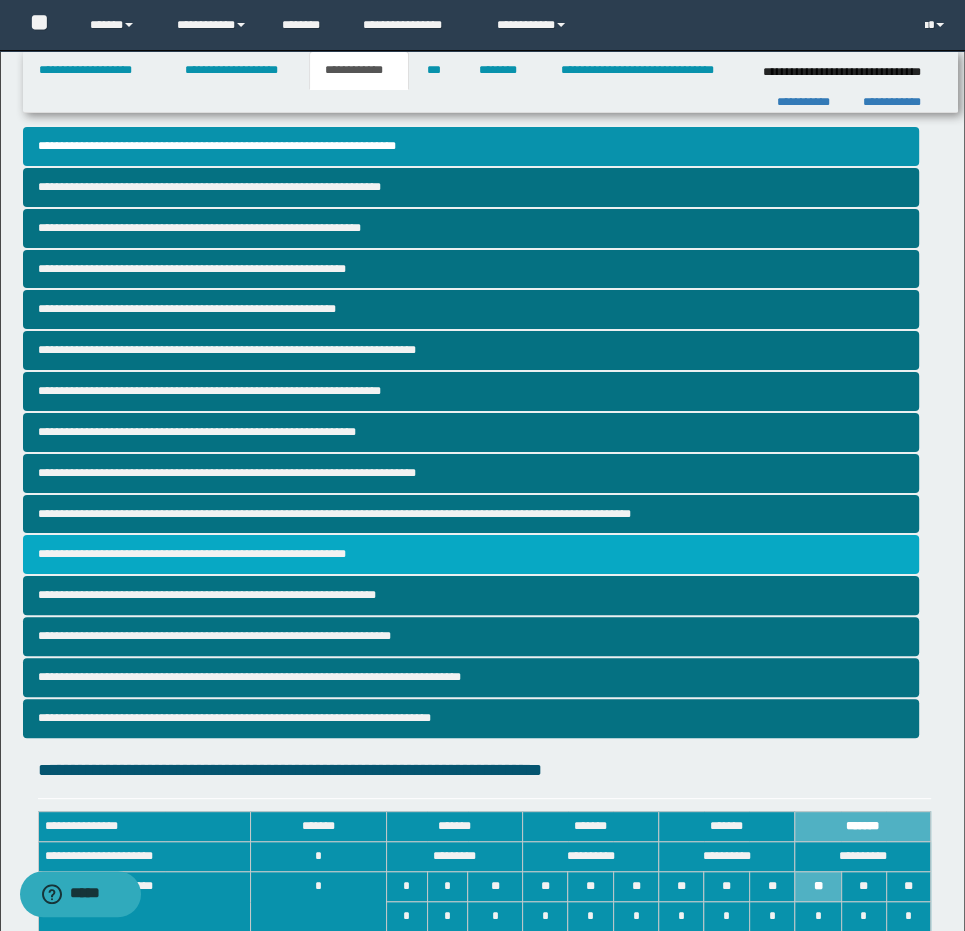 scroll, scrollTop: 2, scrollLeft: 0, axis: vertical 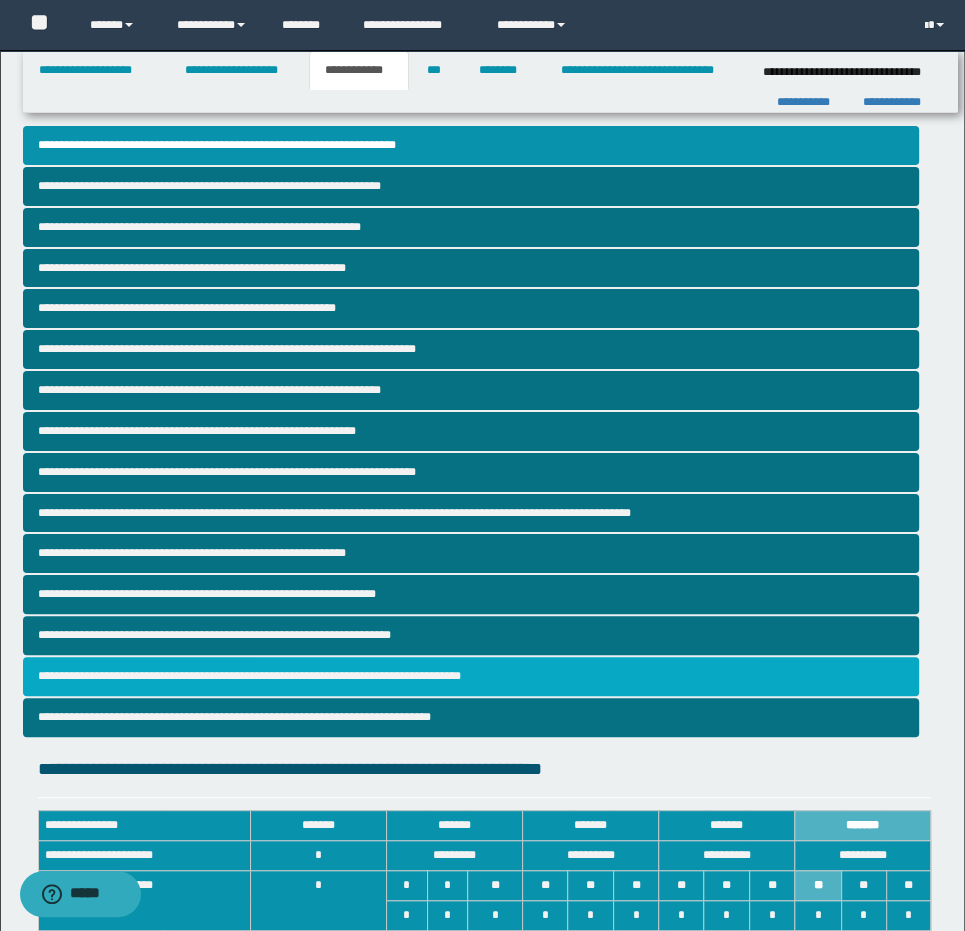 click on "**********" at bounding box center (471, 676) 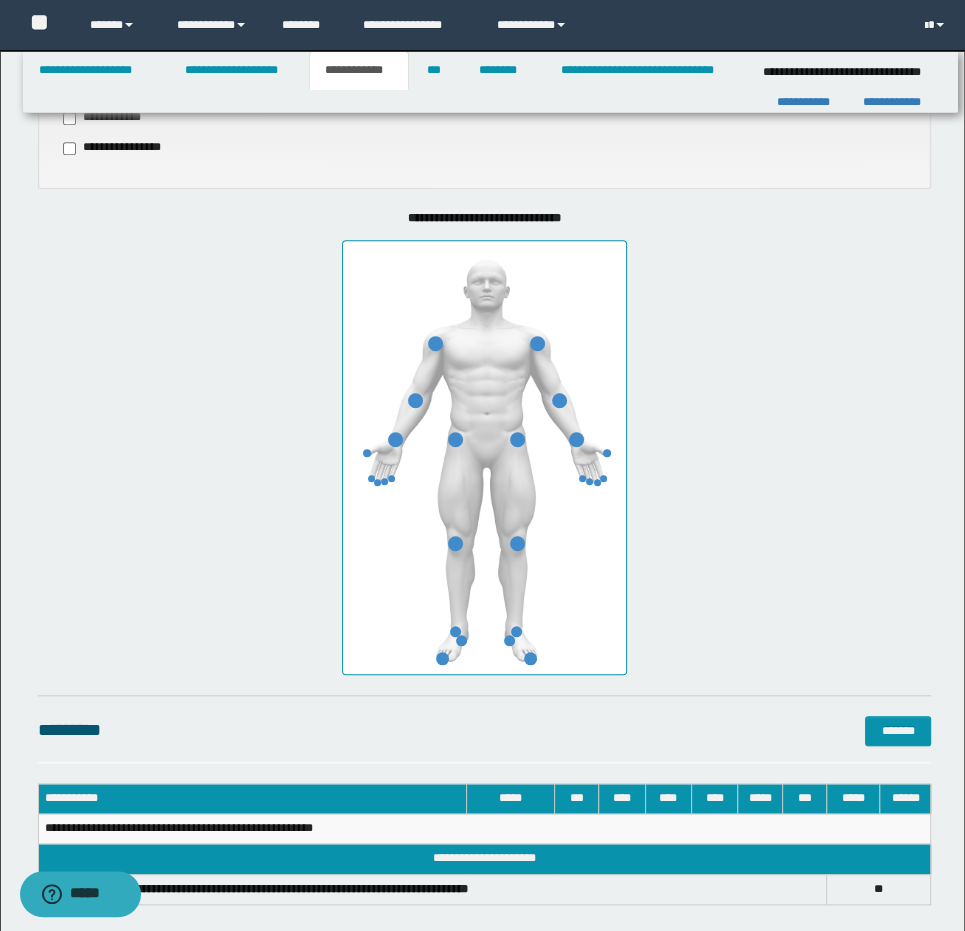 scroll, scrollTop: 958, scrollLeft: 0, axis: vertical 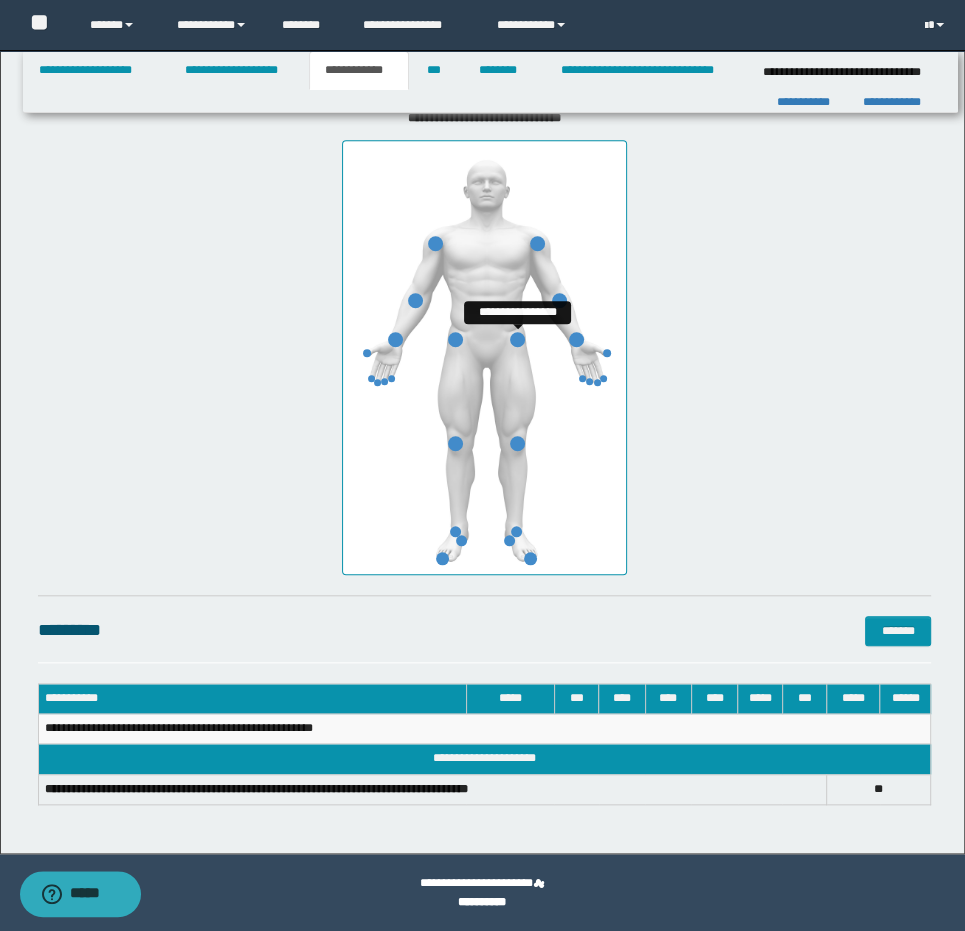click at bounding box center [517, 339] 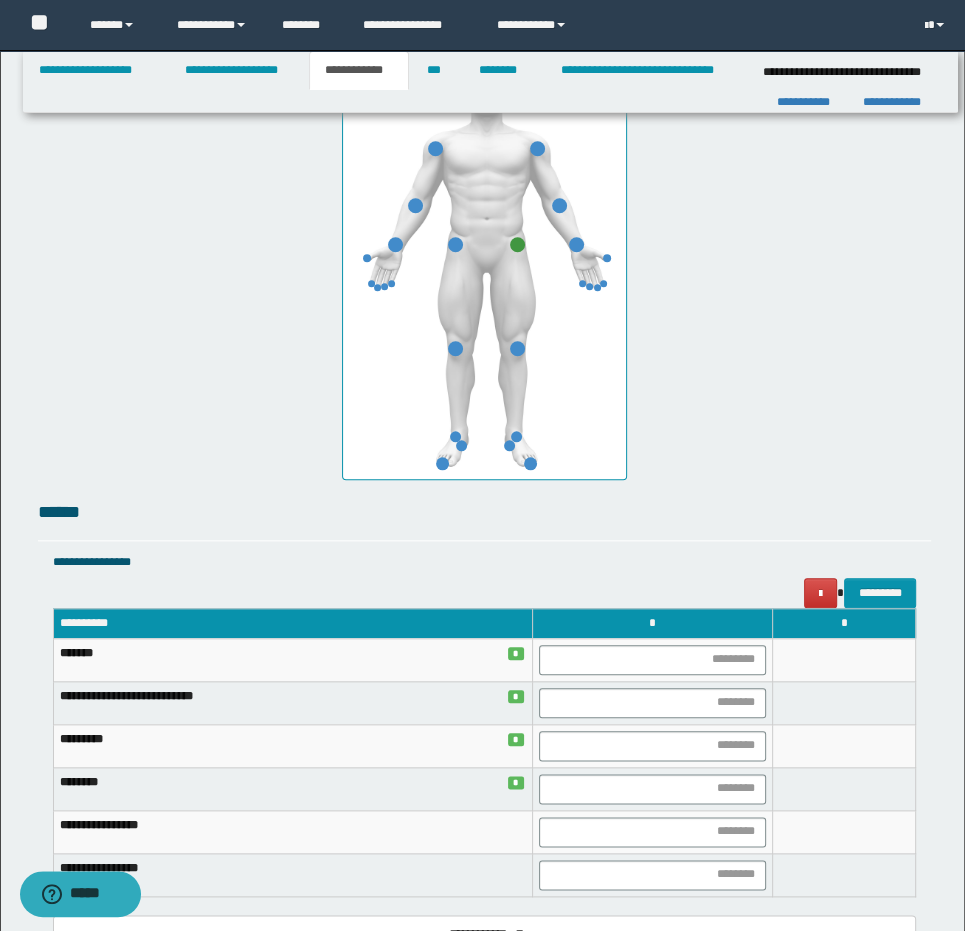 scroll, scrollTop: 1069, scrollLeft: 0, axis: vertical 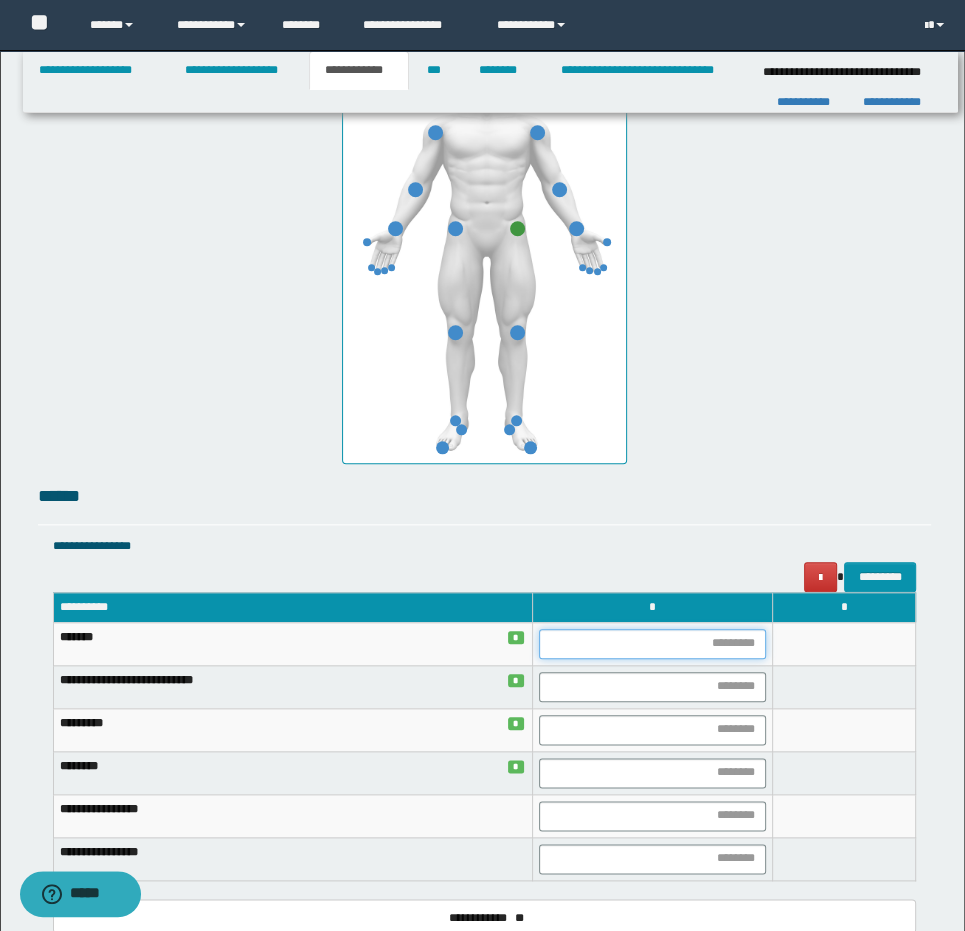 click at bounding box center [652, 644] 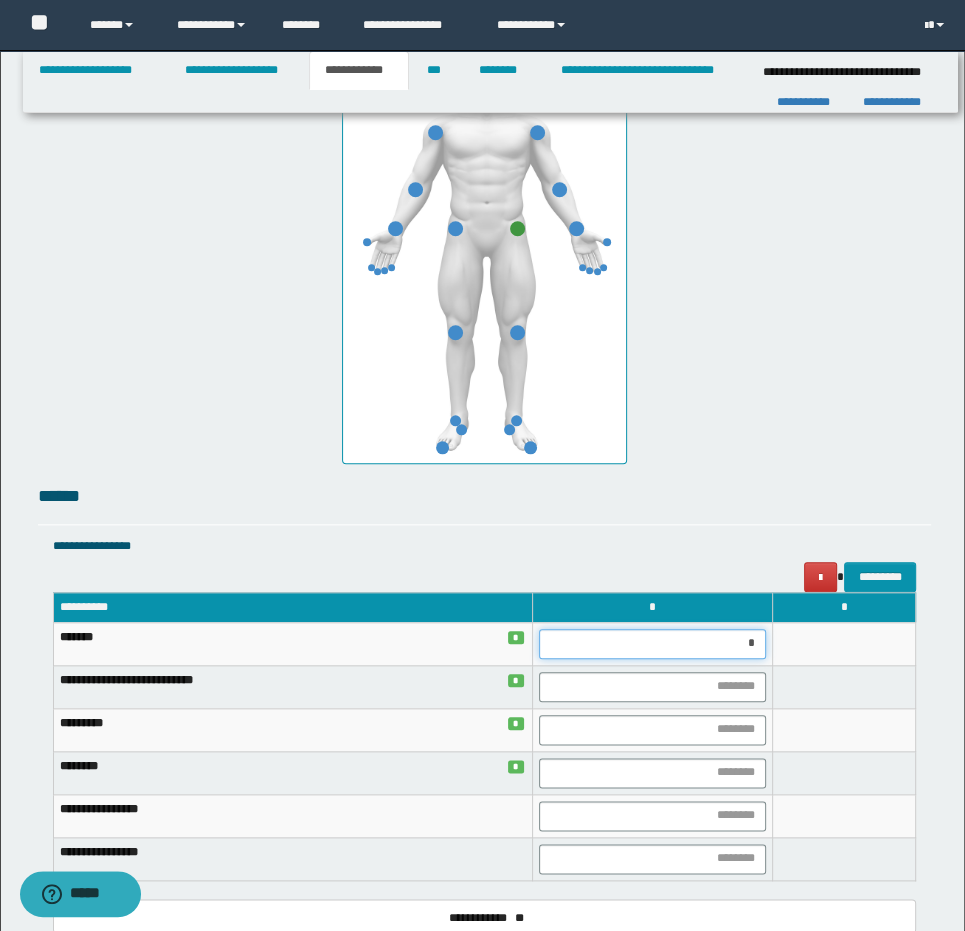 type on "**" 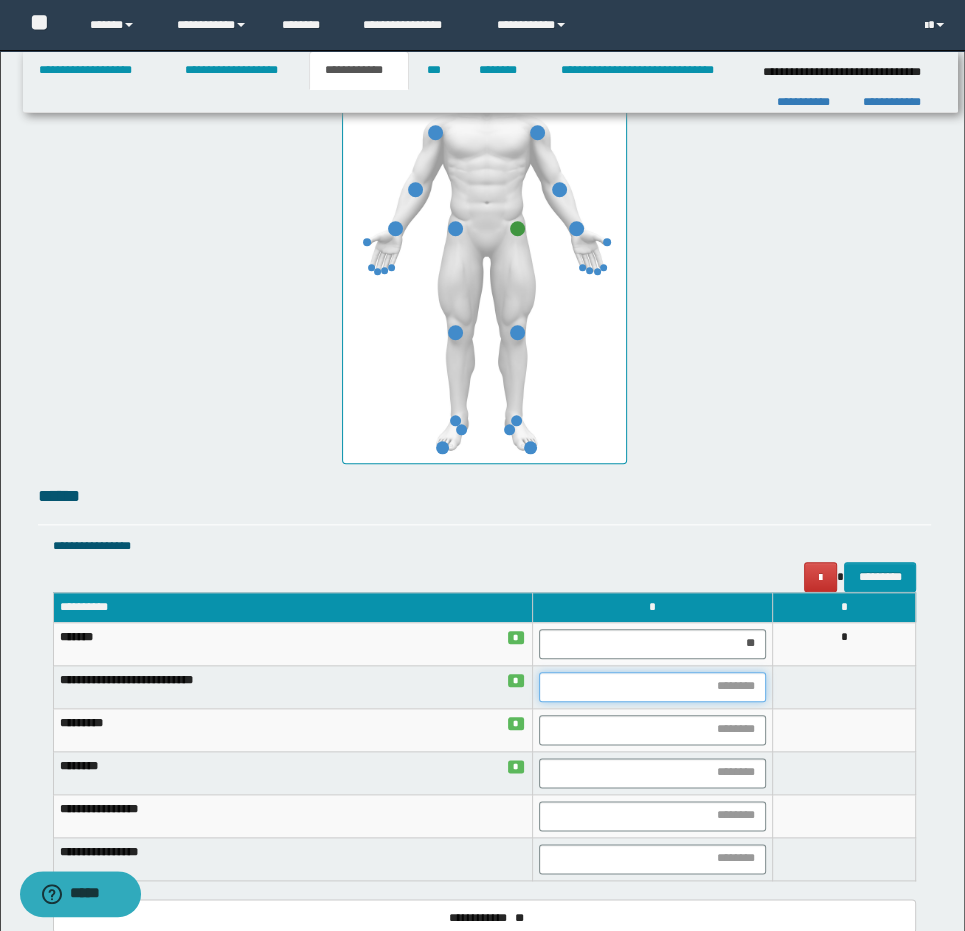 click at bounding box center [652, 687] 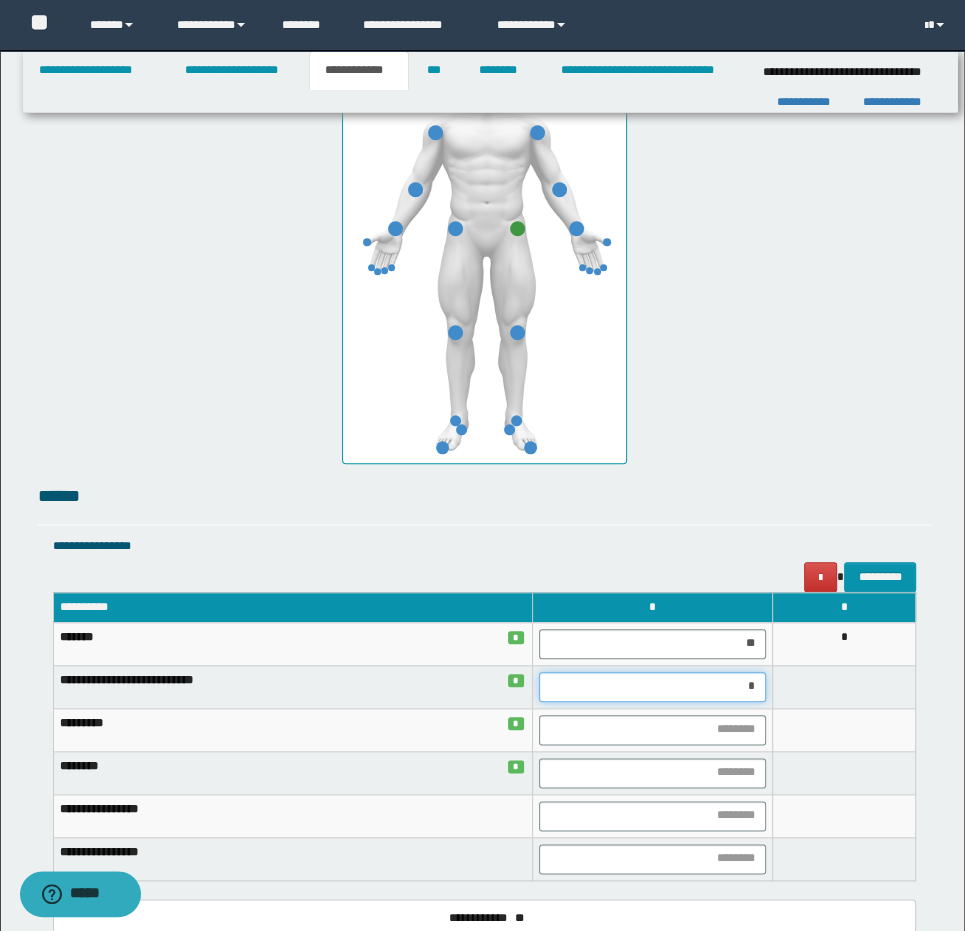 type on "**" 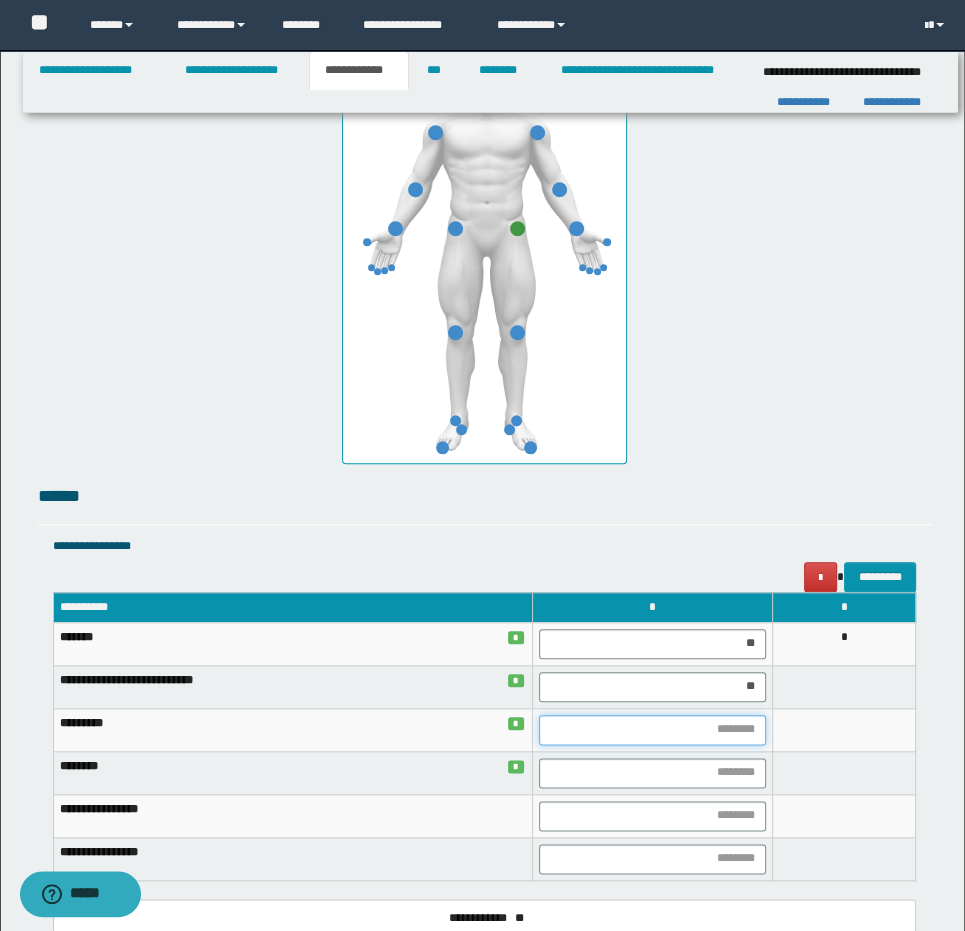 click at bounding box center (652, 730) 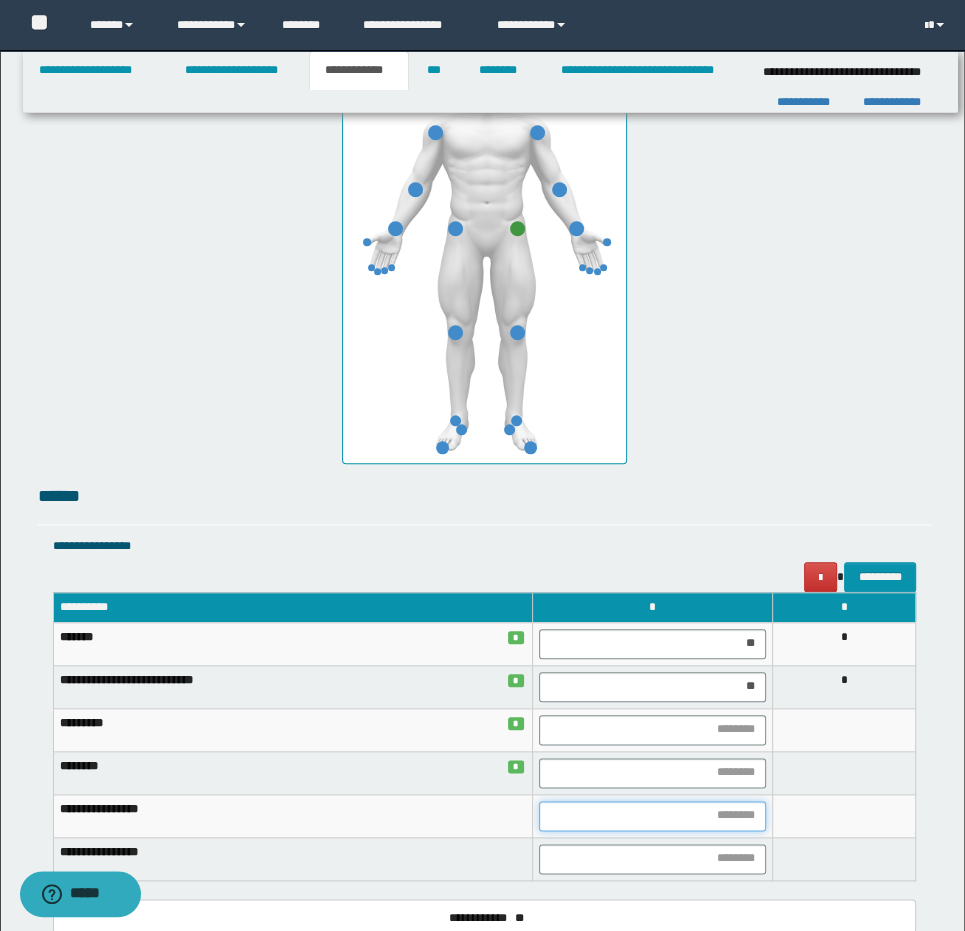 click at bounding box center (652, 816) 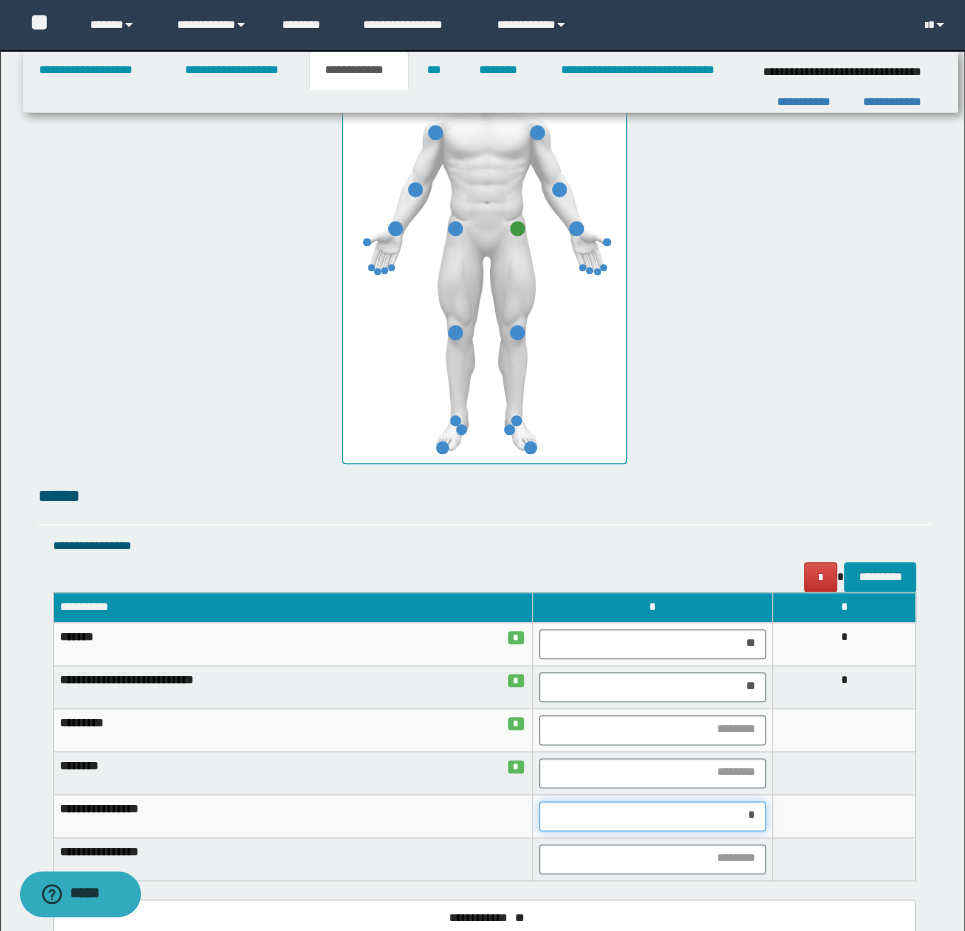 type on "**" 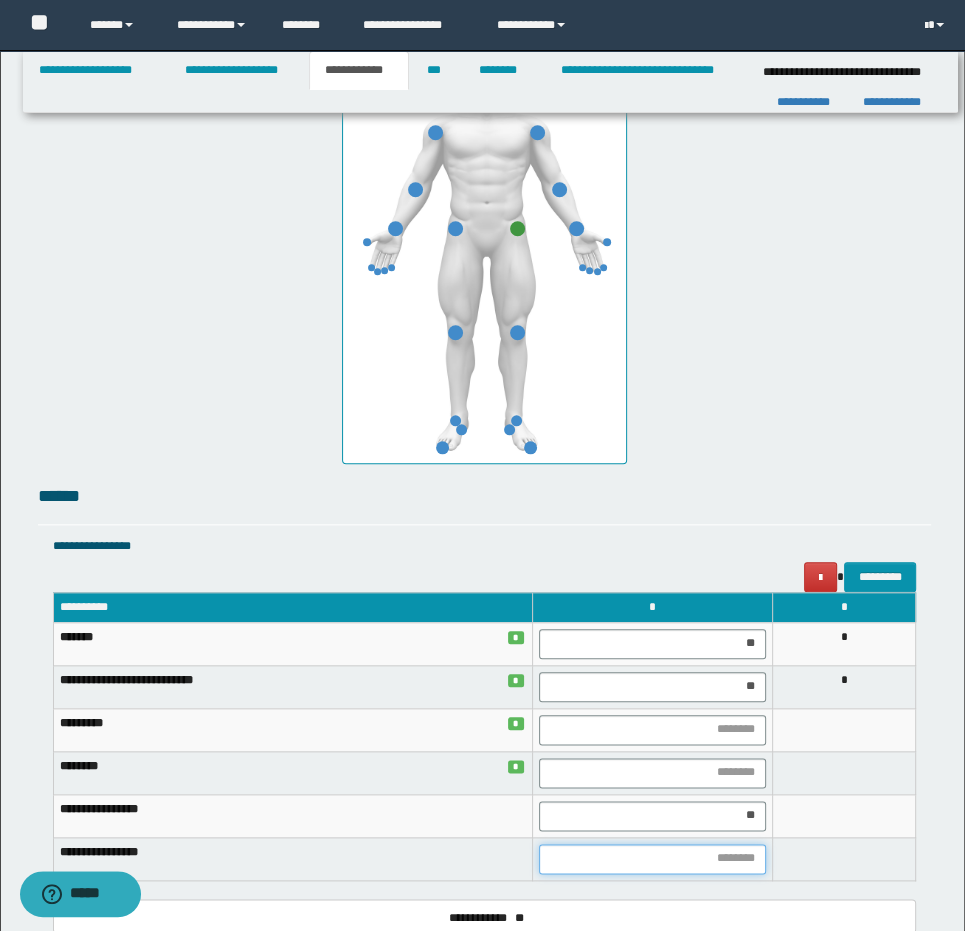 click at bounding box center [652, 859] 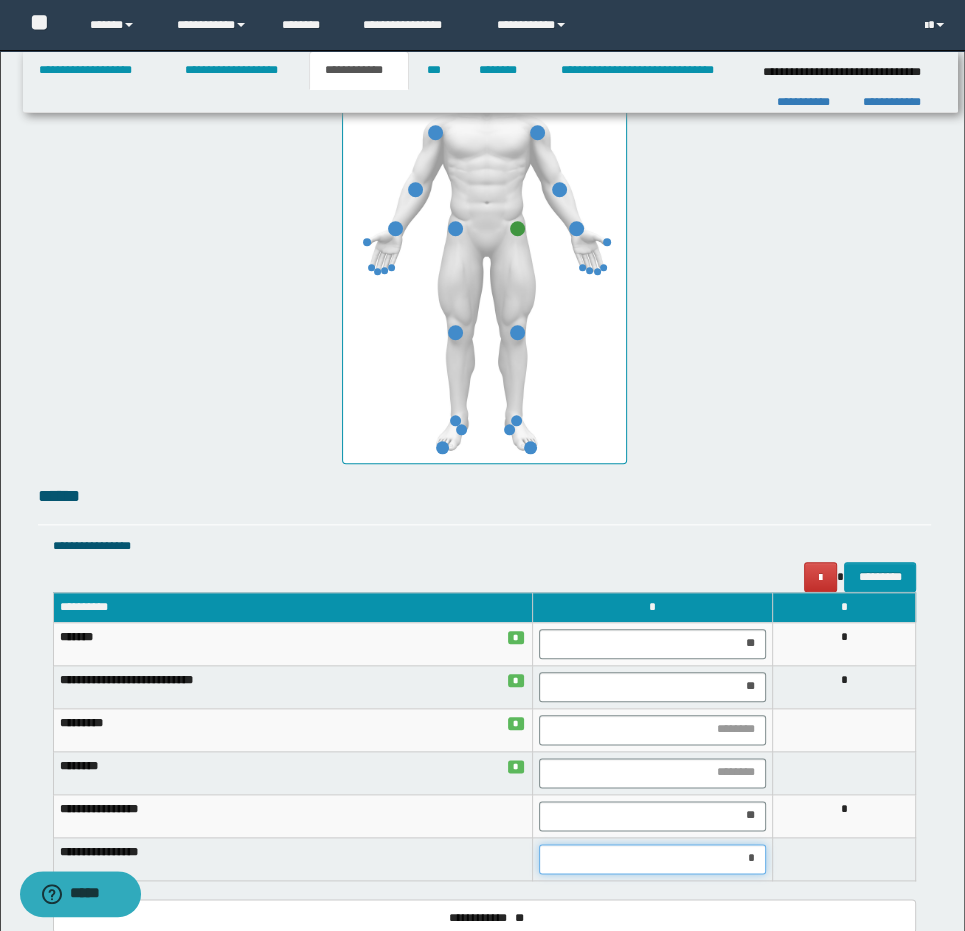 type on "**" 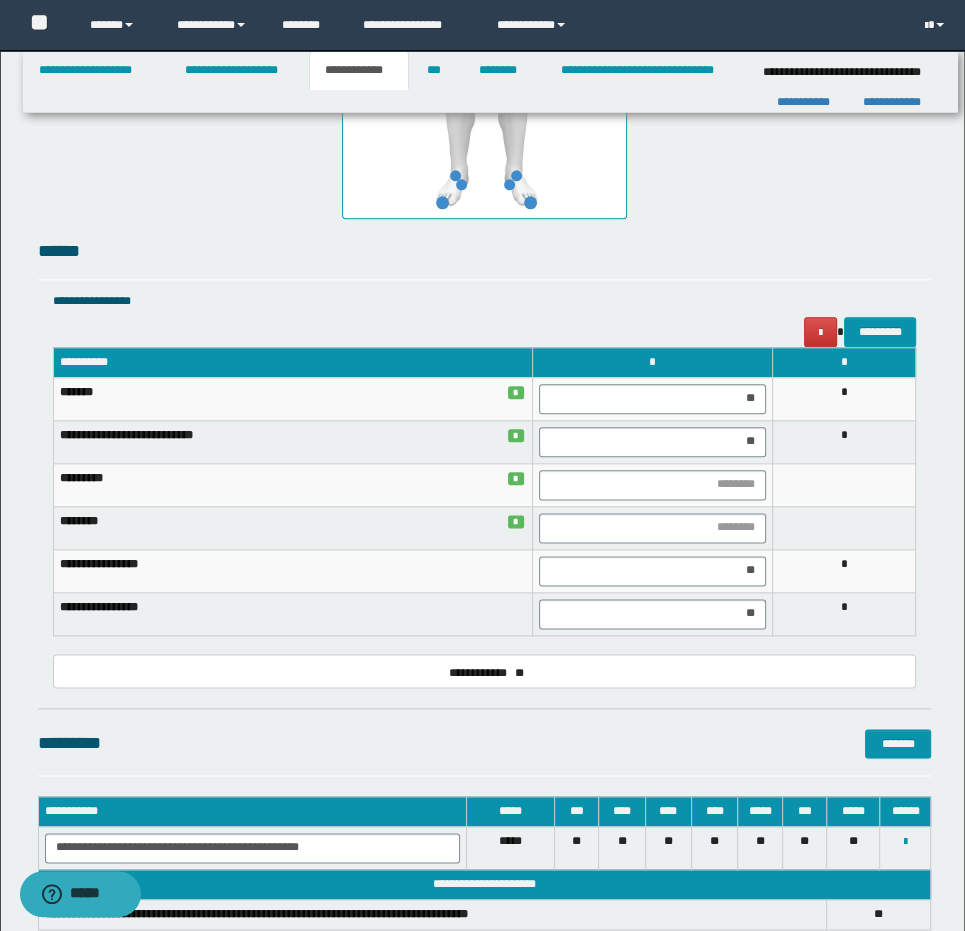scroll, scrollTop: 1315, scrollLeft: 0, axis: vertical 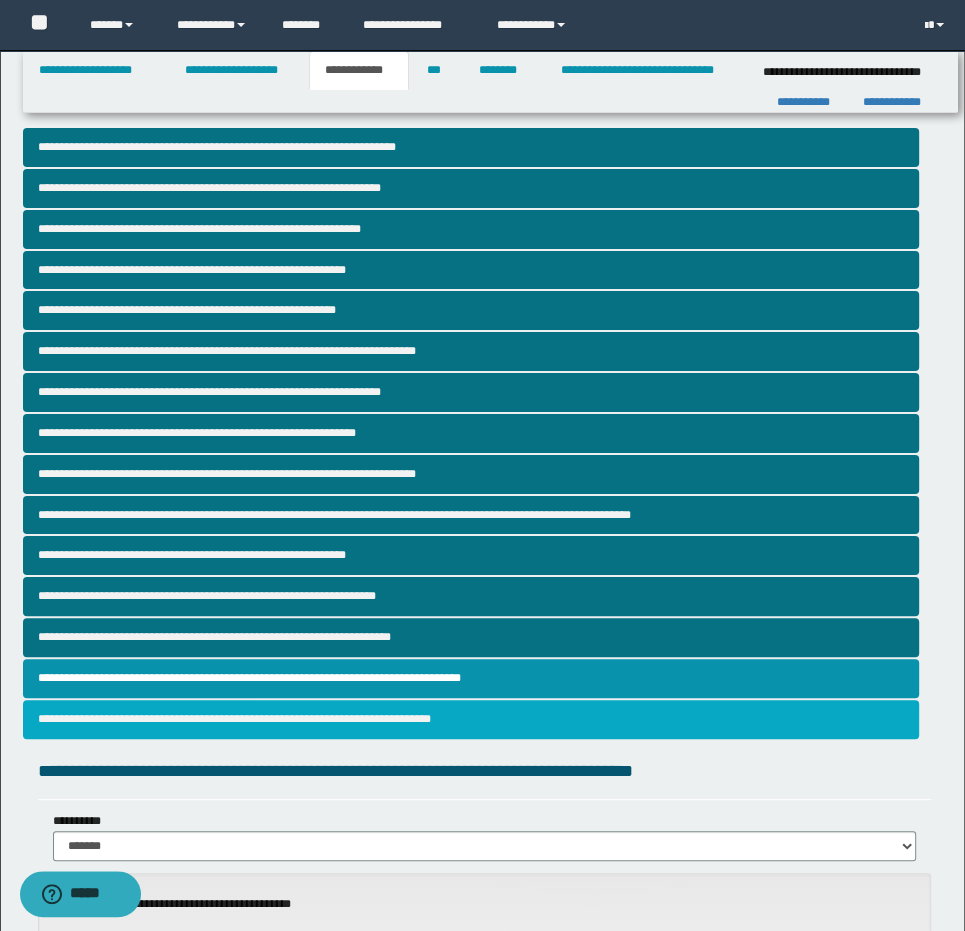 click on "**********" at bounding box center (471, 719) 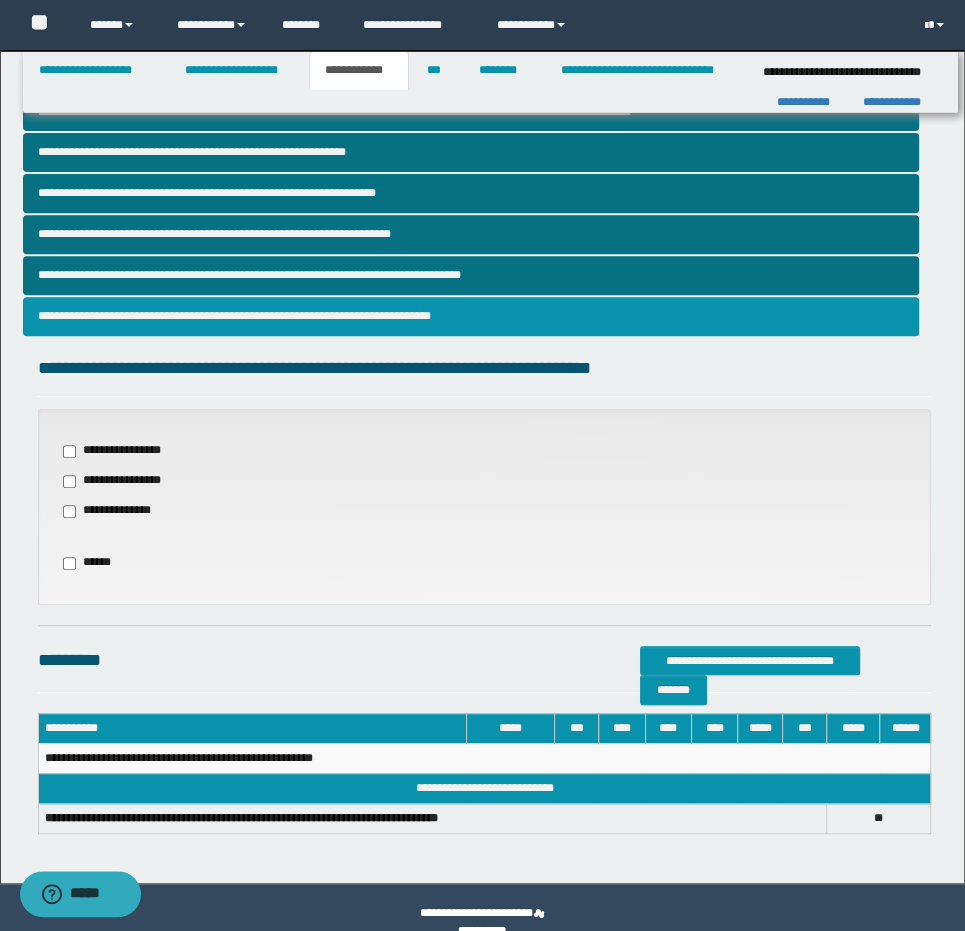 scroll, scrollTop: 404, scrollLeft: 0, axis: vertical 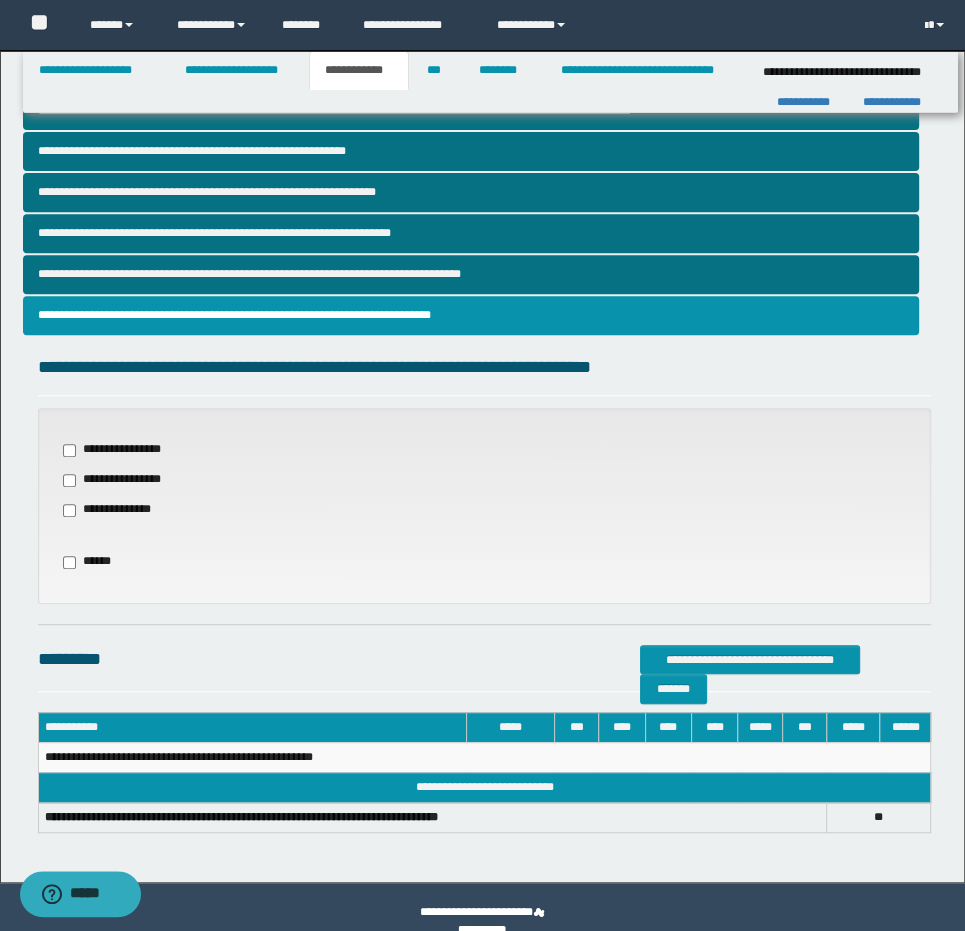click on "******" at bounding box center [89, 562] 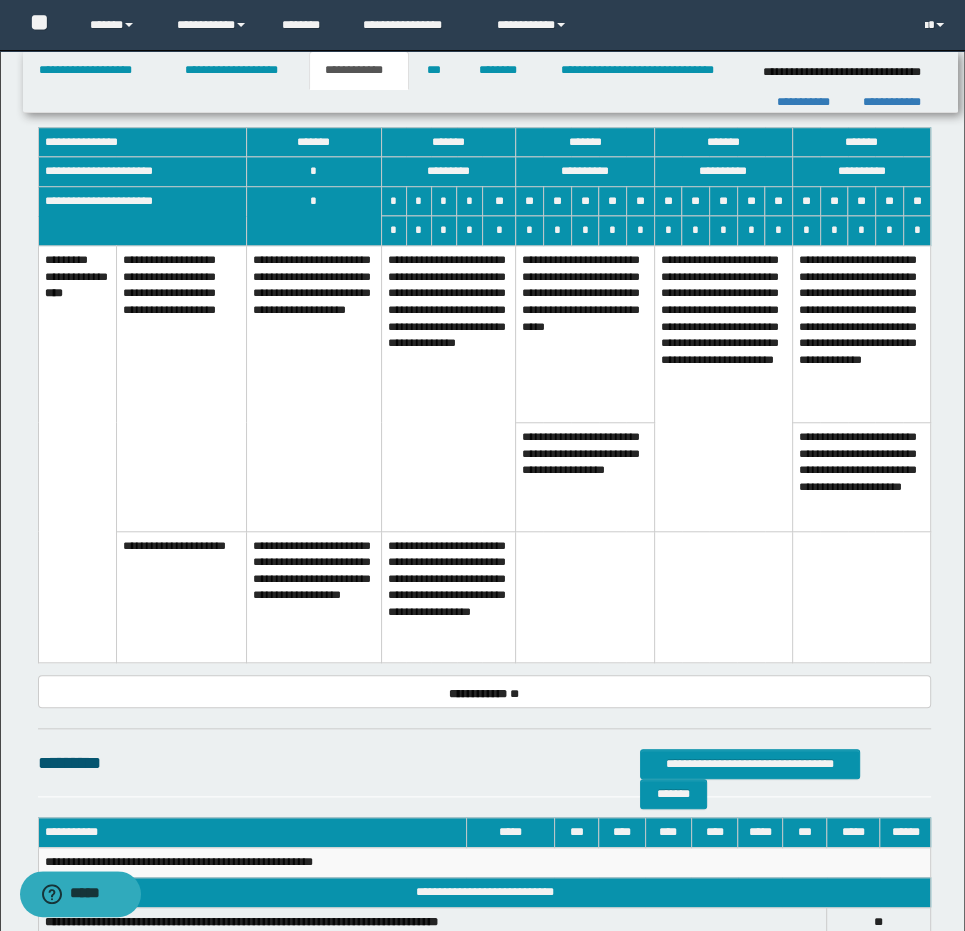 scroll, scrollTop: 902, scrollLeft: 0, axis: vertical 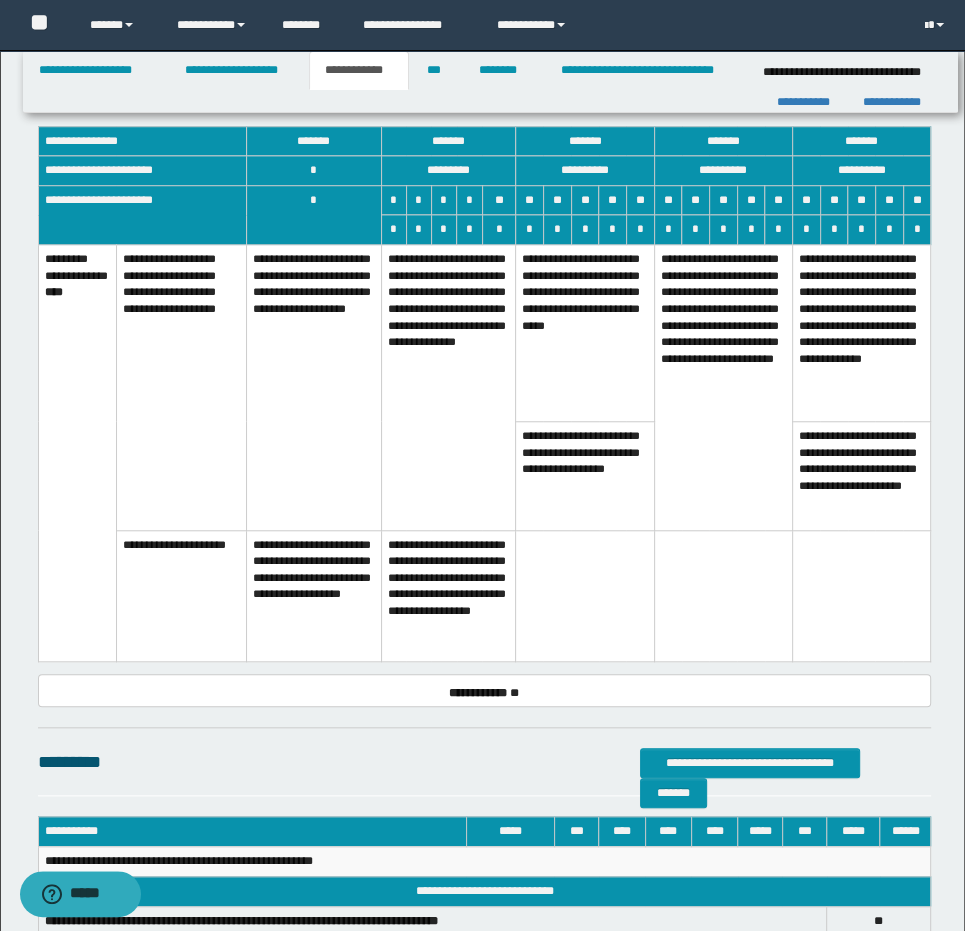 drag, startPoint x: 236, startPoint y: 592, endPoint x: 257, endPoint y: 594, distance: 21.095022 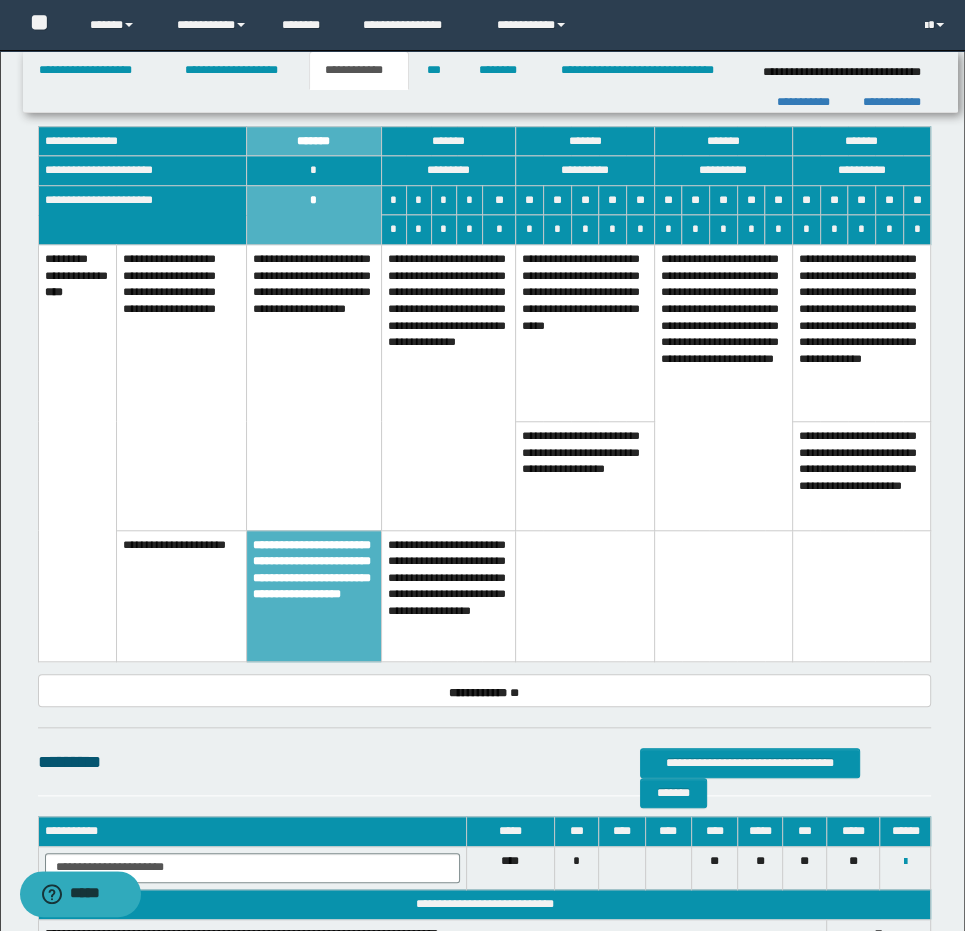 click on "**********" at bounding box center (448, 595) 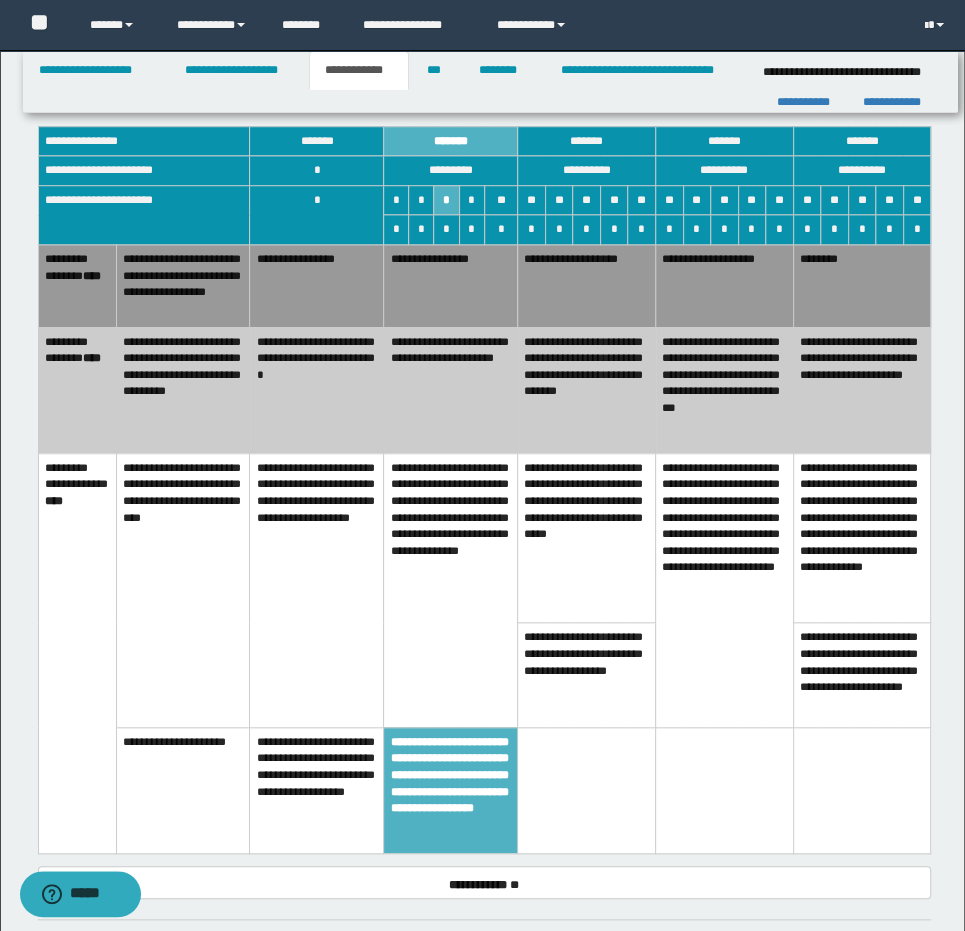 click on "**********" at bounding box center (451, 286) 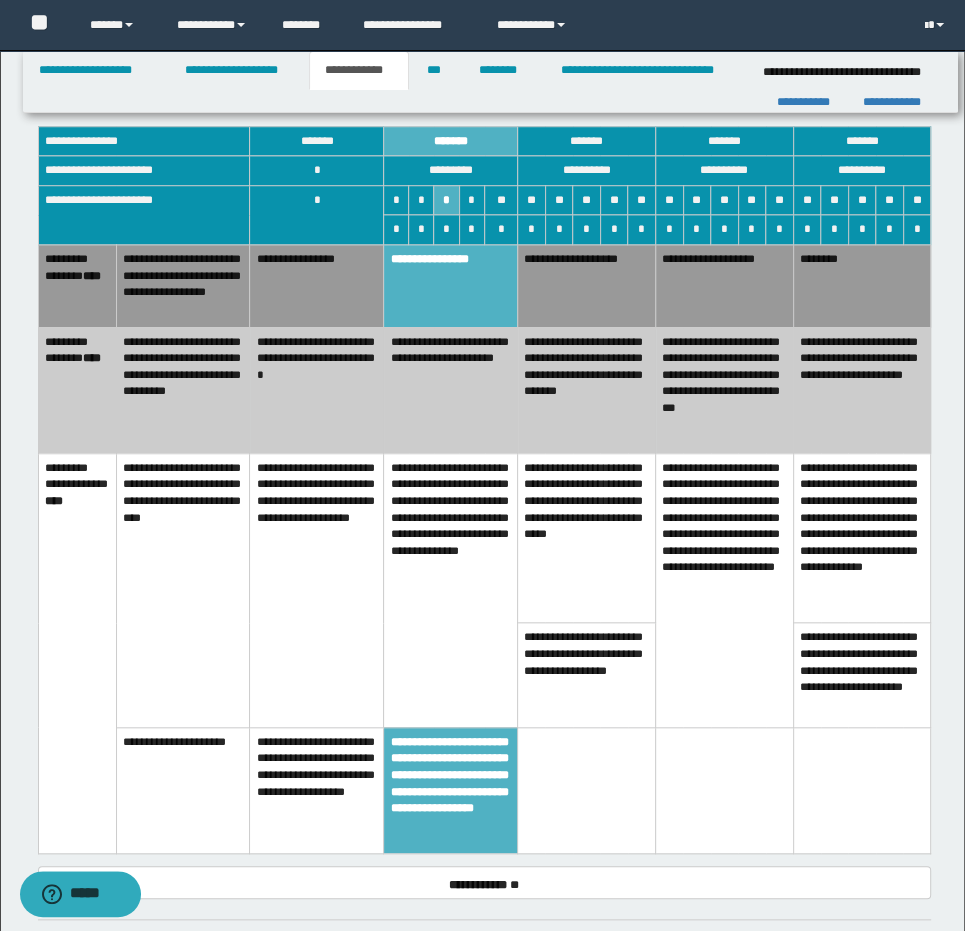 scroll, scrollTop: 903, scrollLeft: 0, axis: vertical 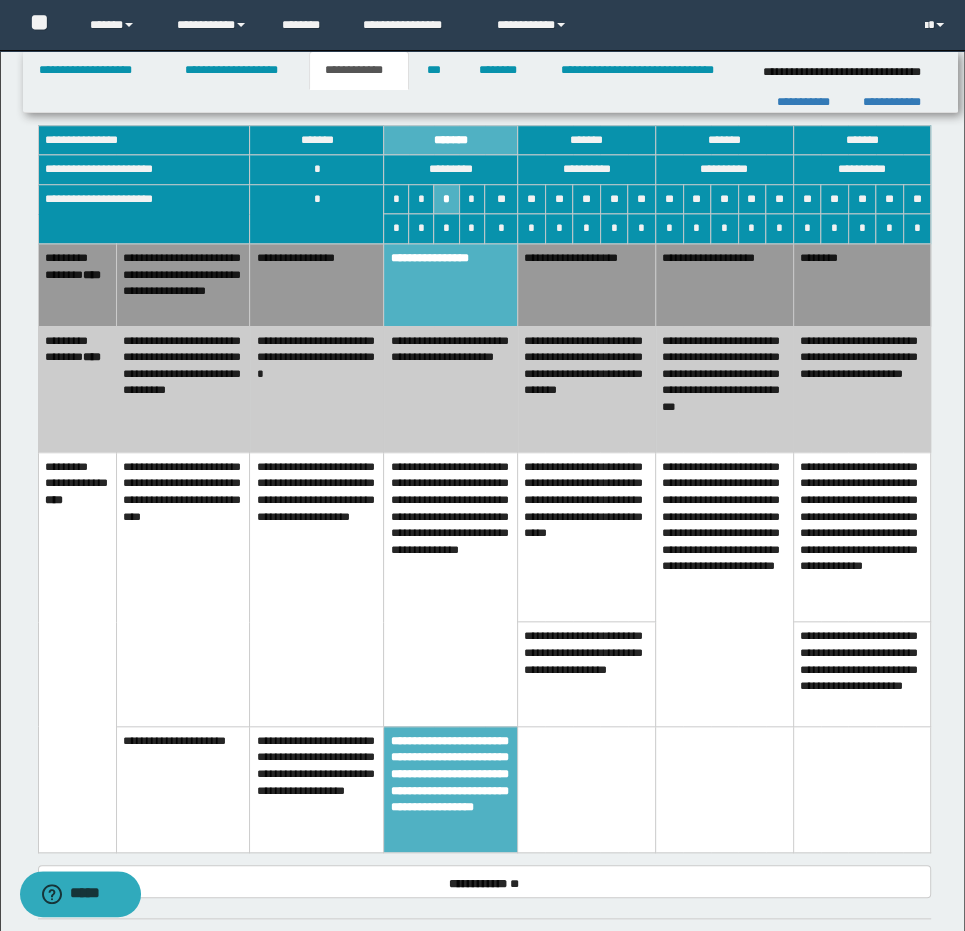 click on "**********" at bounding box center [451, 789] 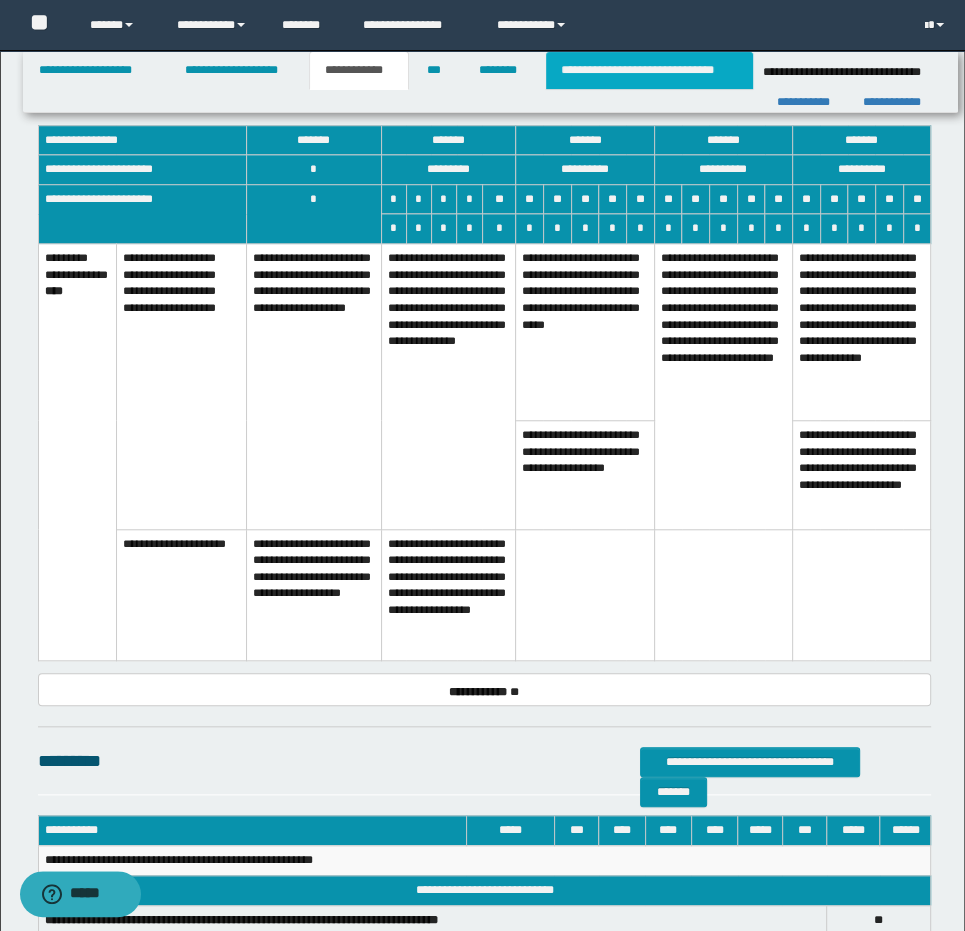 click on "**********" at bounding box center [649, 70] 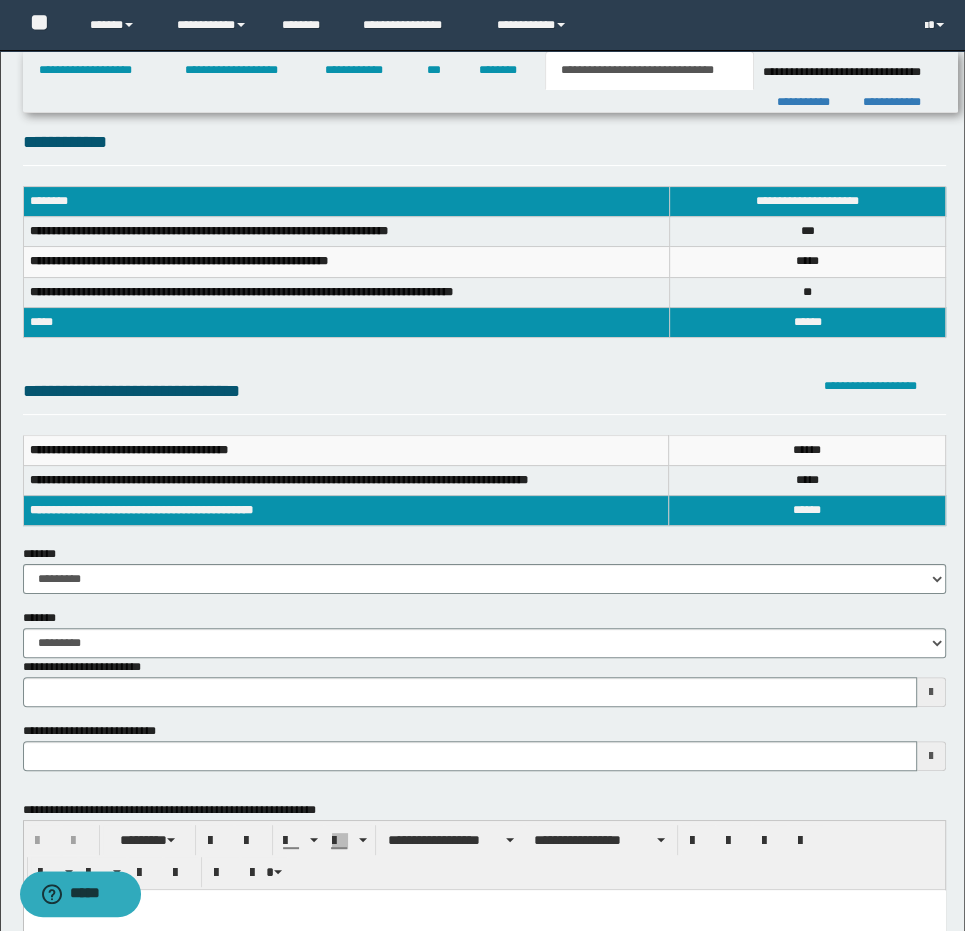 scroll, scrollTop: 0, scrollLeft: 0, axis: both 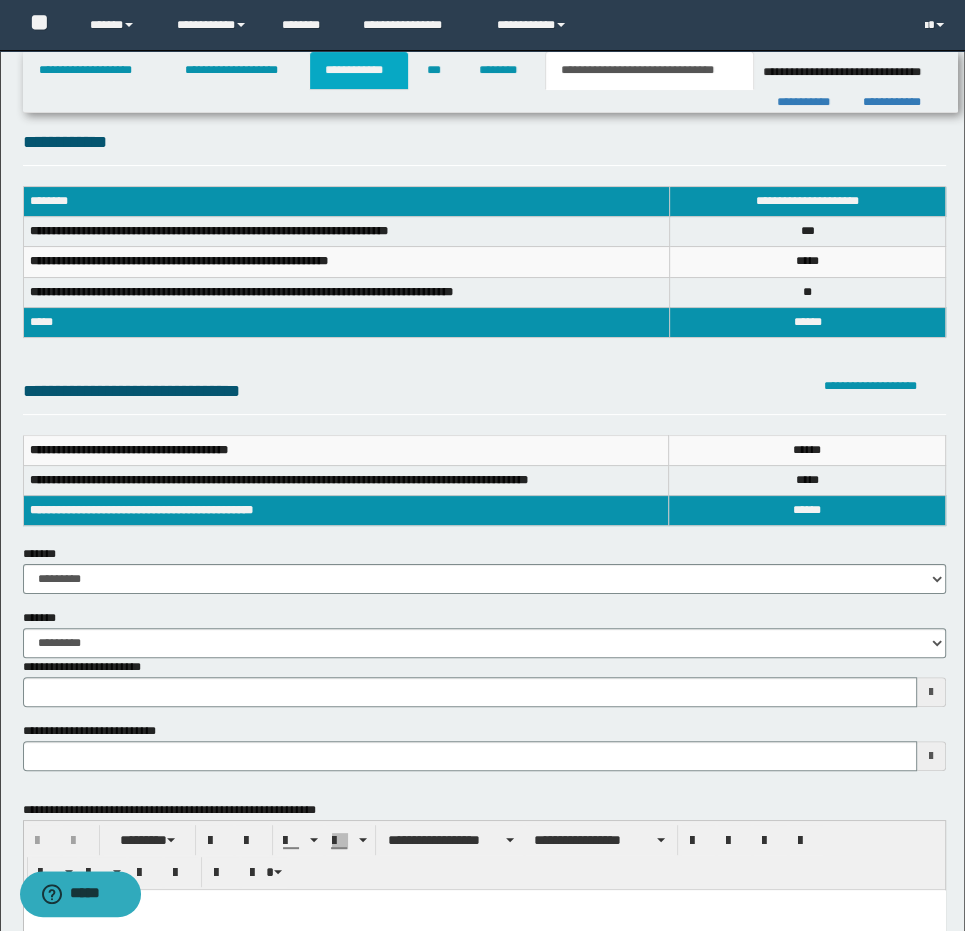 click on "**********" at bounding box center [359, 70] 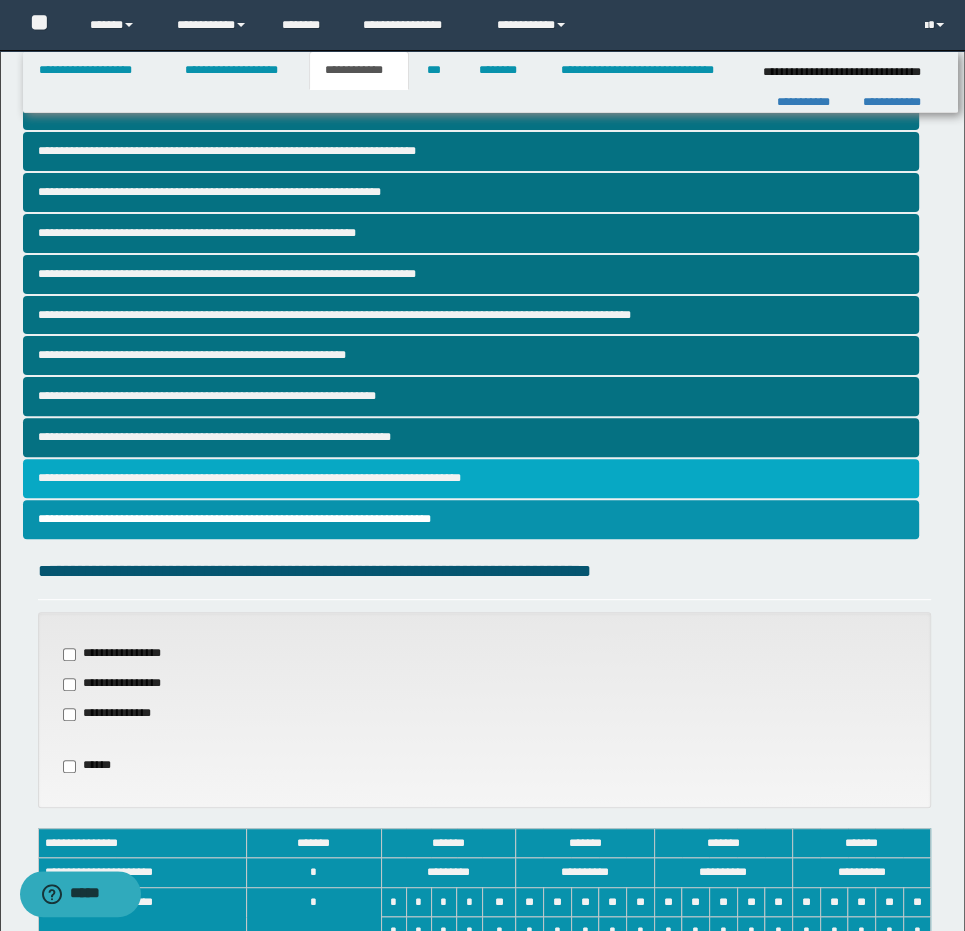 scroll, scrollTop: 0, scrollLeft: 0, axis: both 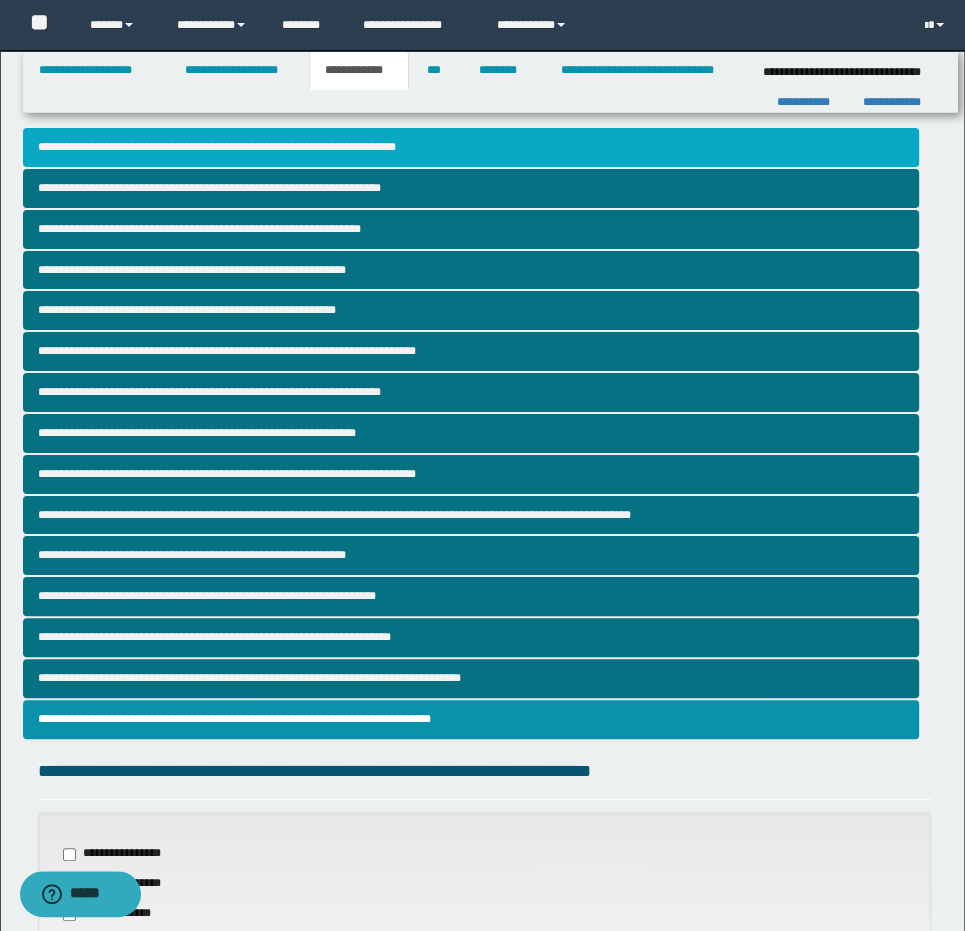 click on "**********" at bounding box center (471, 147) 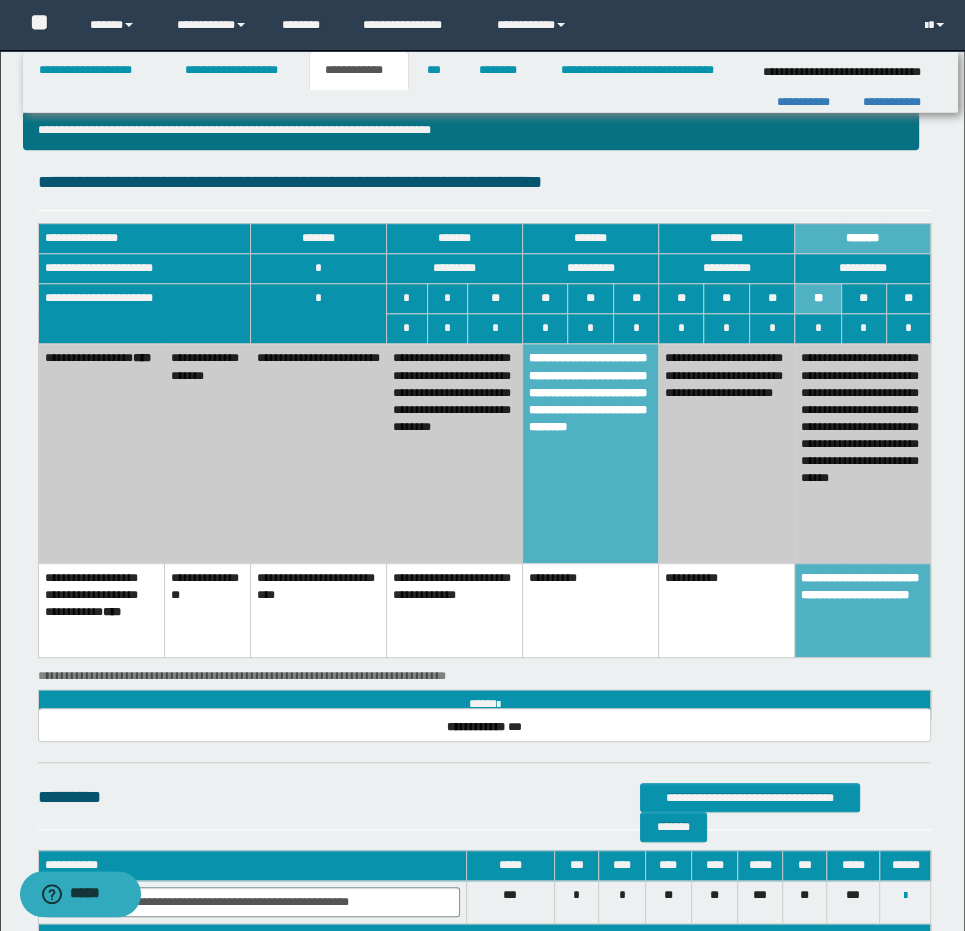 scroll, scrollTop: 590, scrollLeft: 0, axis: vertical 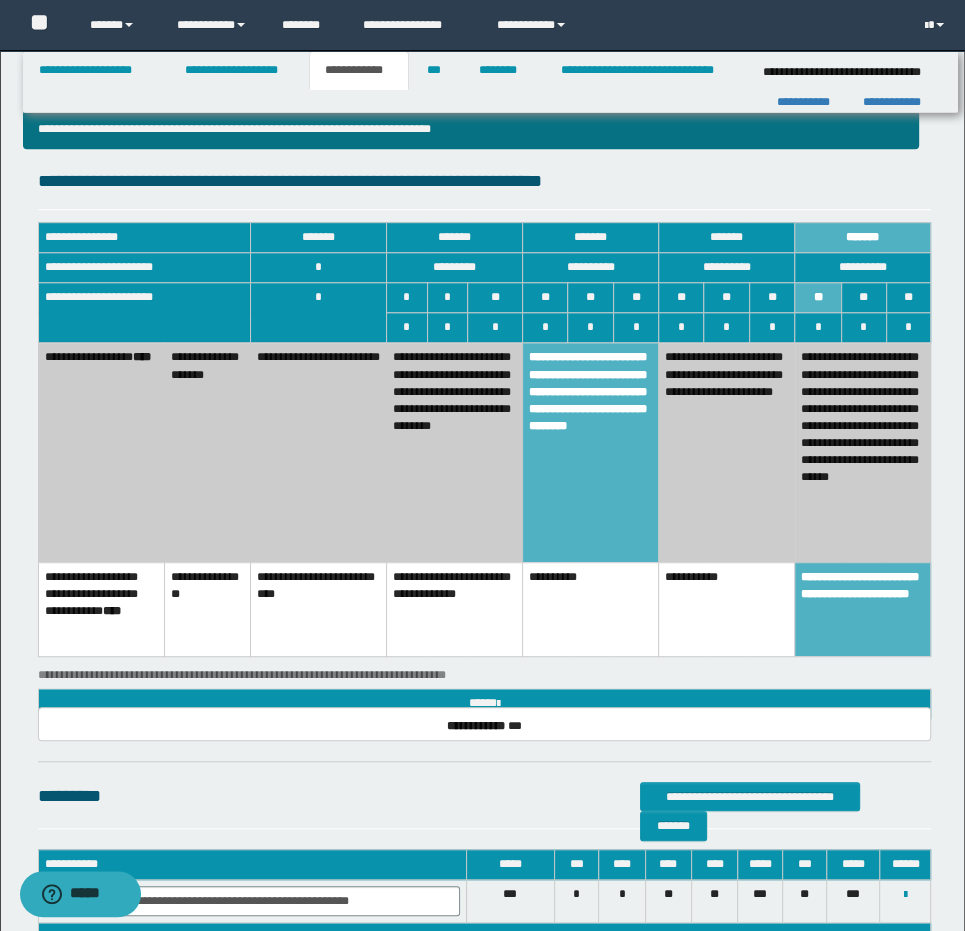 click on "**********" at bounding box center (727, 609) 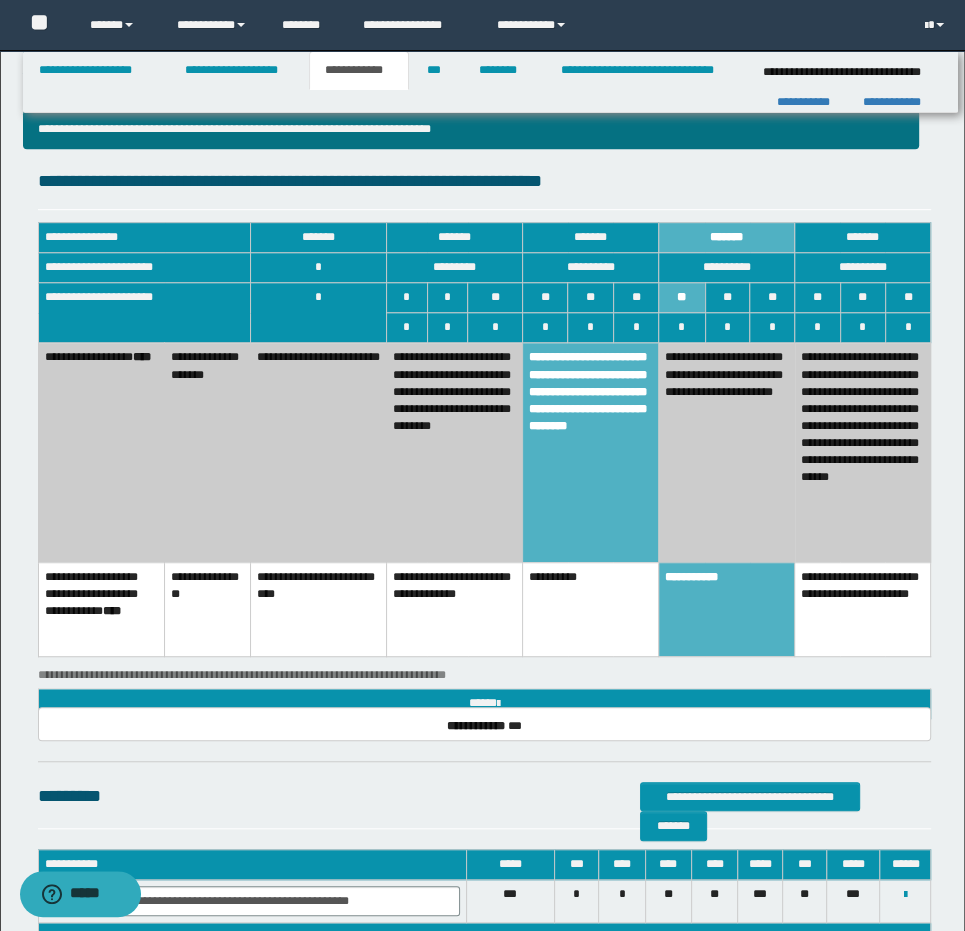 click on "**********" at bounding box center [863, 609] 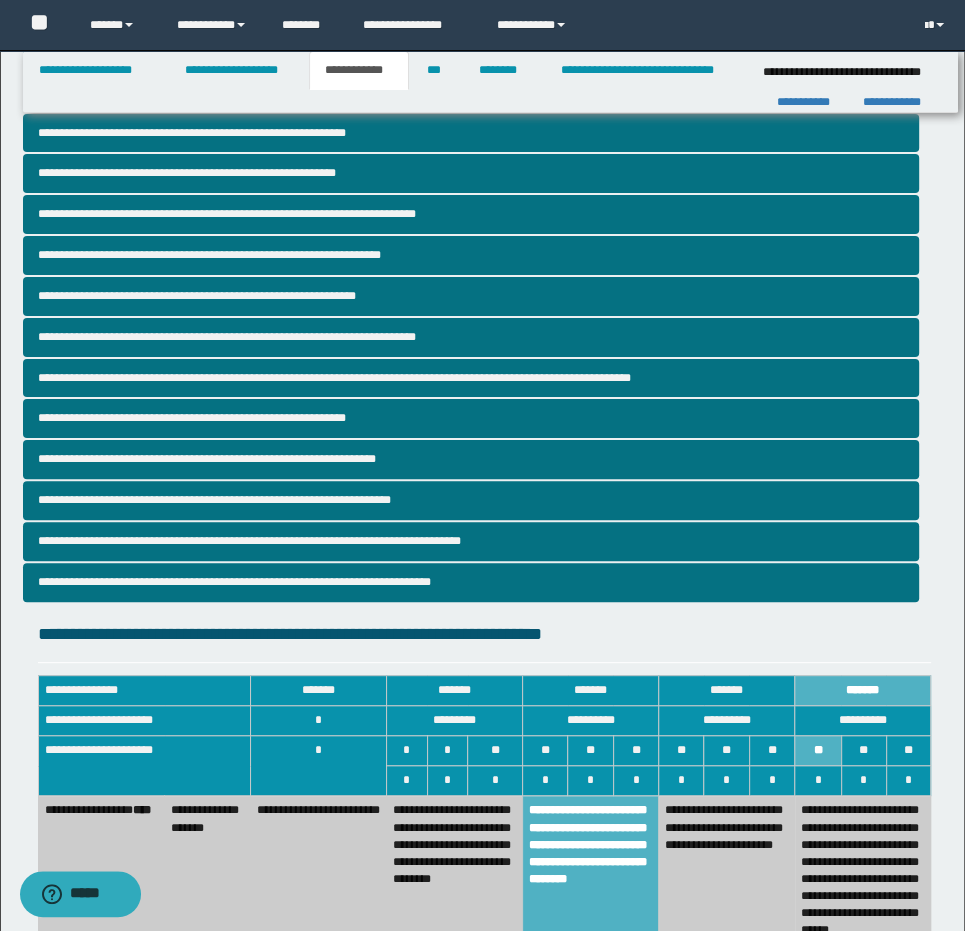 scroll, scrollTop: 0, scrollLeft: 0, axis: both 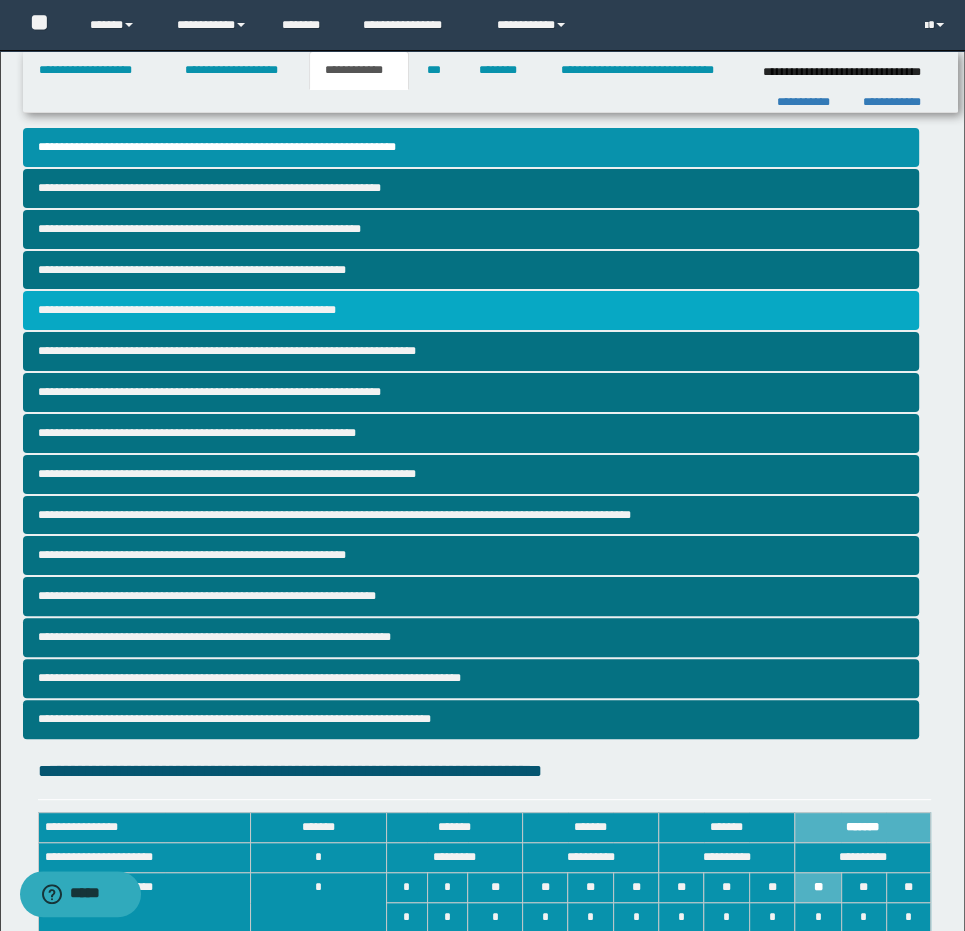 click on "**********" at bounding box center [471, 310] 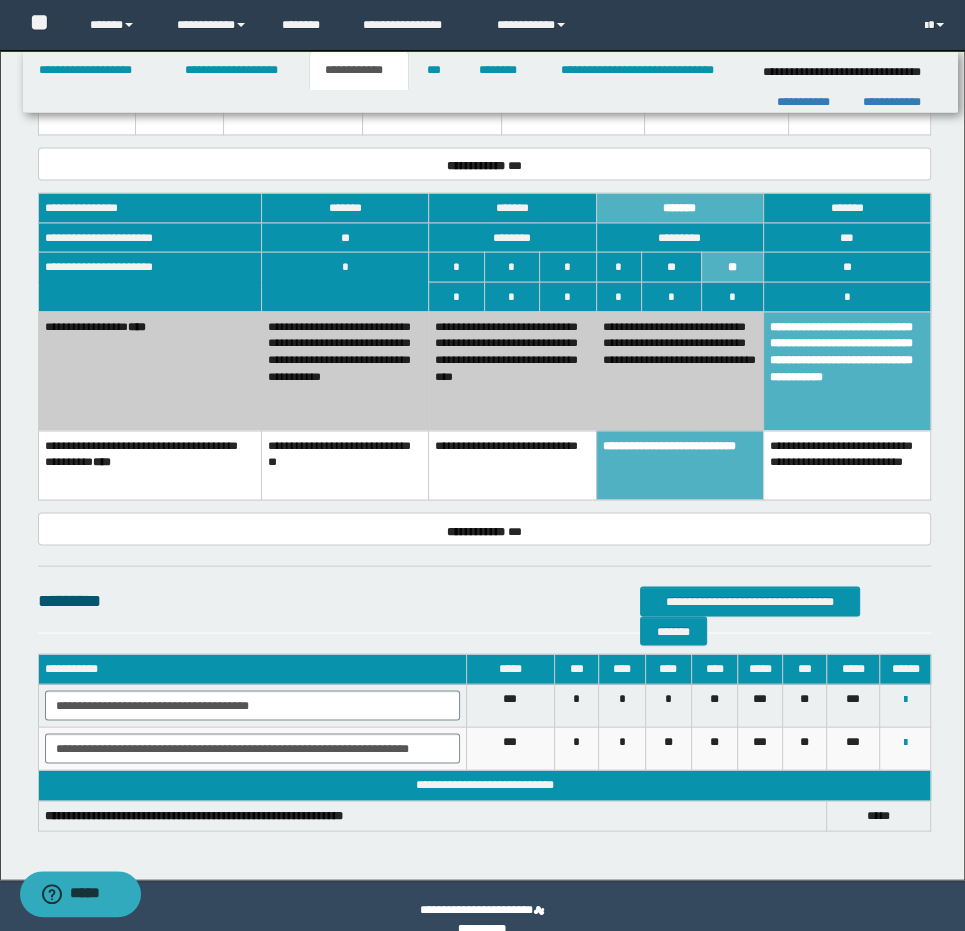 scroll, scrollTop: 2231, scrollLeft: 0, axis: vertical 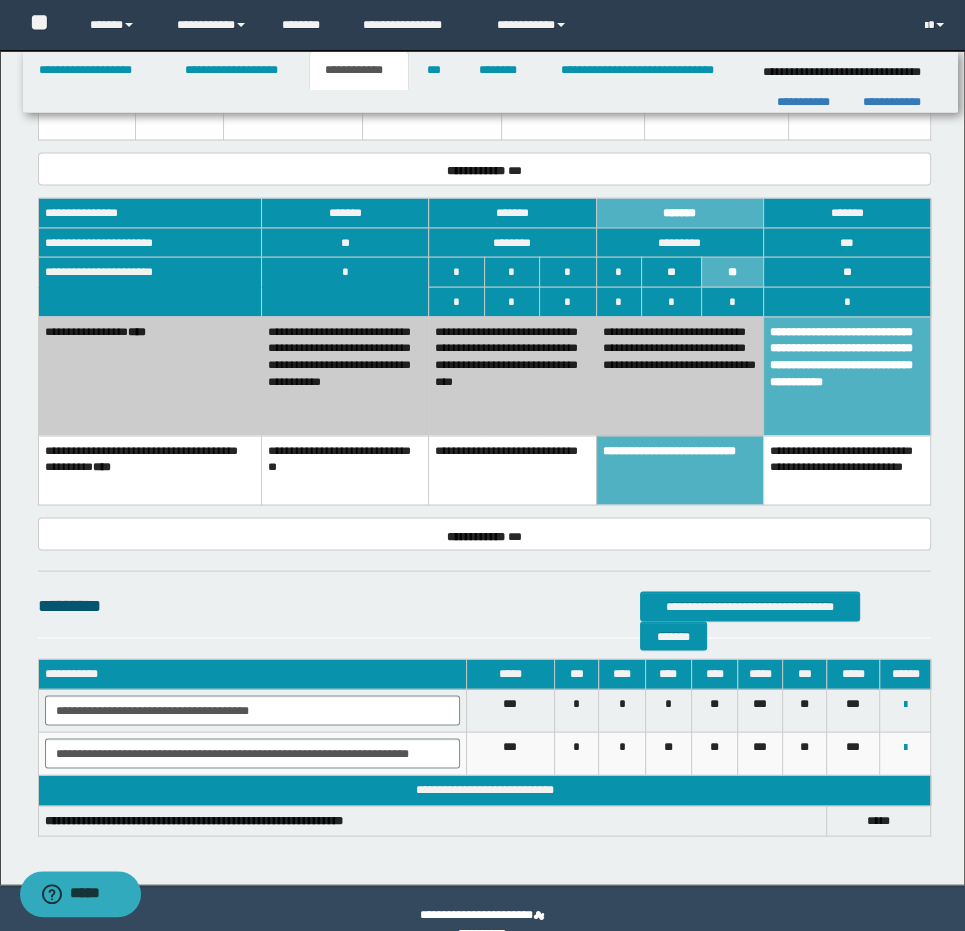 click on "**********" at bounding box center [679, 375] 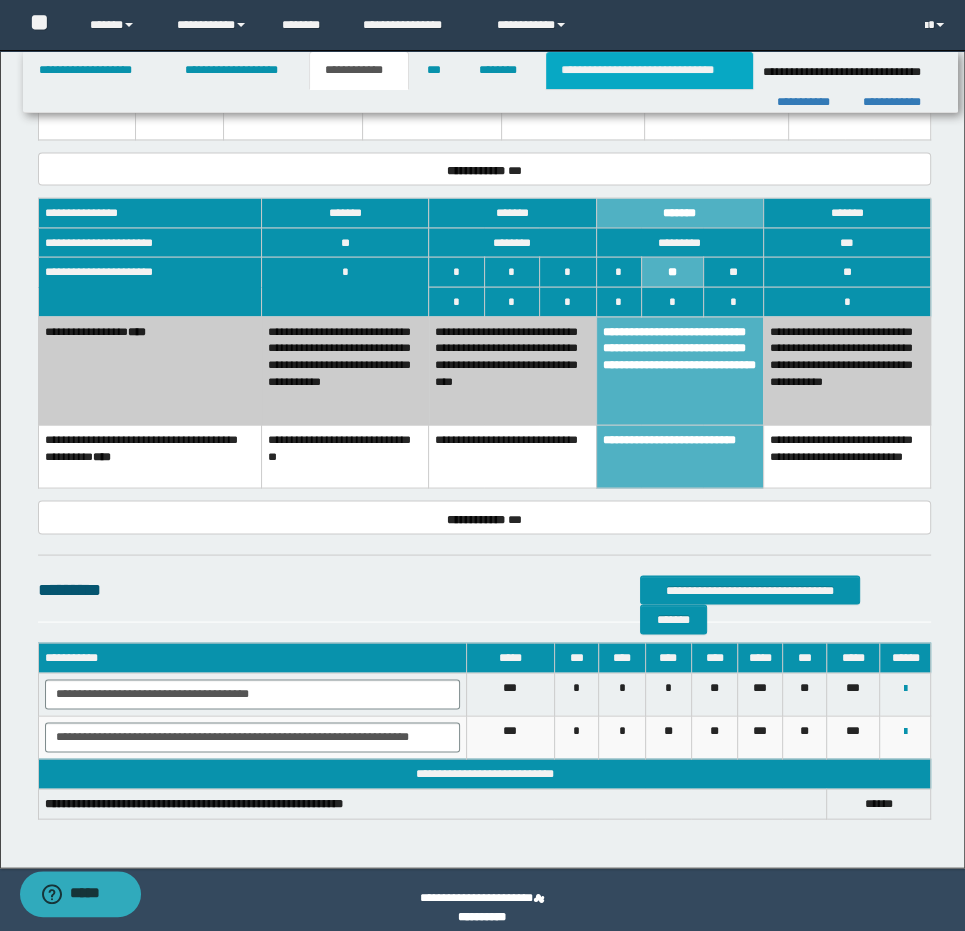 click on "**********" at bounding box center [649, 70] 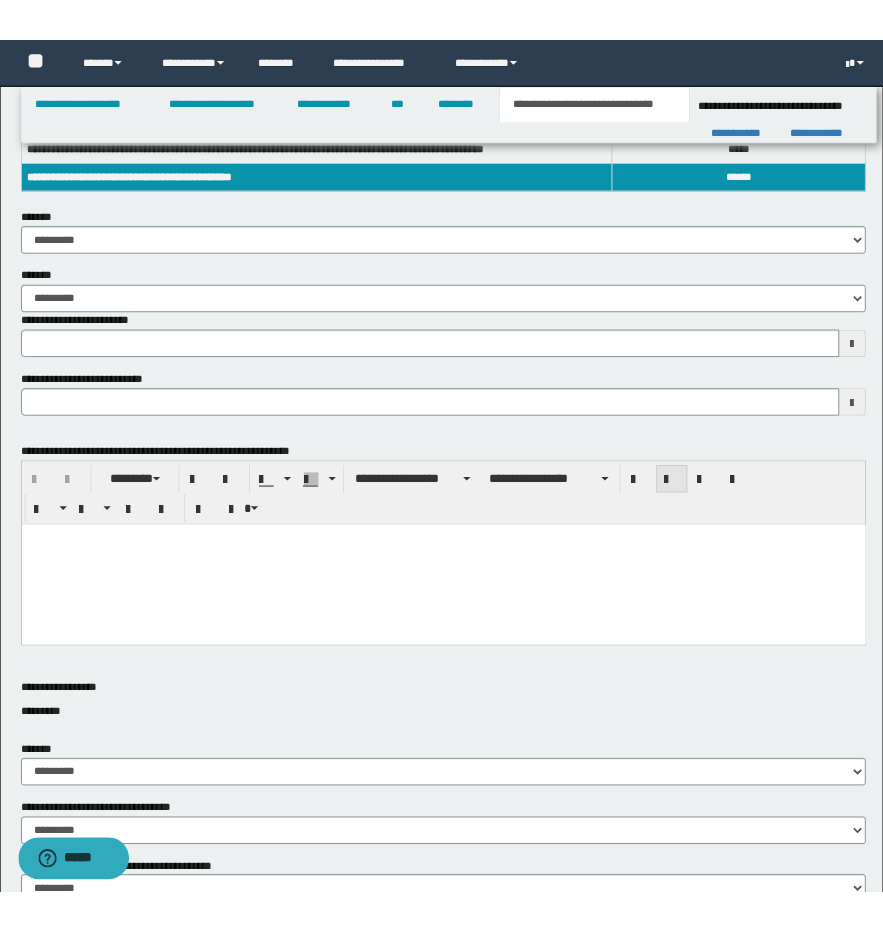 scroll, scrollTop: 0, scrollLeft: 0, axis: both 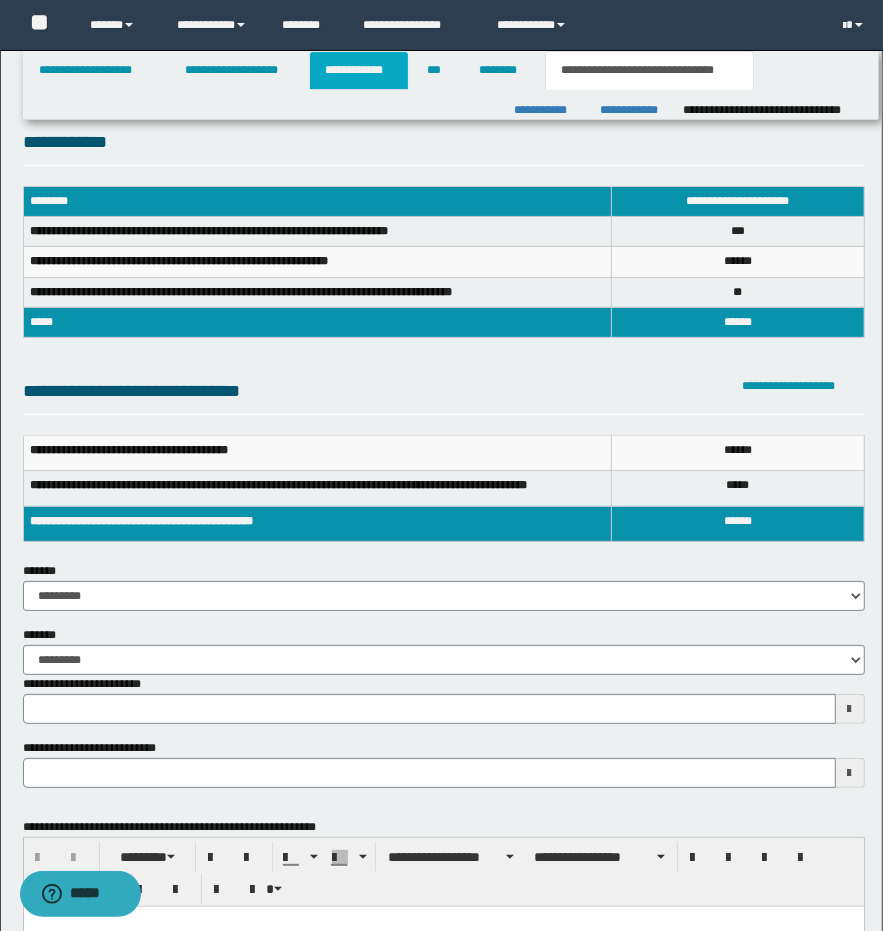 click on "**********" at bounding box center [359, 70] 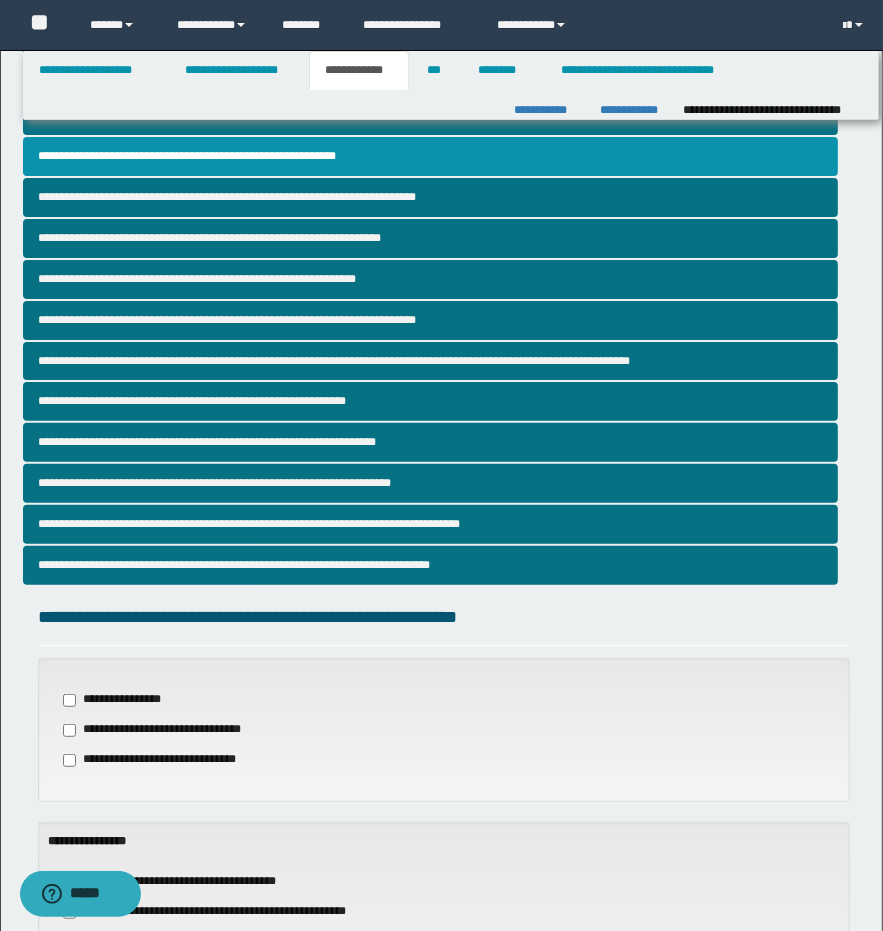 scroll, scrollTop: 0, scrollLeft: 0, axis: both 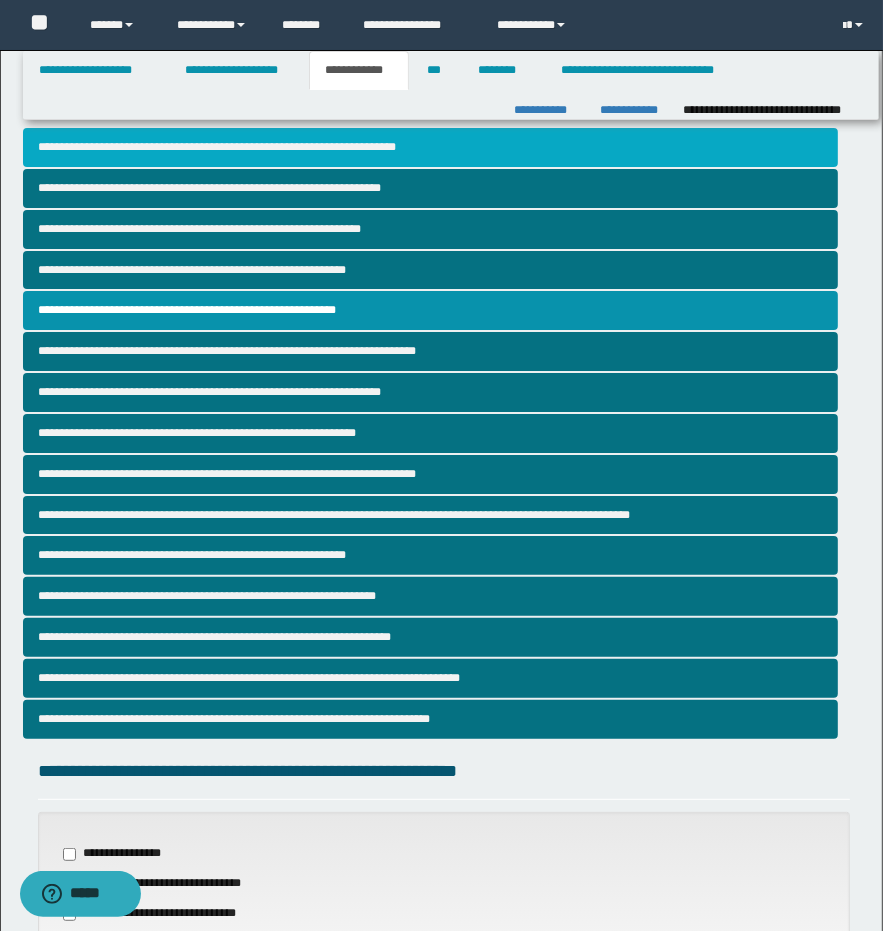 click on "**********" at bounding box center (430, 147) 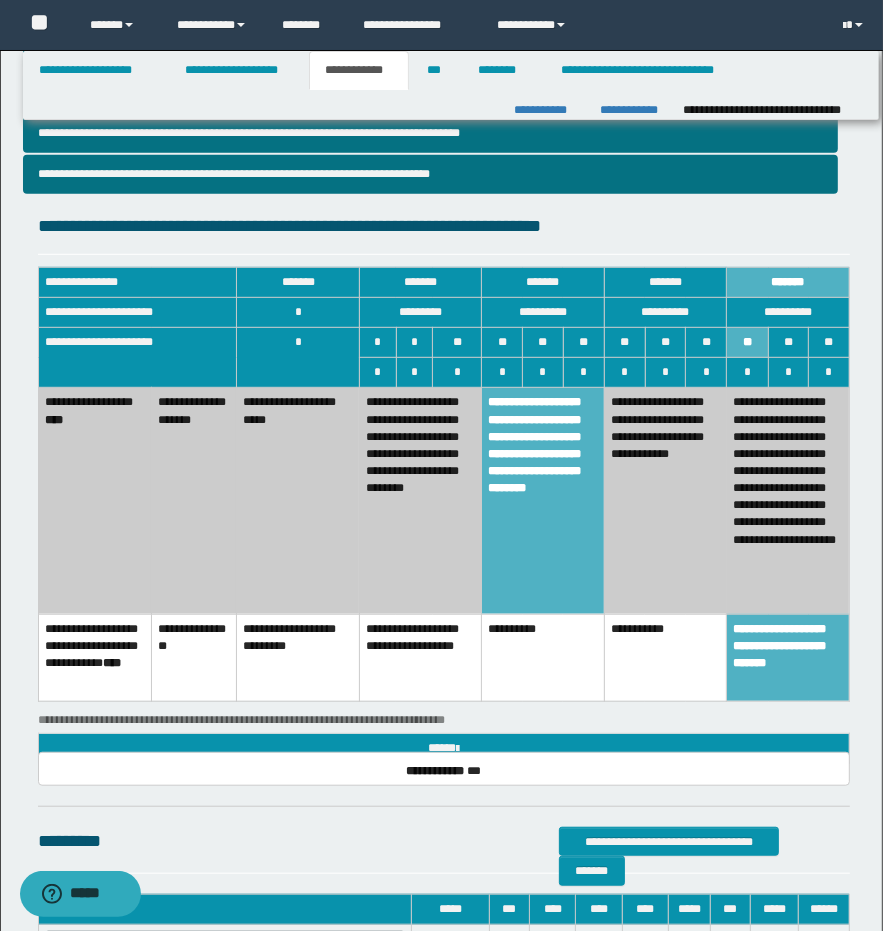 scroll, scrollTop: 609, scrollLeft: 0, axis: vertical 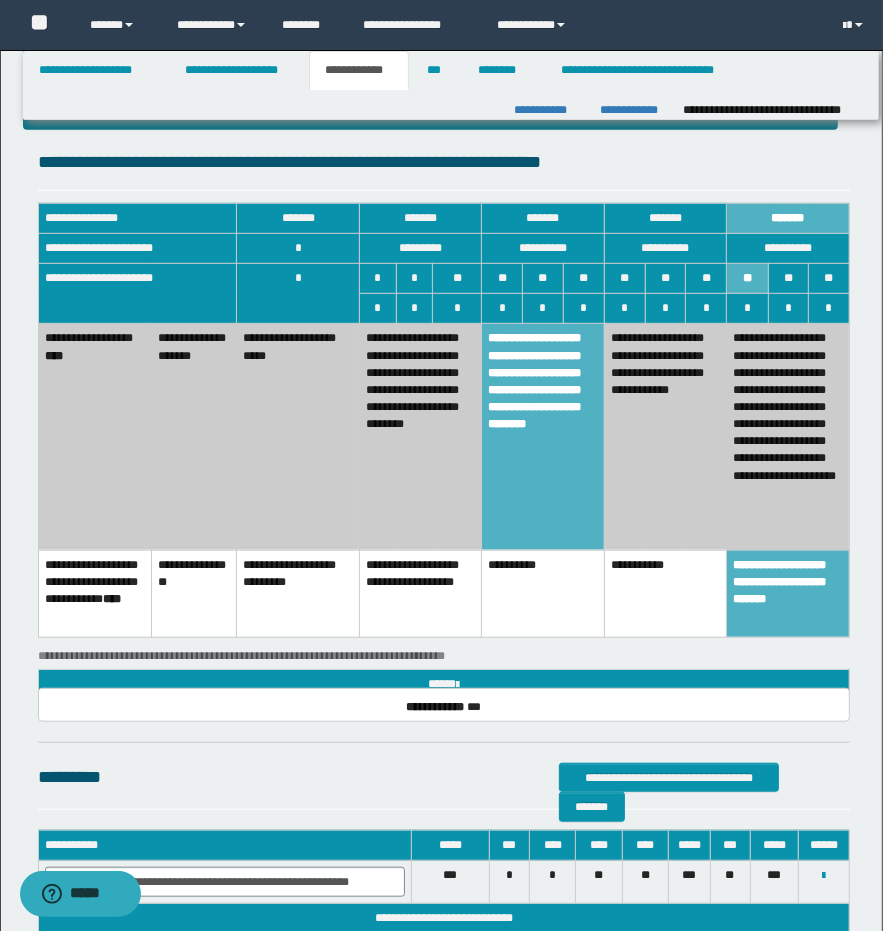 click on "**********" at bounding box center (665, 593) 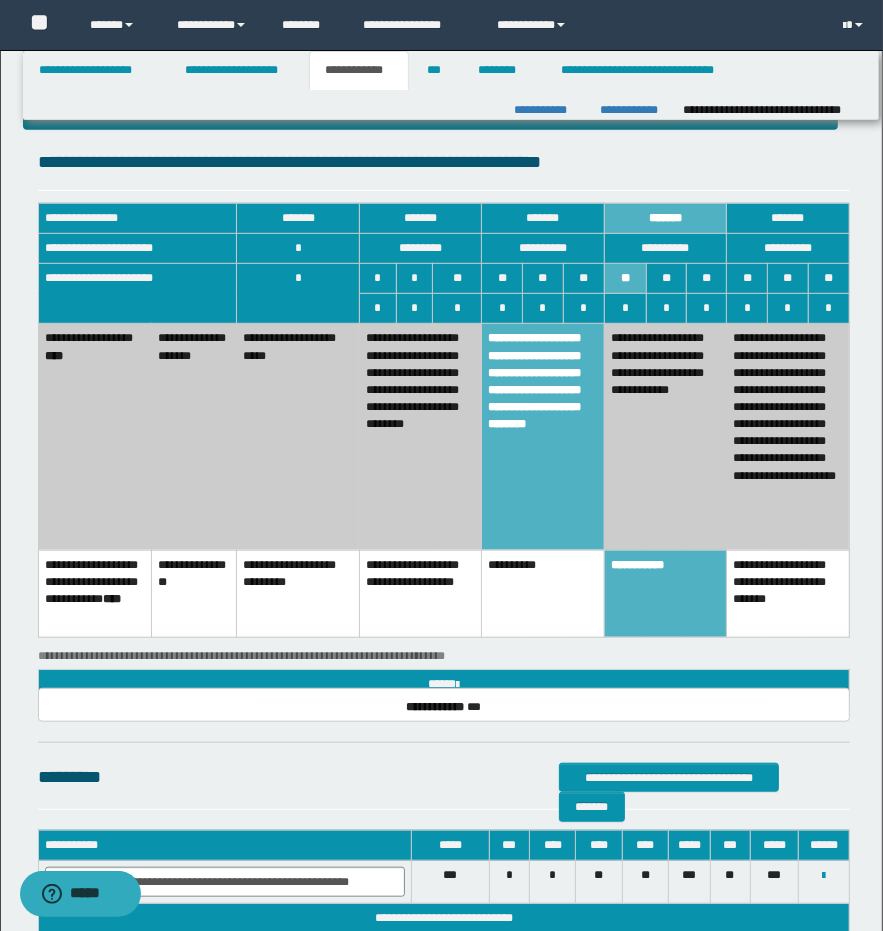 click on "**********" at bounding box center [665, 437] 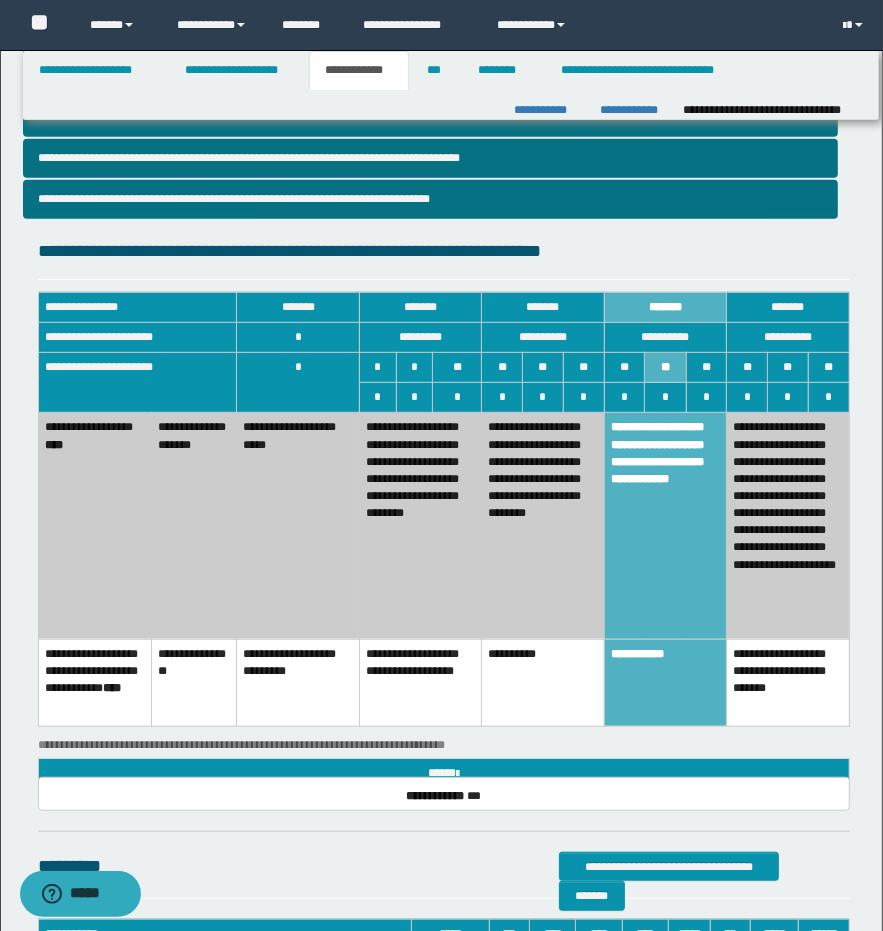 scroll, scrollTop: 525, scrollLeft: 0, axis: vertical 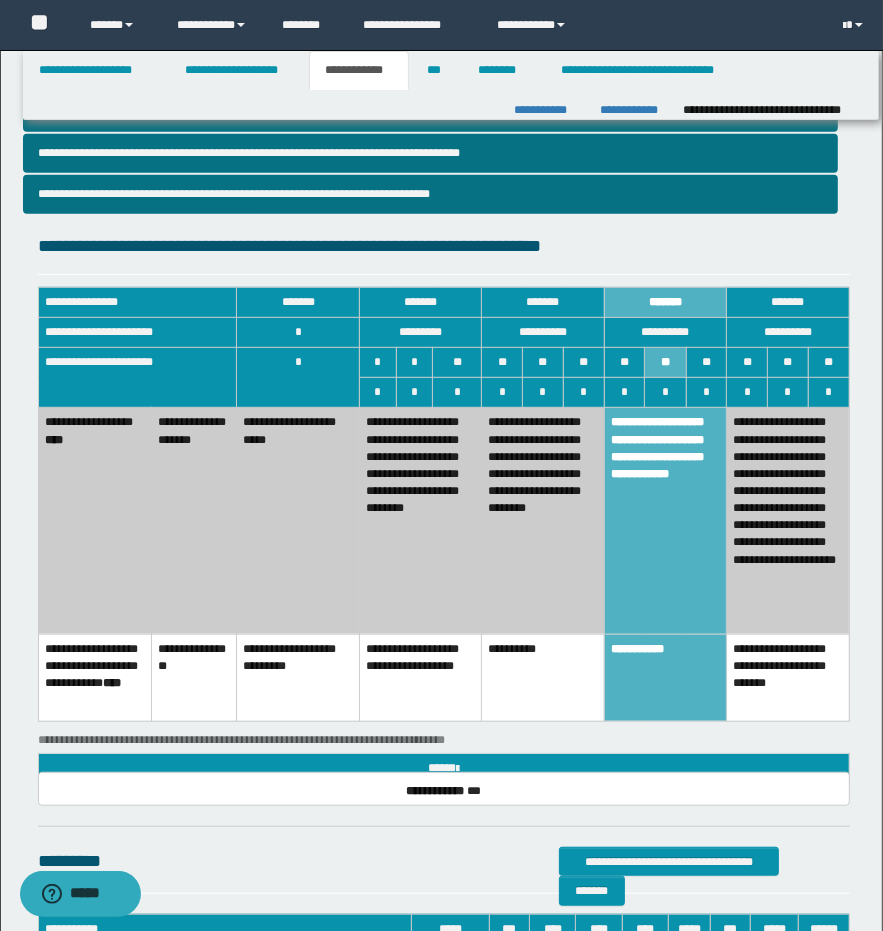 click on "**********" at bounding box center [543, 521] 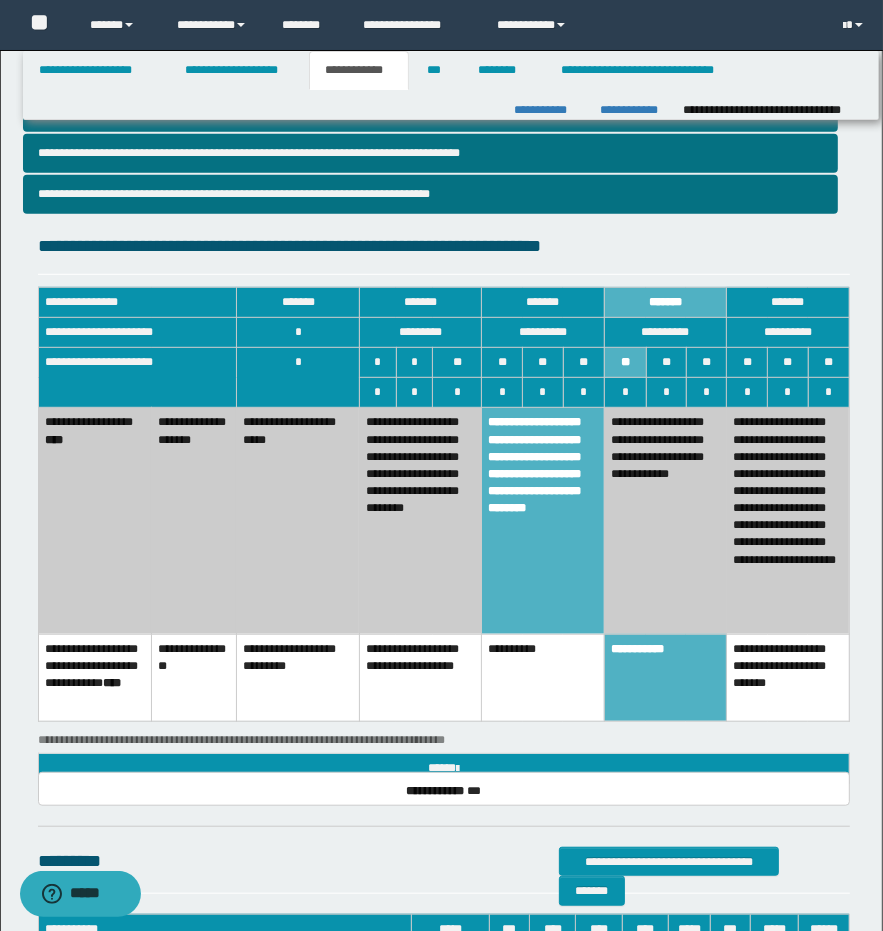 click on "**********" at bounding box center [420, 521] 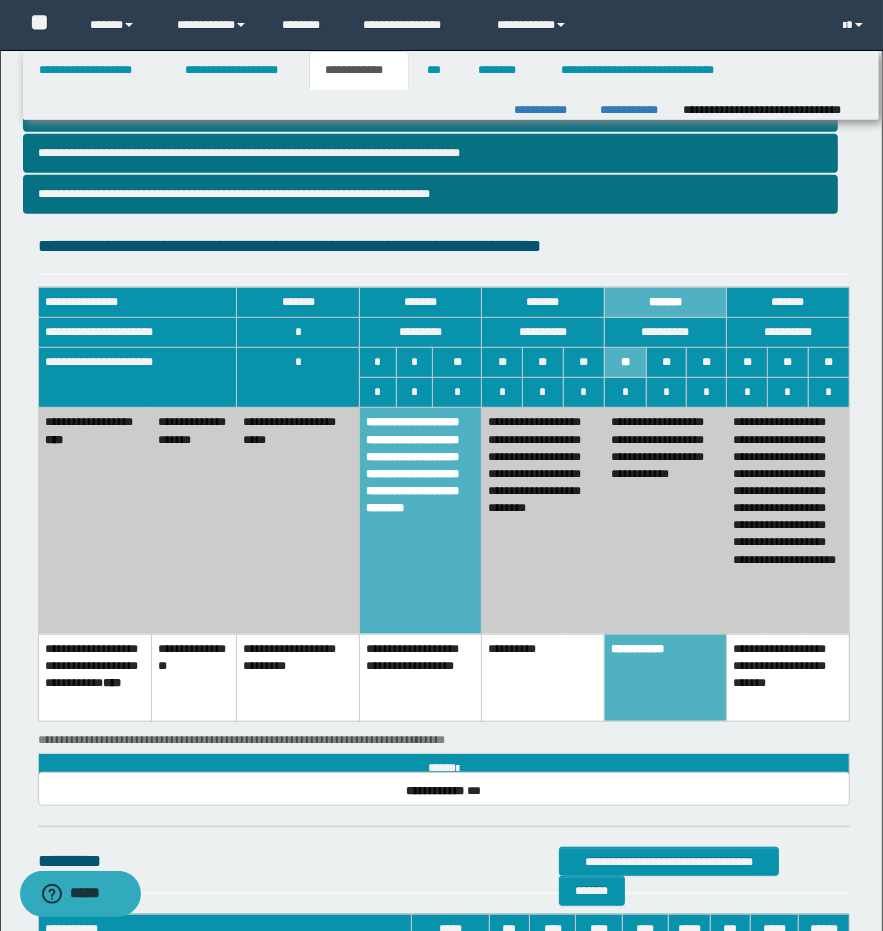 scroll, scrollTop: 528, scrollLeft: 0, axis: vertical 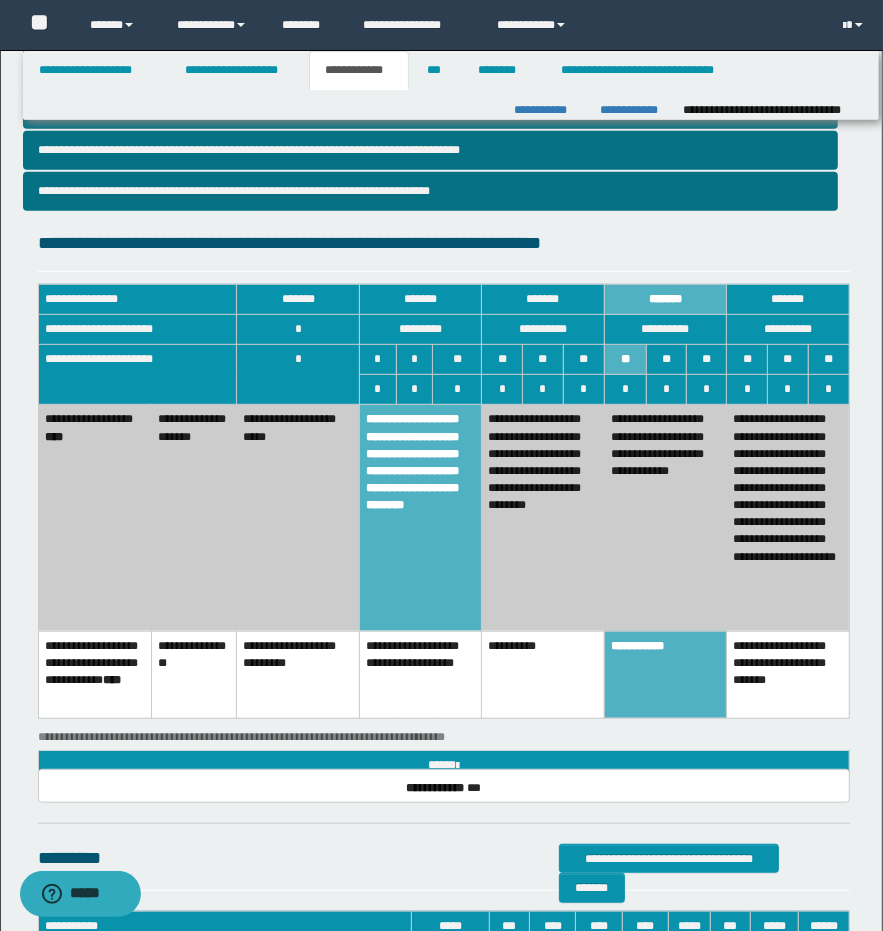 click on "**********" at bounding box center (543, 518) 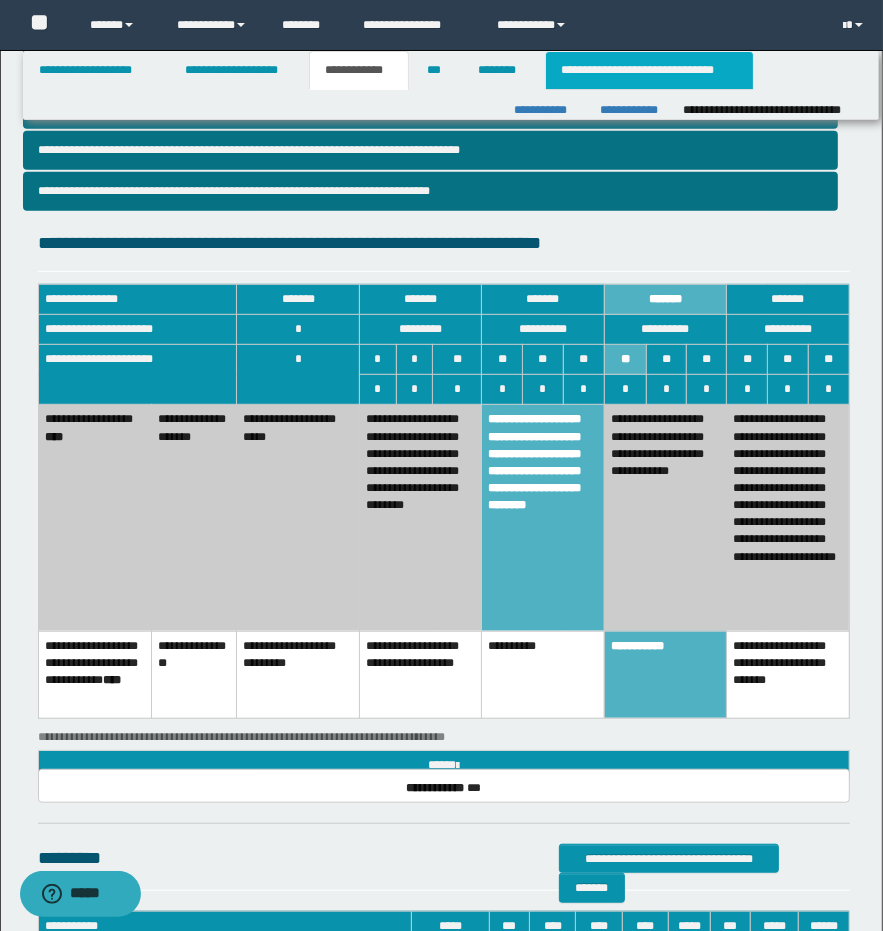 click on "**********" at bounding box center [649, 70] 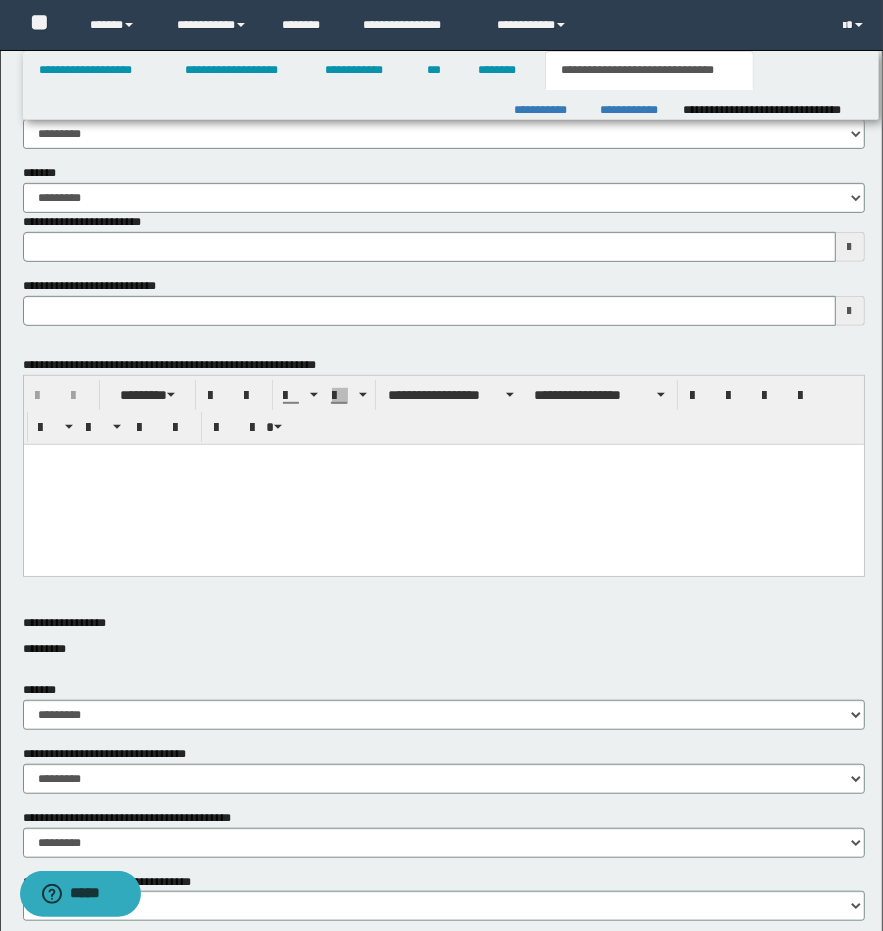 scroll, scrollTop: 0, scrollLeft: 0, axis: both 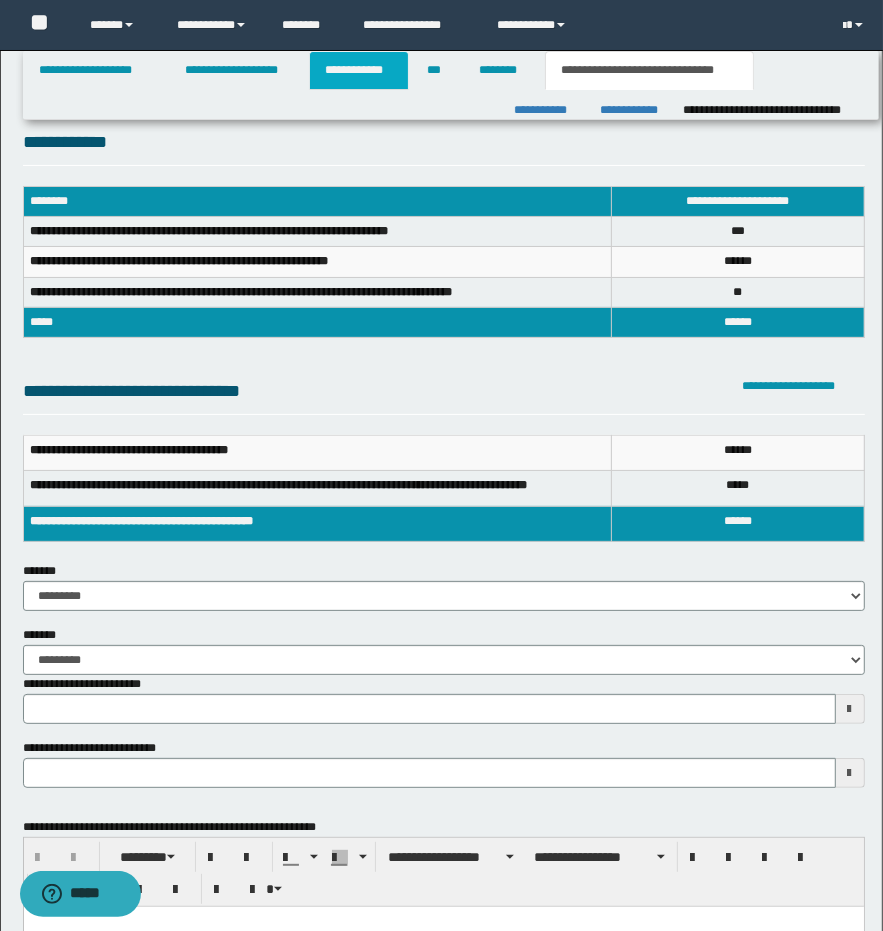 click on "**********" at bounding box center (359, 70) 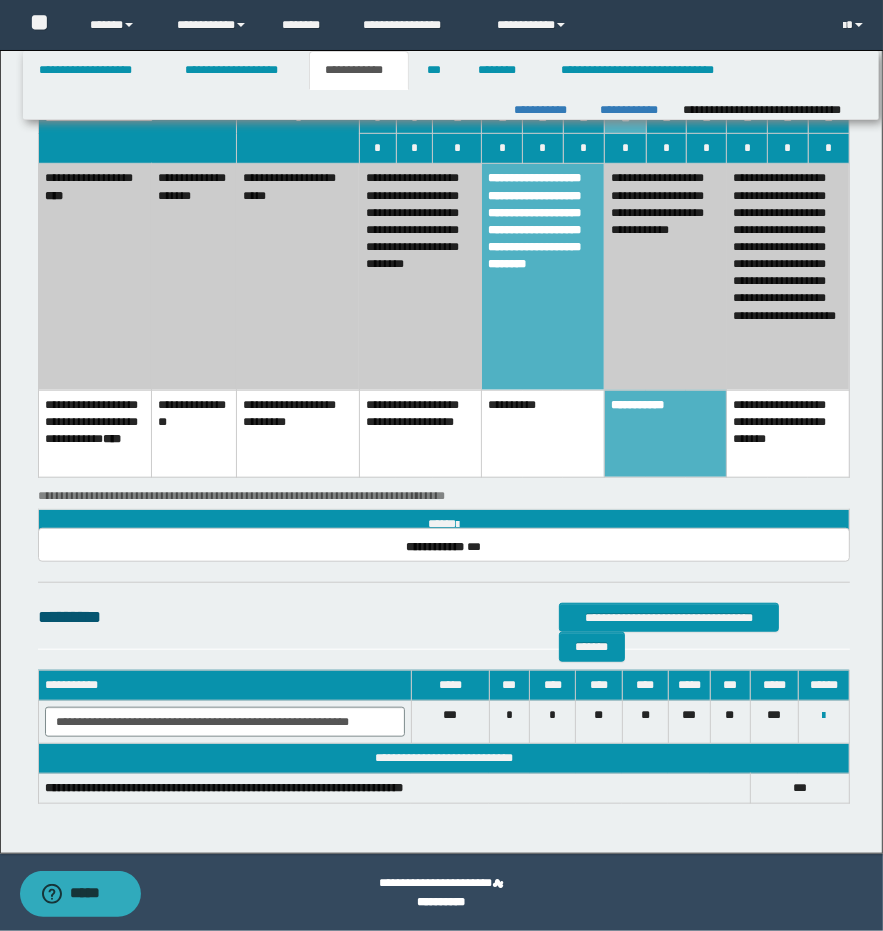scroll, scrollTop: 0, scrollLeft: 0, axis: both 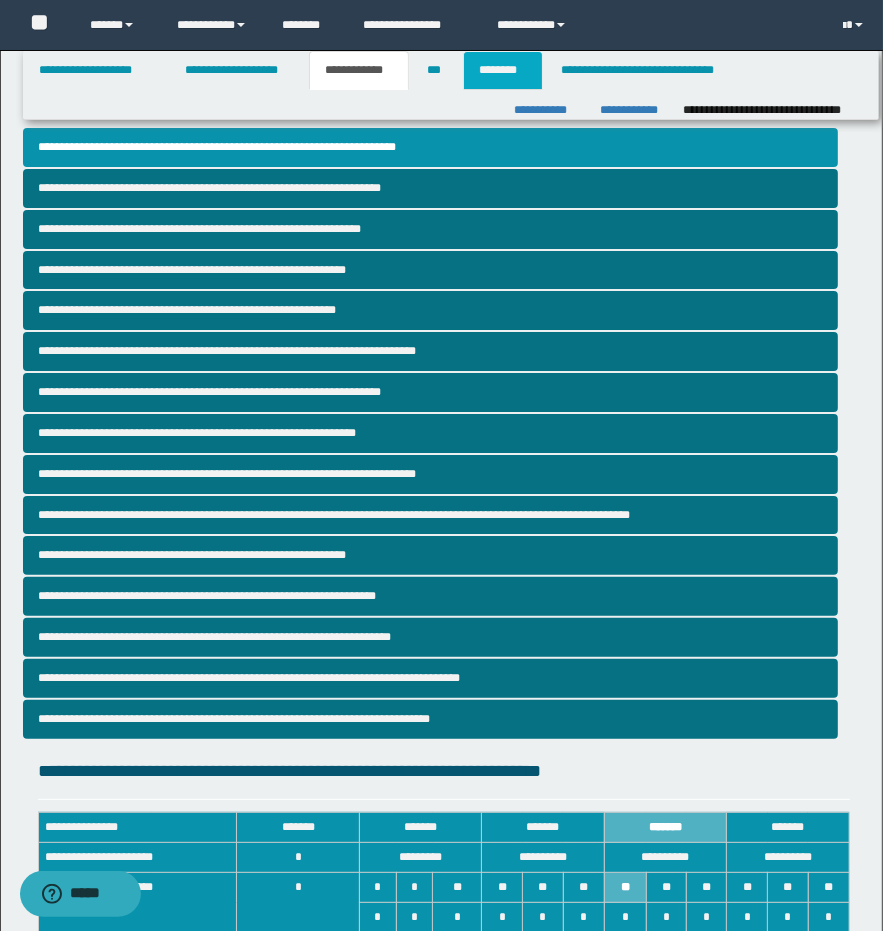 click on "********" at bounding box center (503, 70) 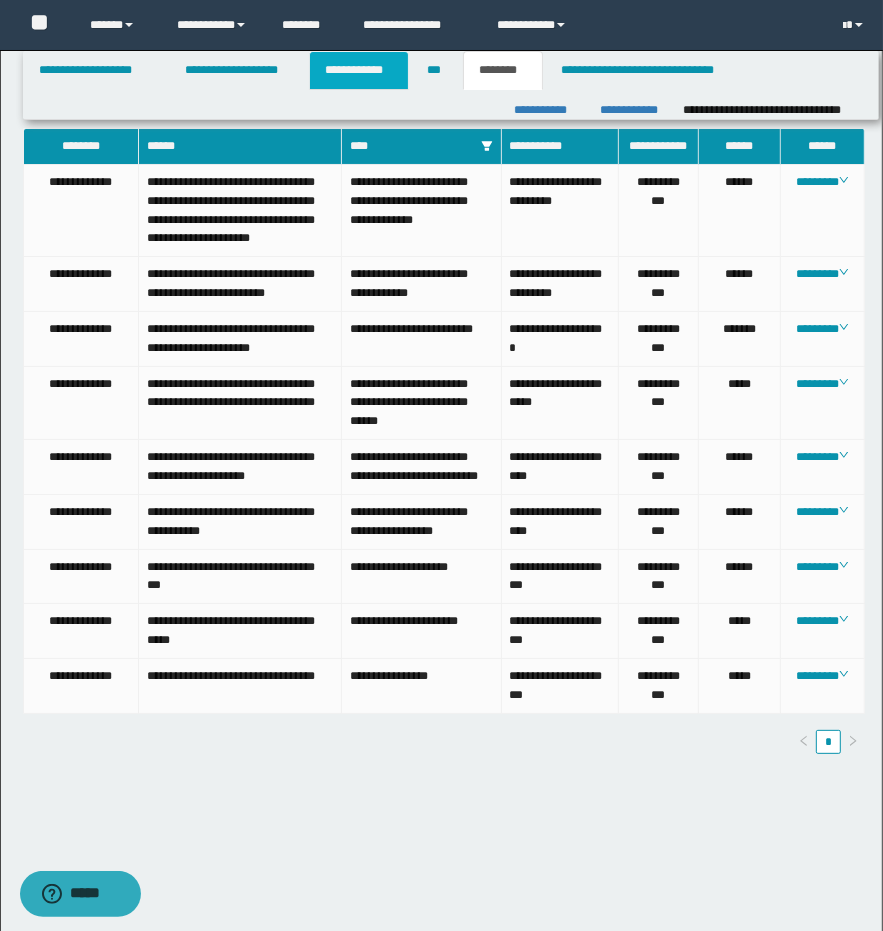 click on "**********" at bounding box center (359, 70) 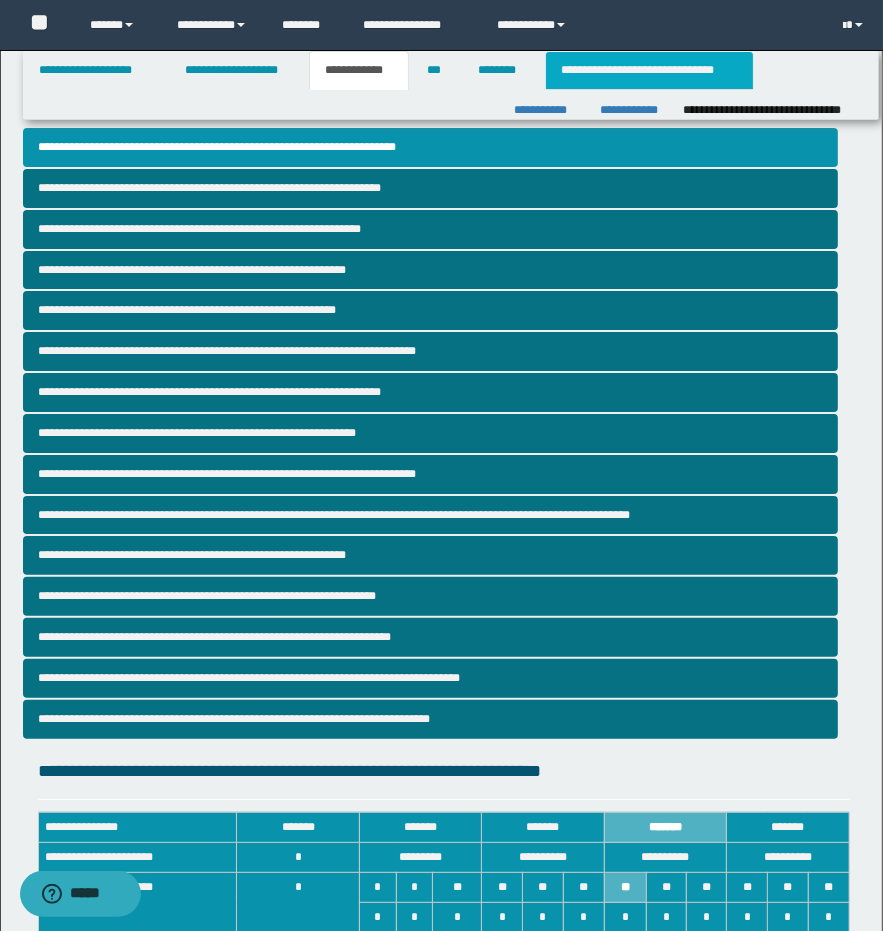 click on "**********" at bounding box center [649, 70] 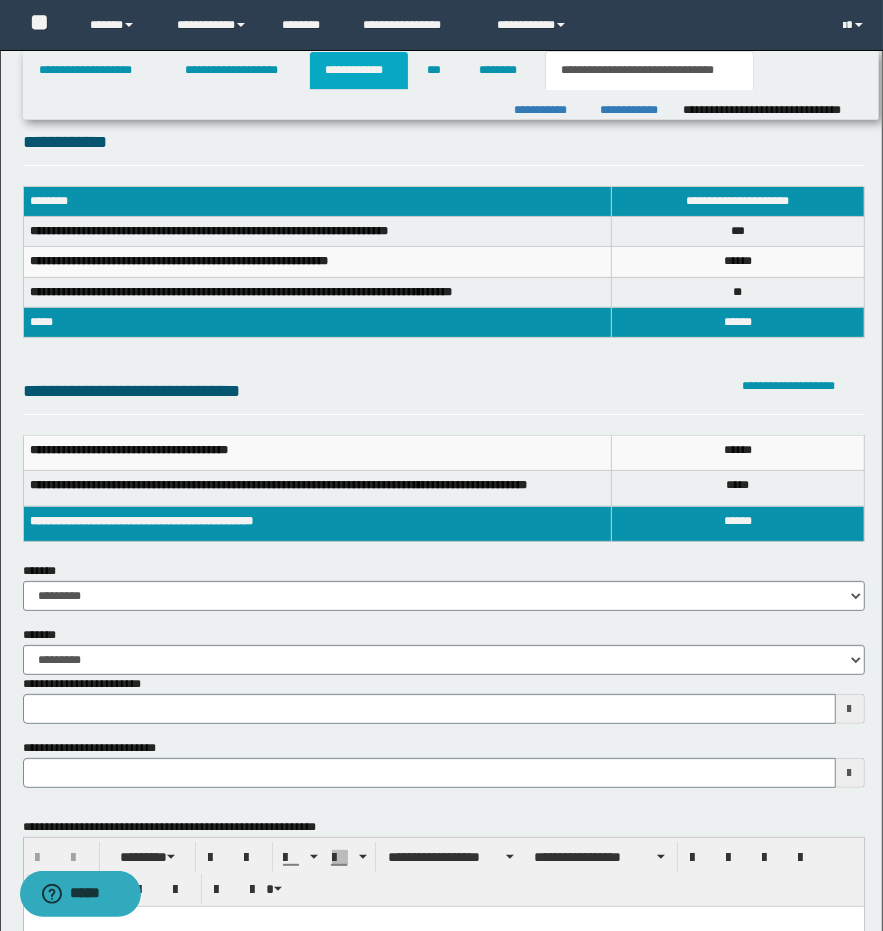click on "**********" at bounding box center (359, 70) 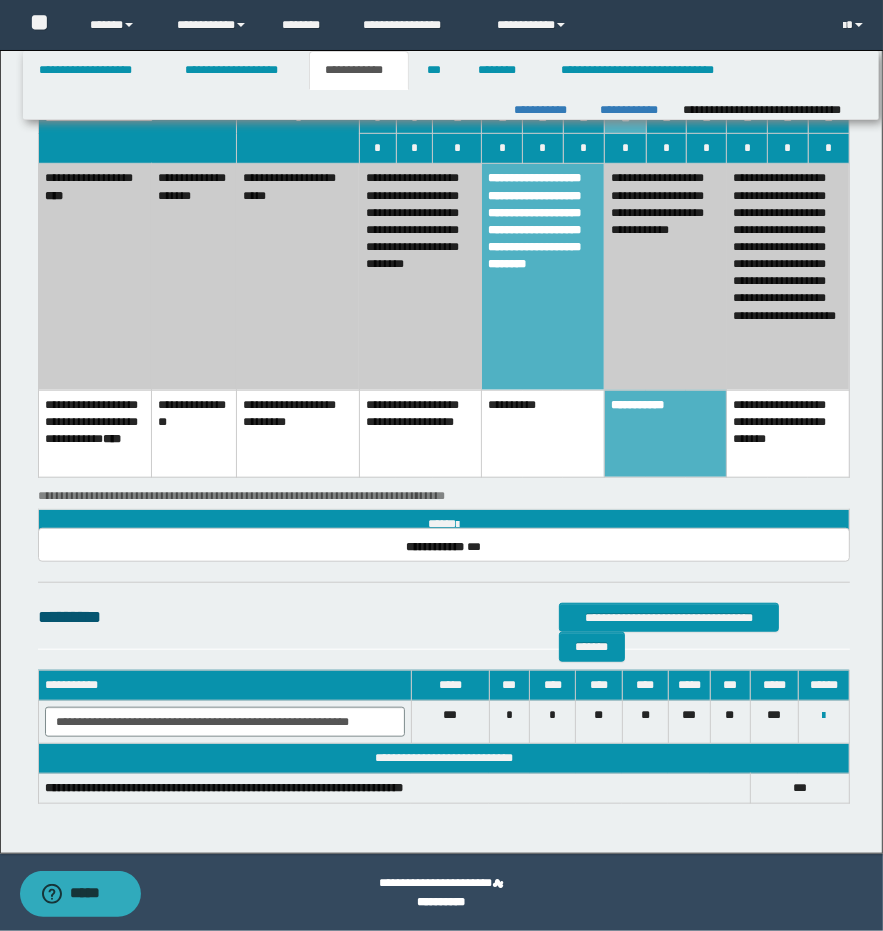 scroll, scrollTop: 762, scrollLeft: 0, axis: vertical 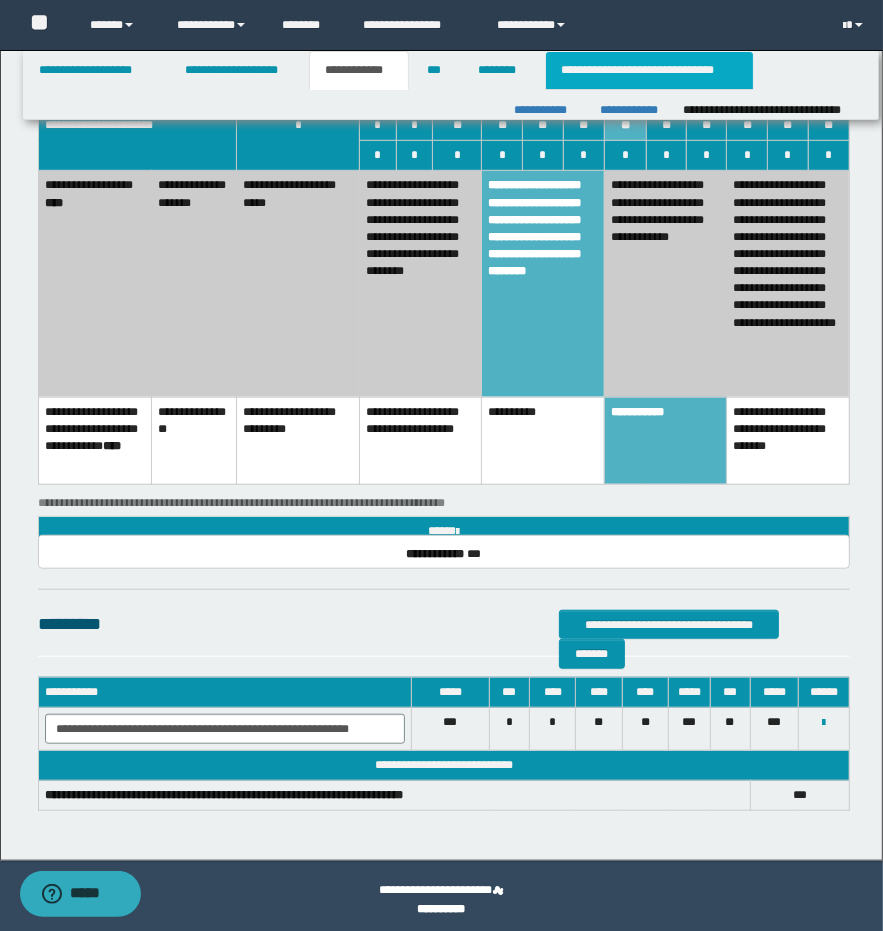 click on "**********" at bounding box center (649, 70) 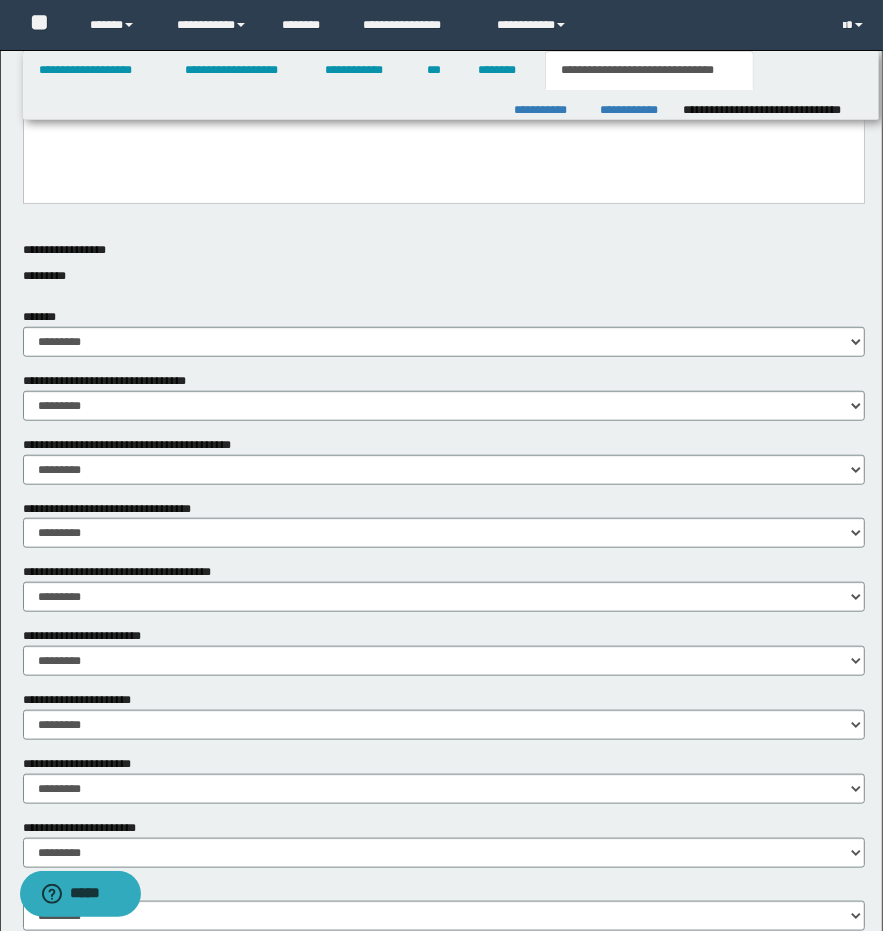 scroll, scrollTop: 837, scrollLeft: 0, axis: vertical 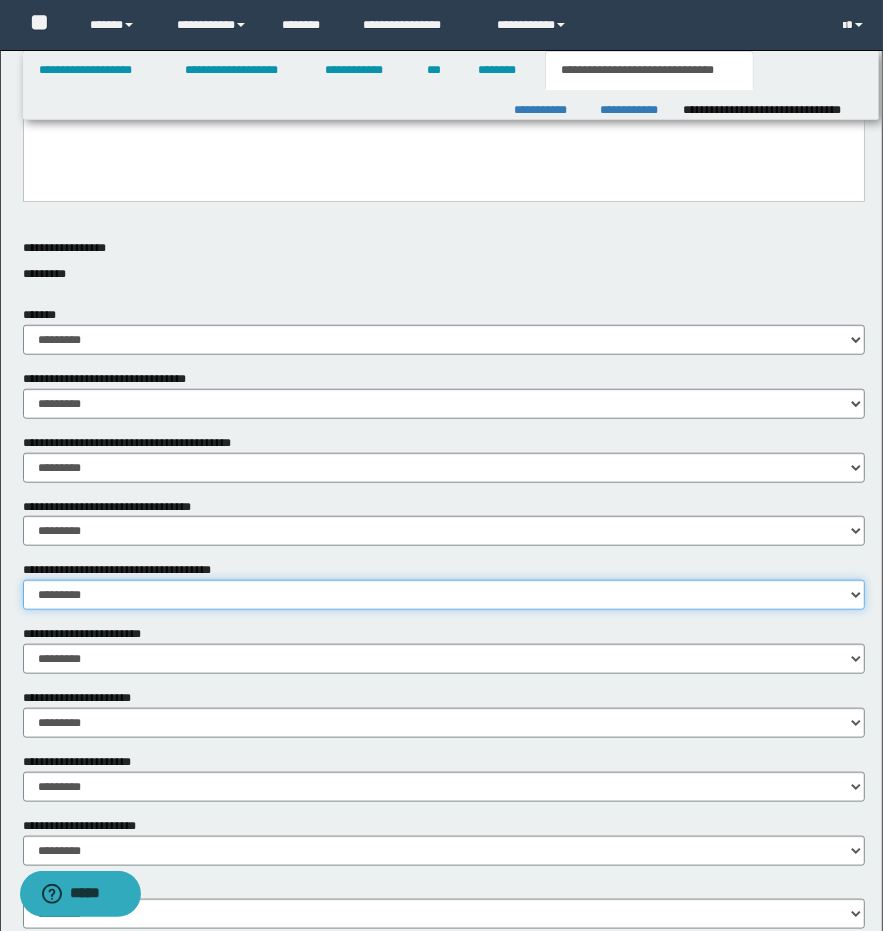 click on "*********
**
**" at bounding box center (444, 595) 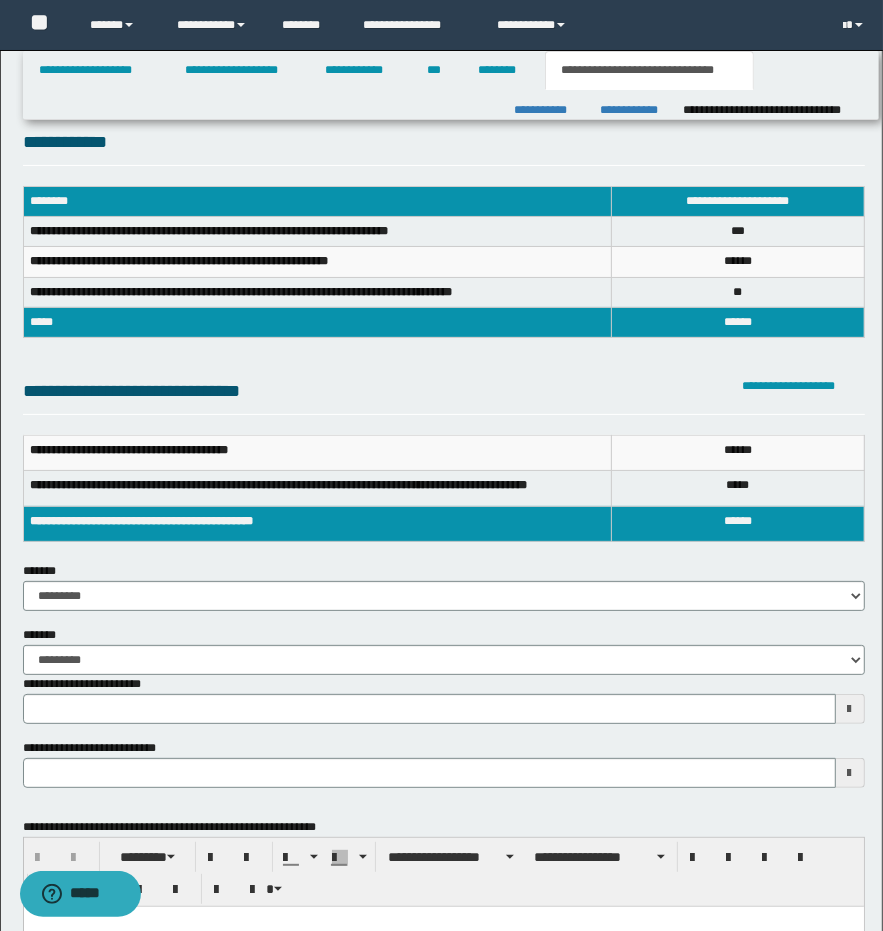 scroll, scrollTop: 1, scrollLeft: 0, axis: vertical 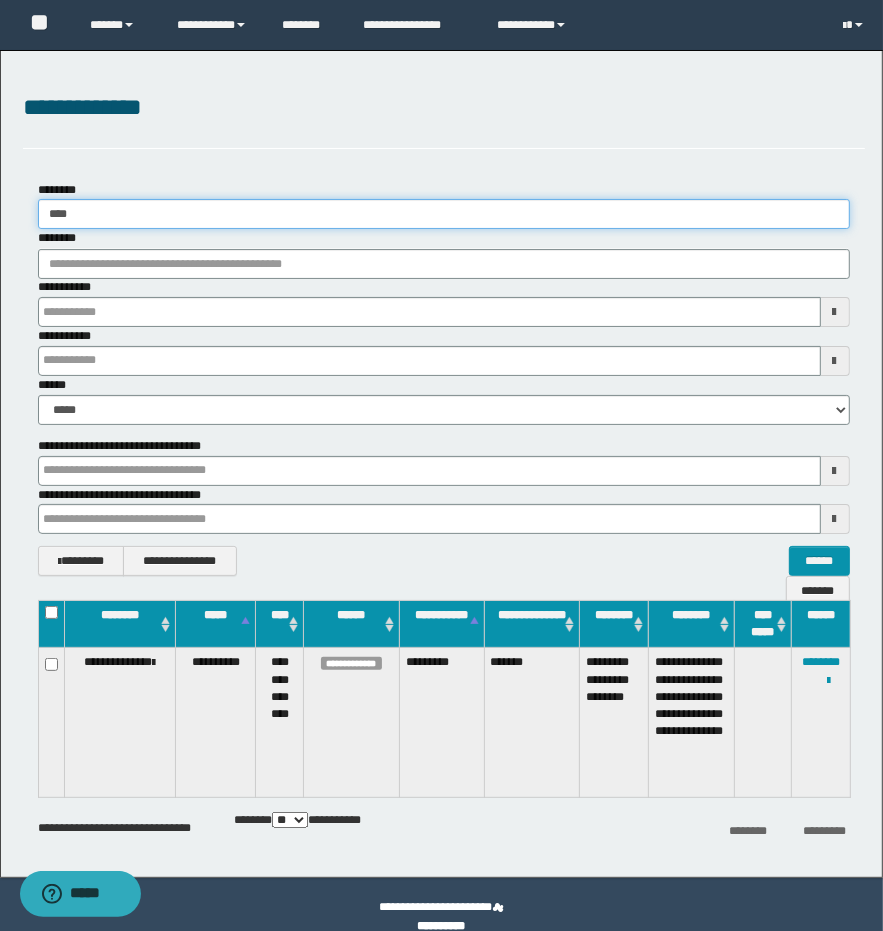drag, startPoint x: 108, startPoint y: 216, endPoint x: 20, endPoint y: 203, distance: 88.95505 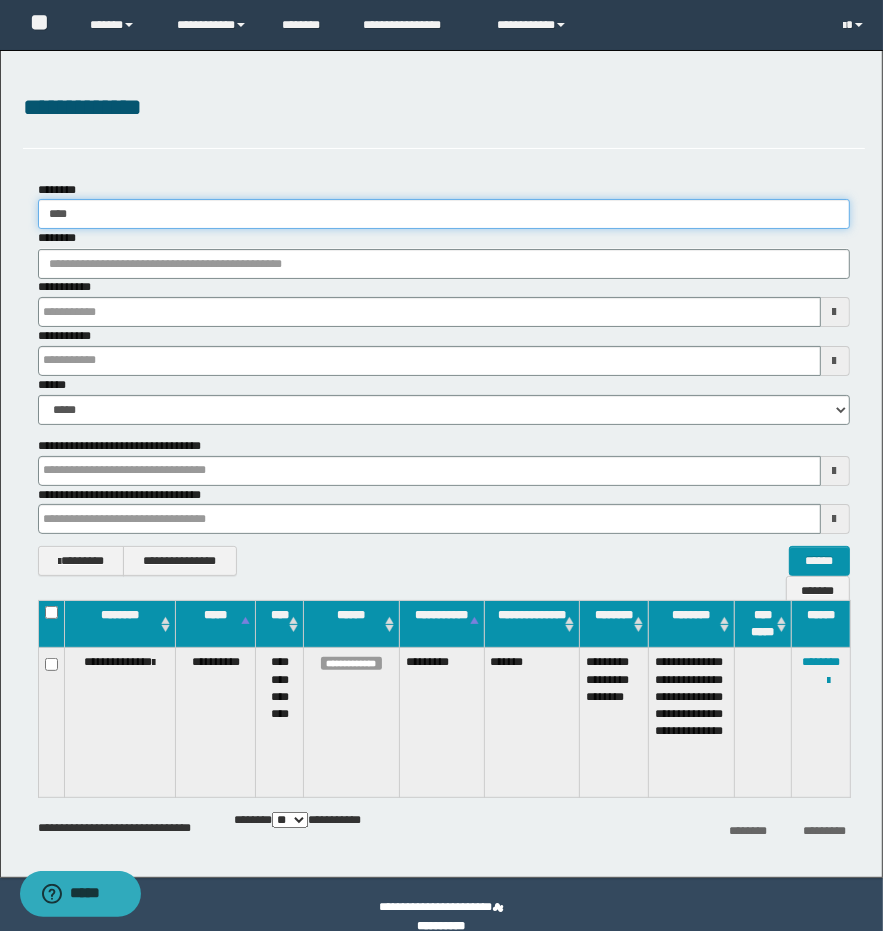 click on "**********" at bounding box center [444, 379] 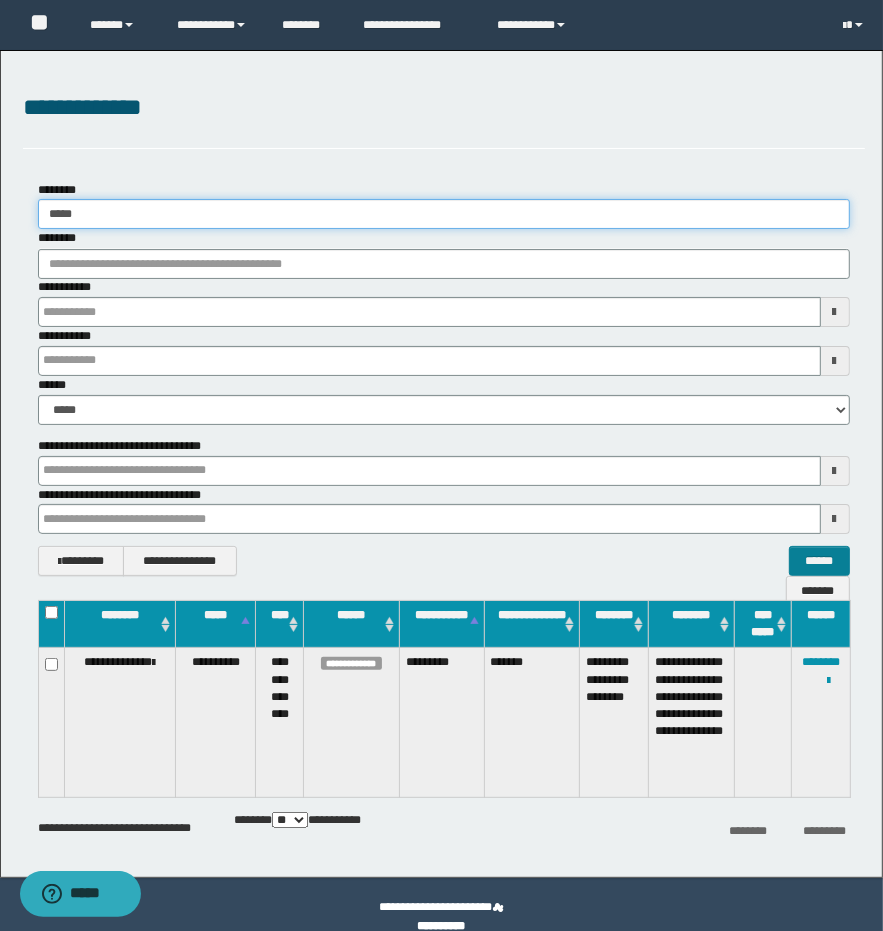 type on "*****" 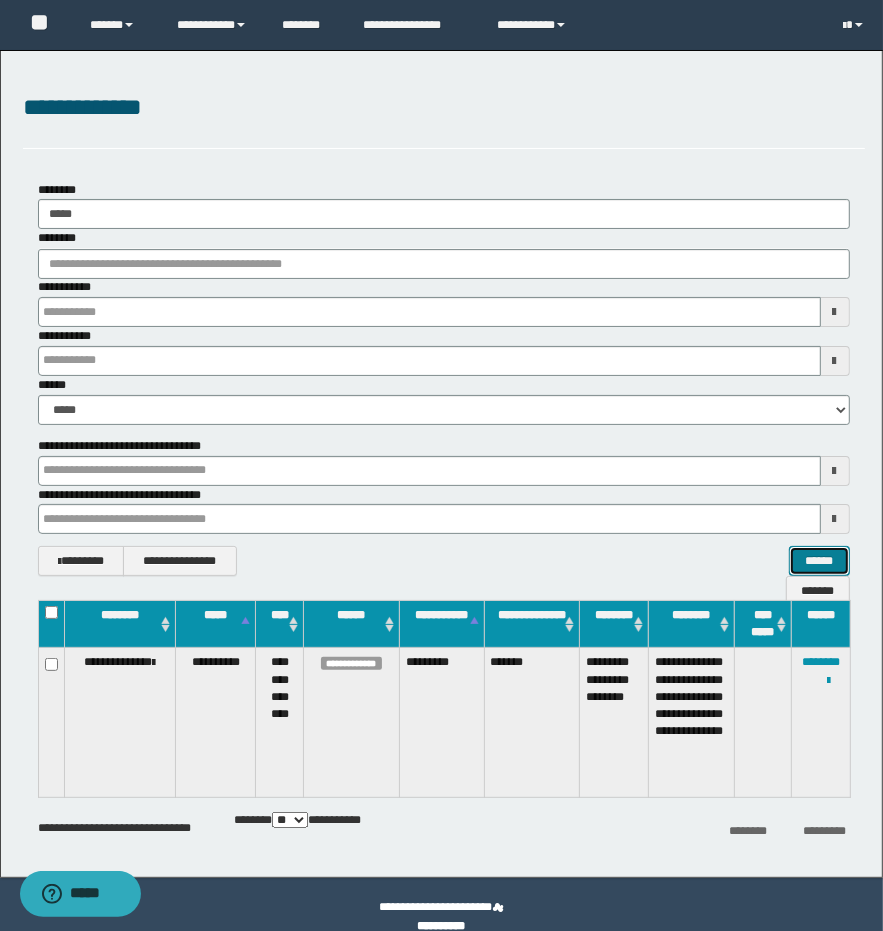 click on "******" at bounding box center (819, 561) 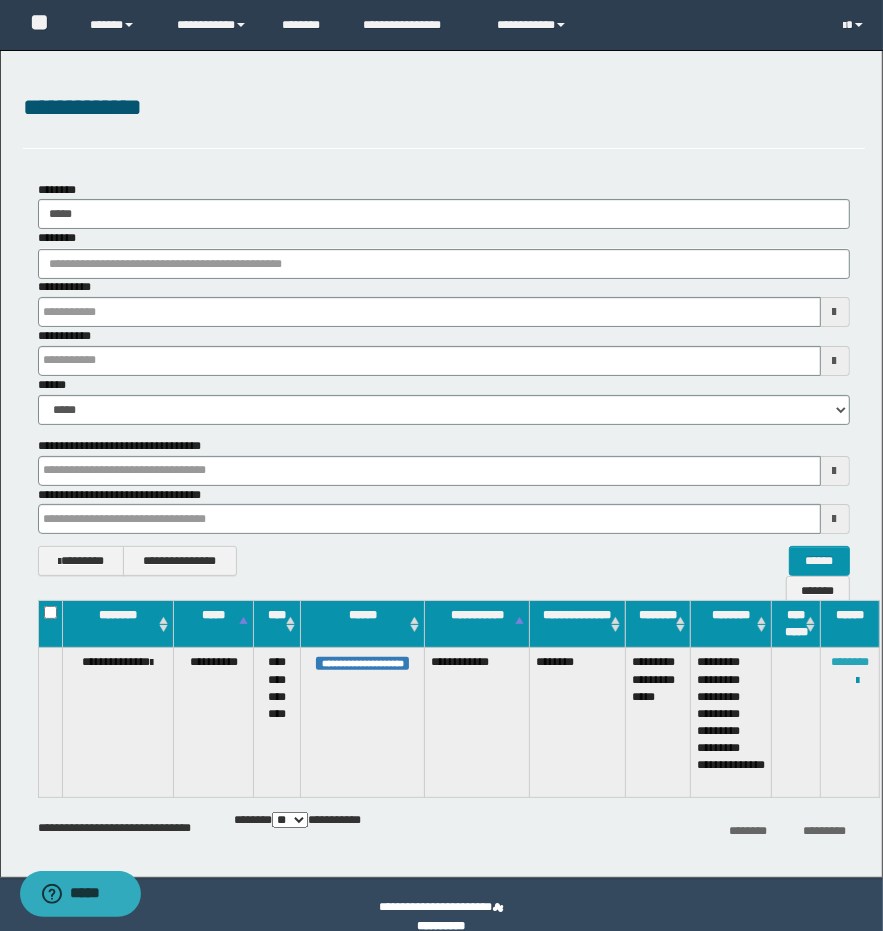 click on "********" at bounding box center [850, 662] 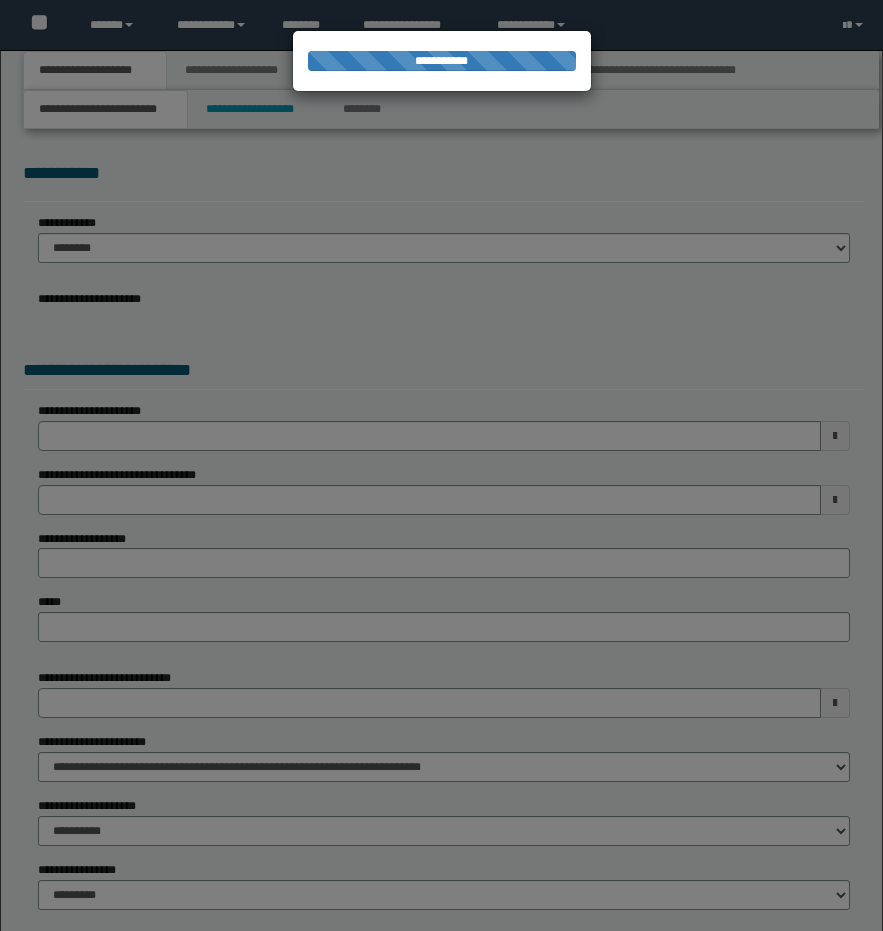 scroll, scrollTop: 0, scrollLeft: 0, axis: both 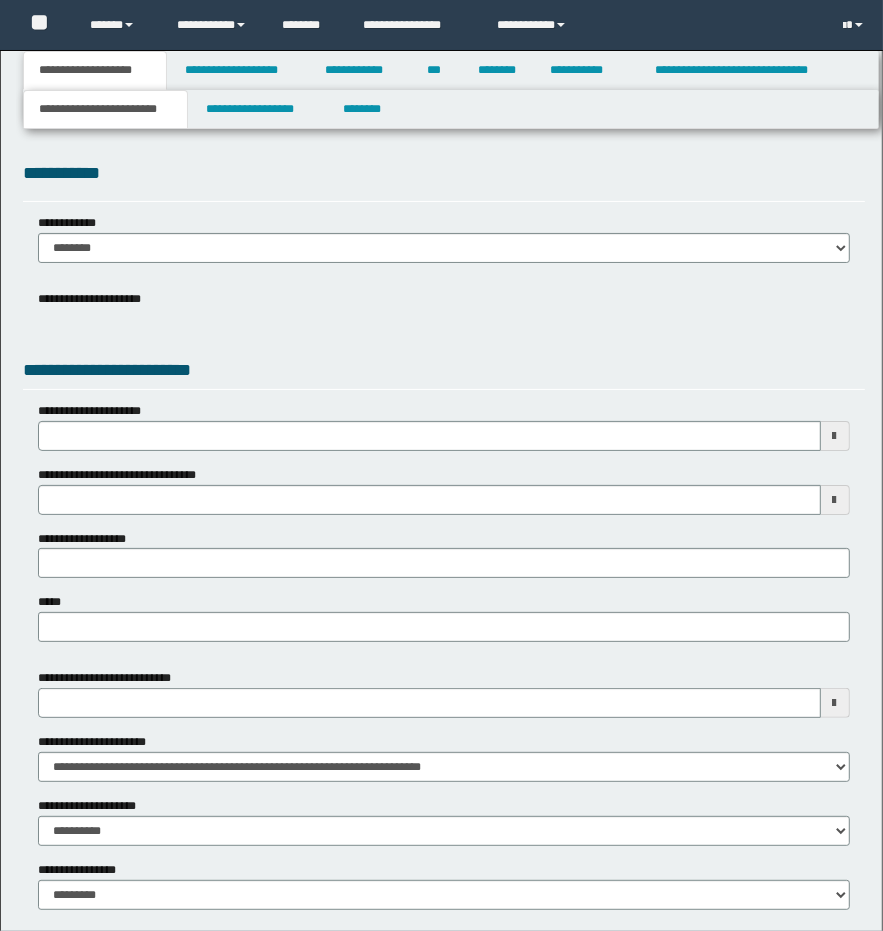 select on "**" 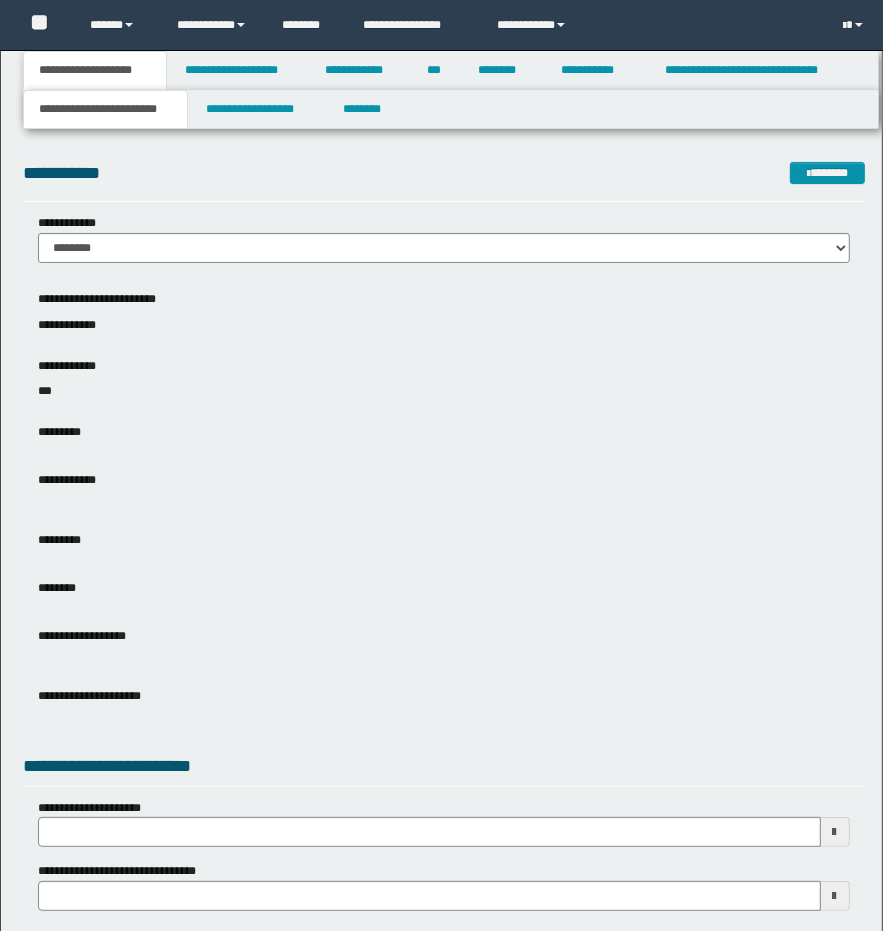 scroll, scrollTop: 0, scrollLeft: 0, axis: both 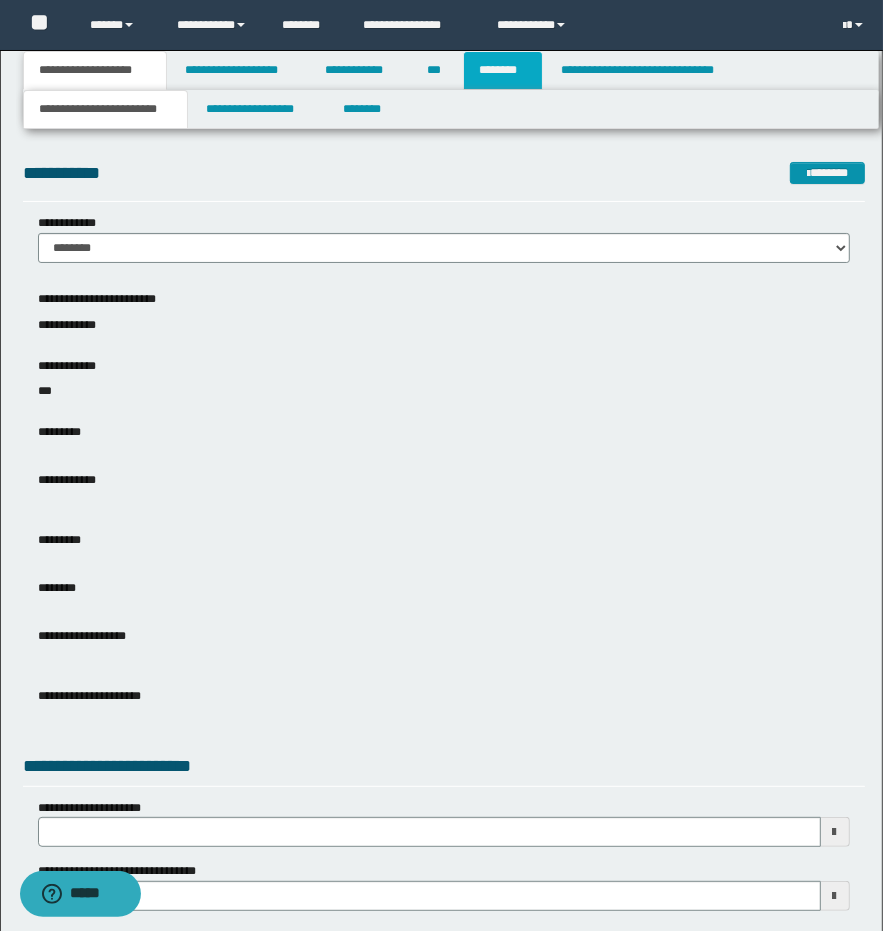 click on "********" at bounding box center [503, 70] 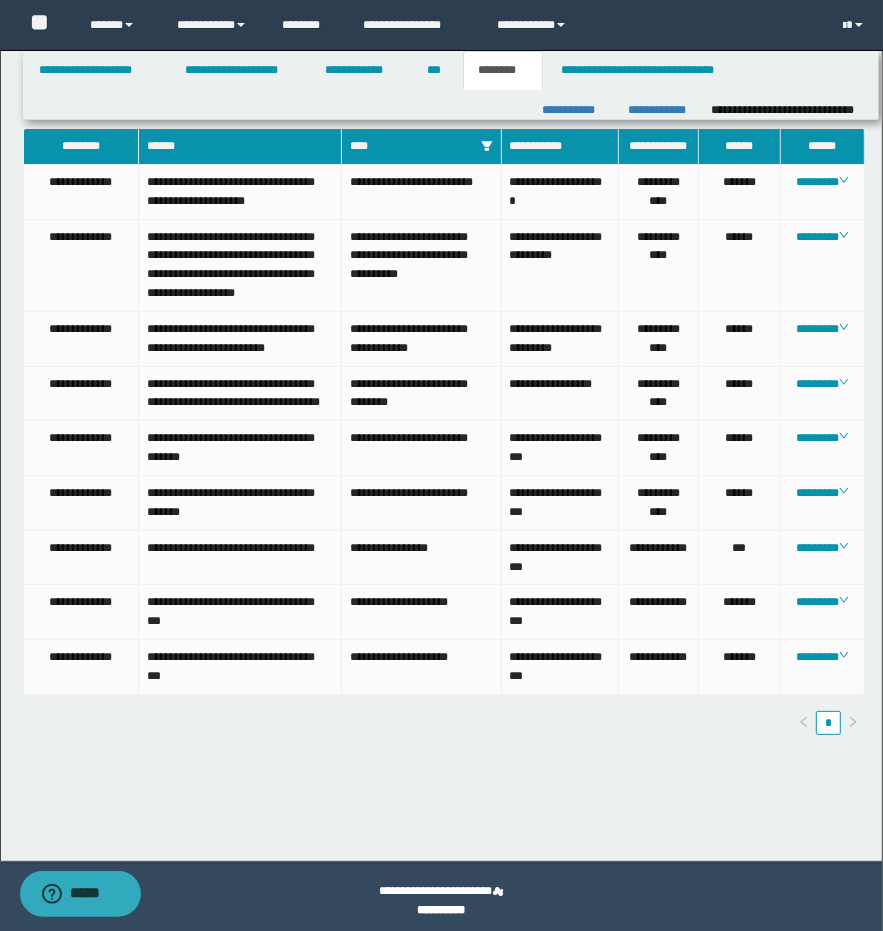scroll, scrollTop: 3, scrollLeft: 0, axis: vertical 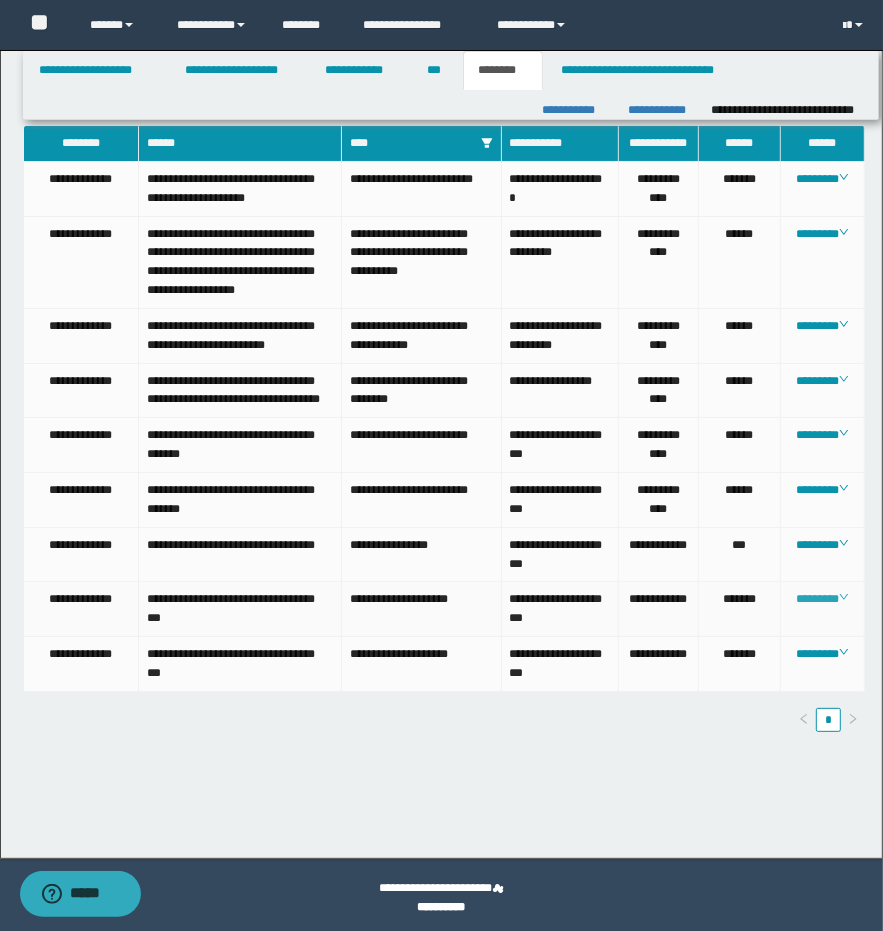 click on "********" at bounding box center [822, 599] 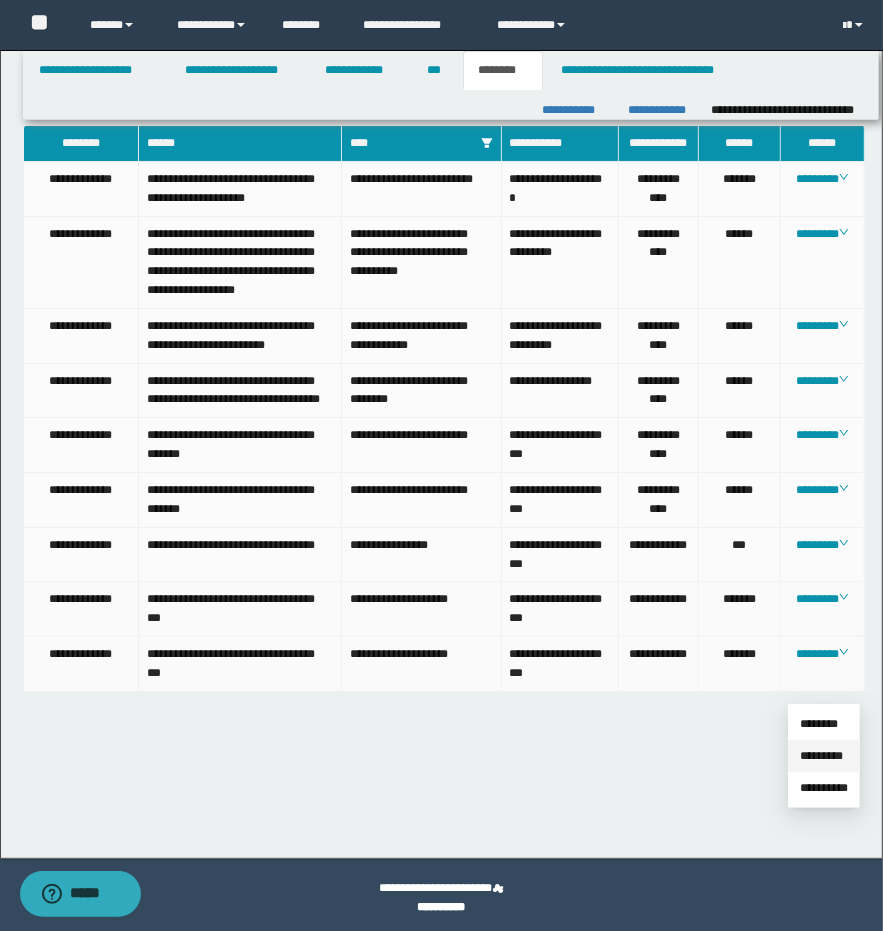 click on "*********" at bounding box center (821, 756) 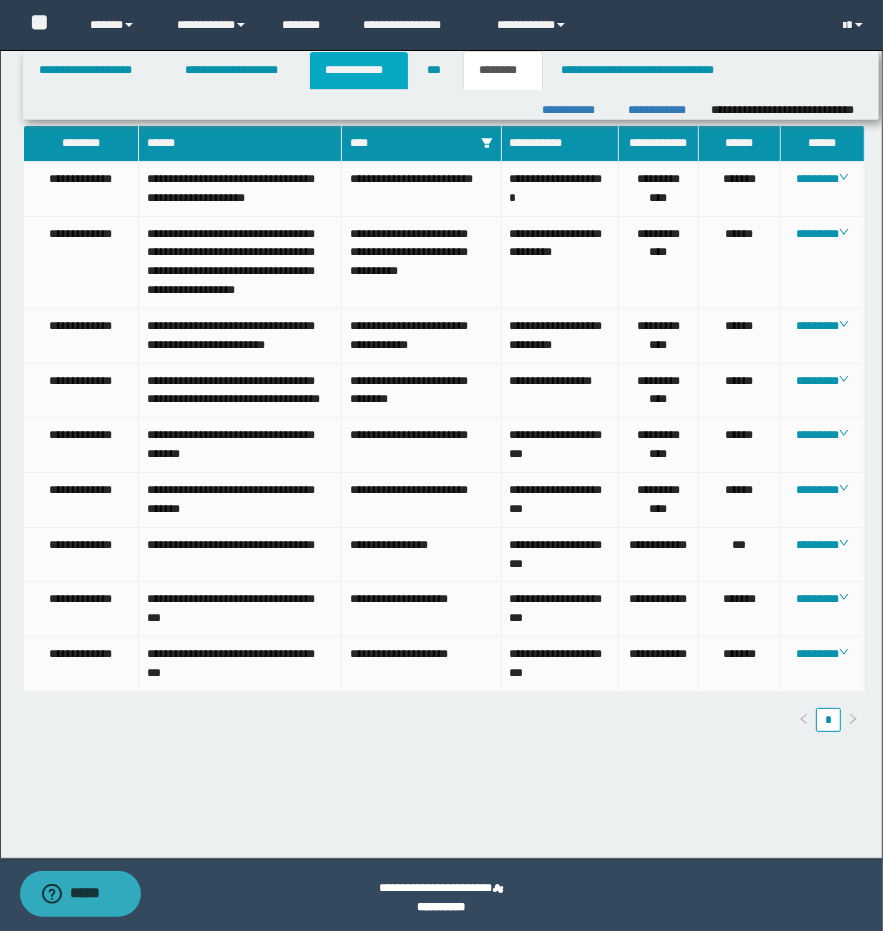 click on "**********" at bounding box center [359, 70] 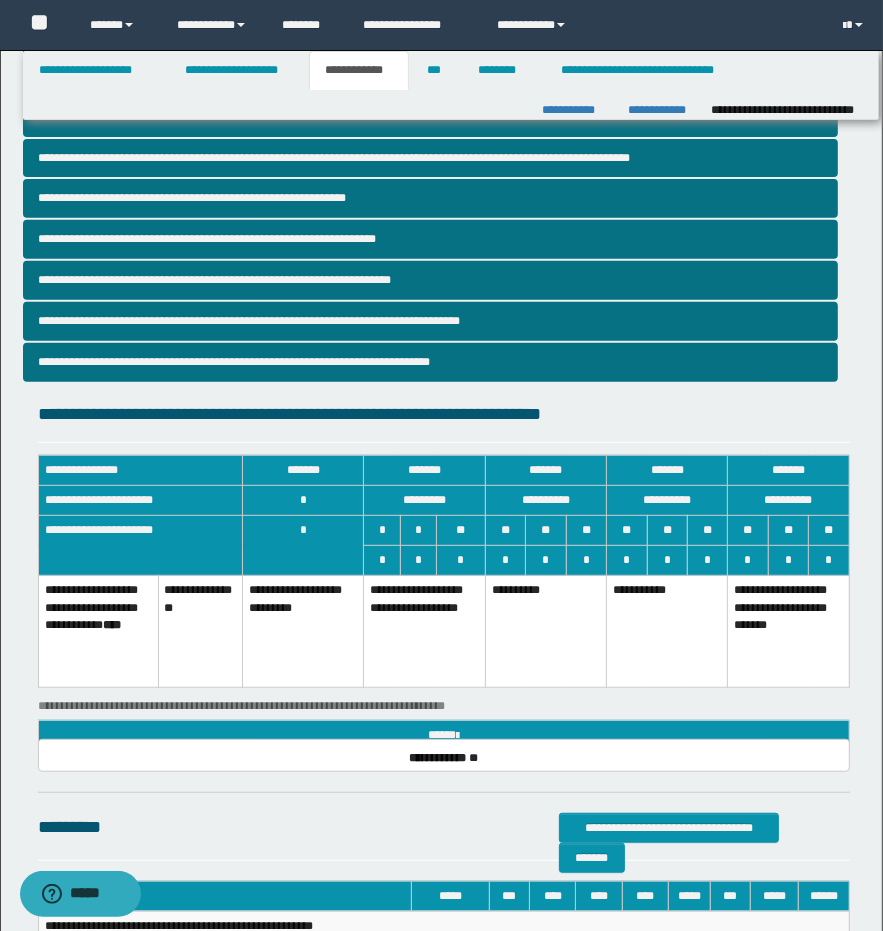 scroll, scrollTop: 369, scrollLeft: 0, axis: vertical 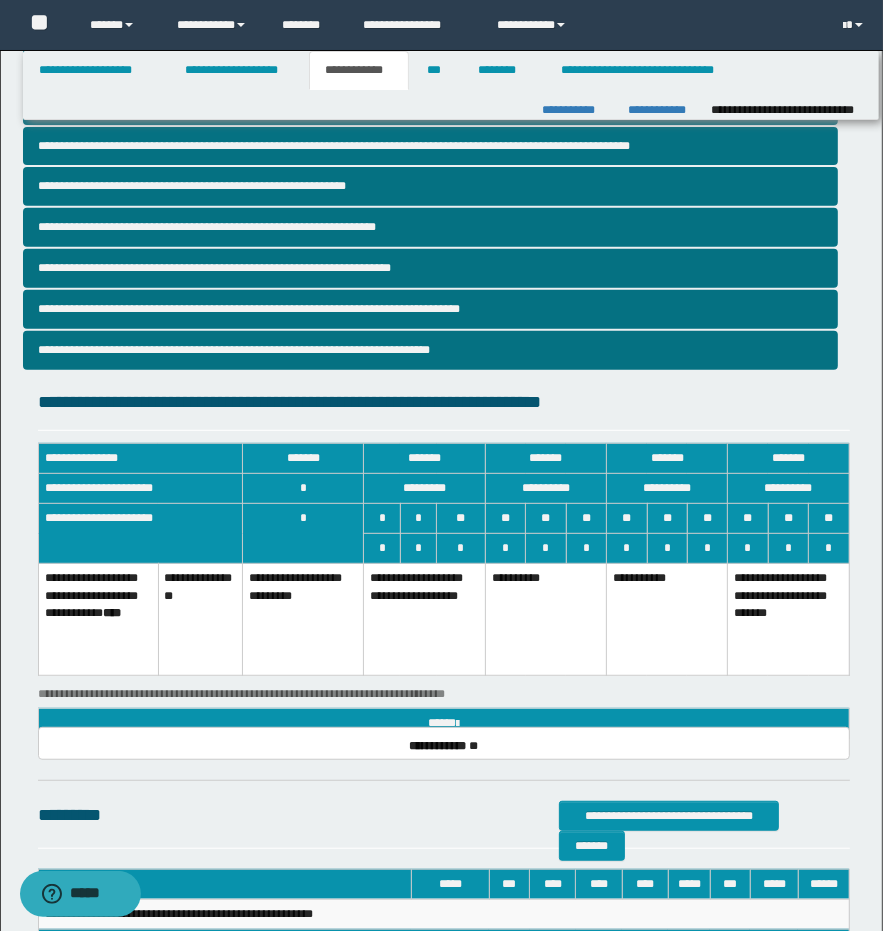 click on "**********" at bounding box center [424, 620] 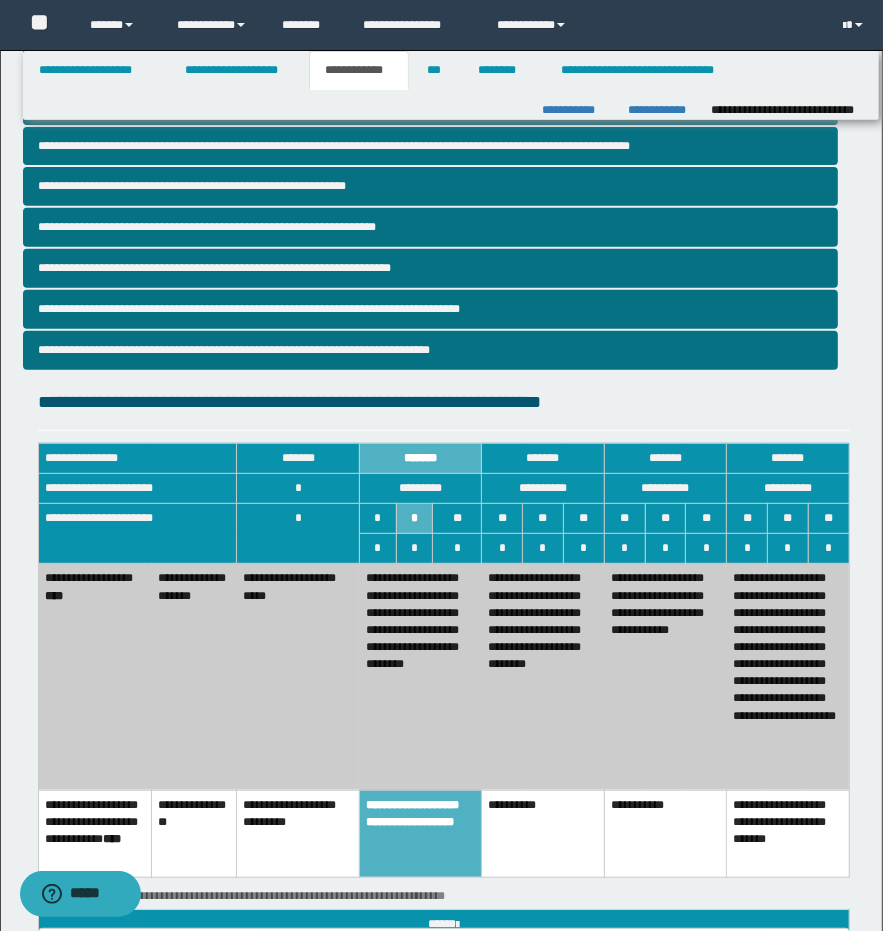click on "**********" at bounding box center (543, 677) 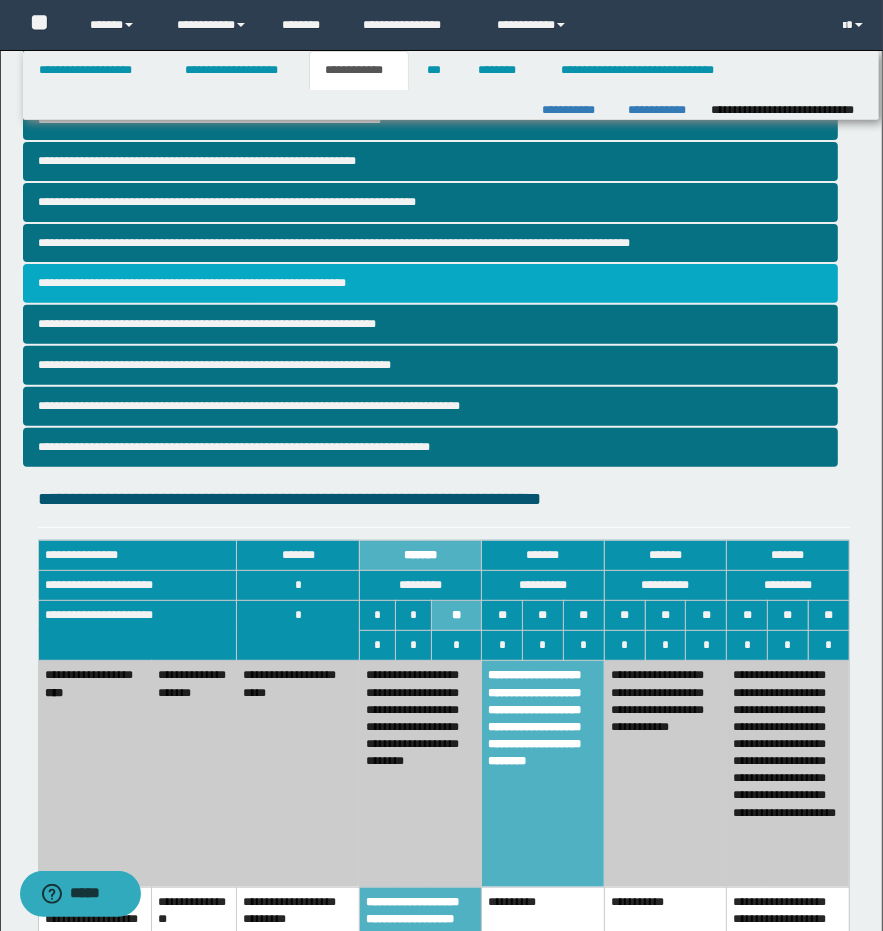 scroll, scrollTop: 0, scrollLeft: 0, axis: both 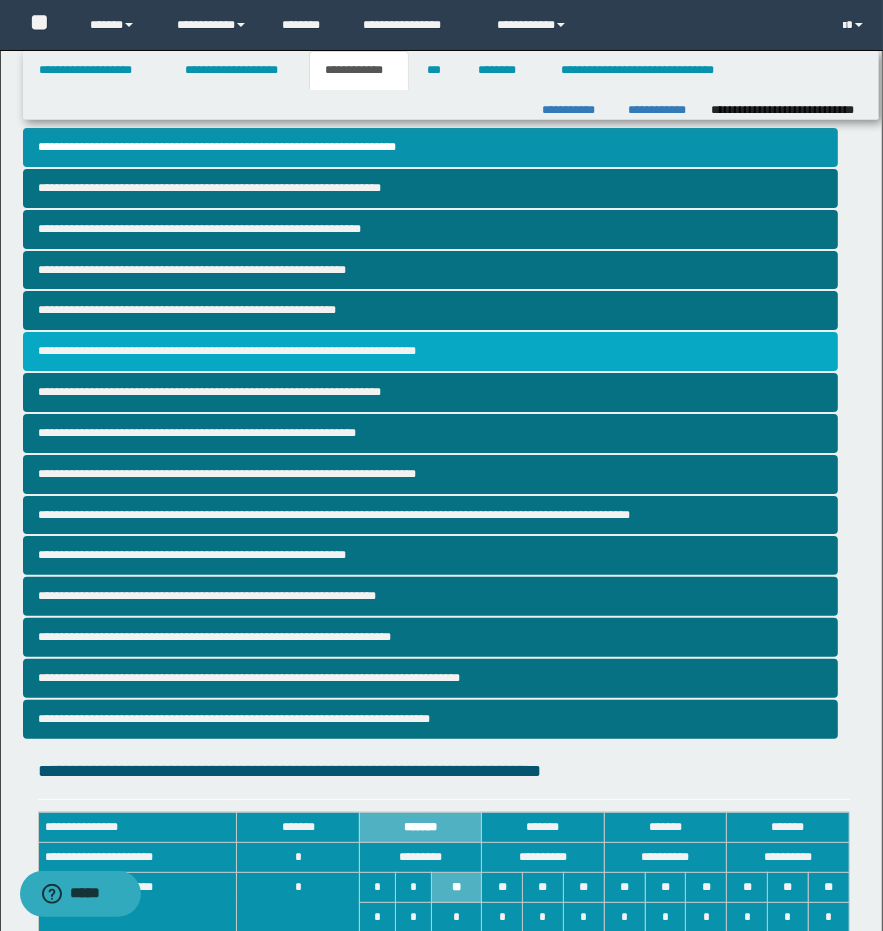 click on "**********" at bounding box center [430, 351] 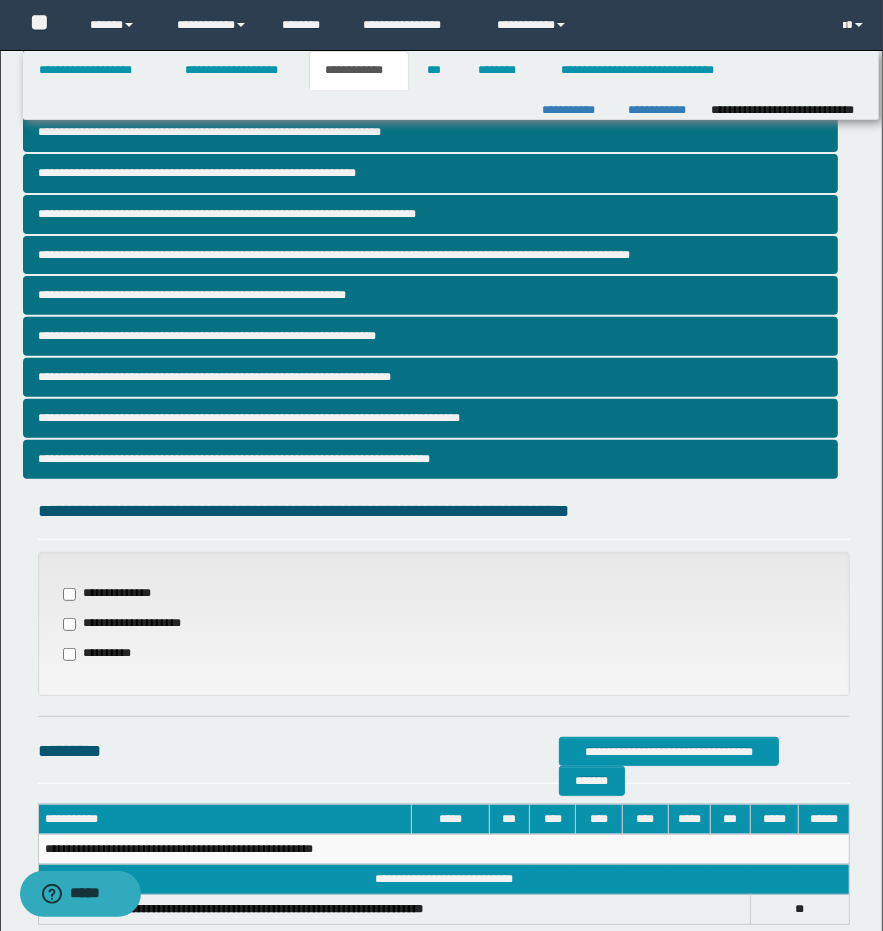 scroll, scrollTop: 281, scrollLeft: 0, axis: vertical 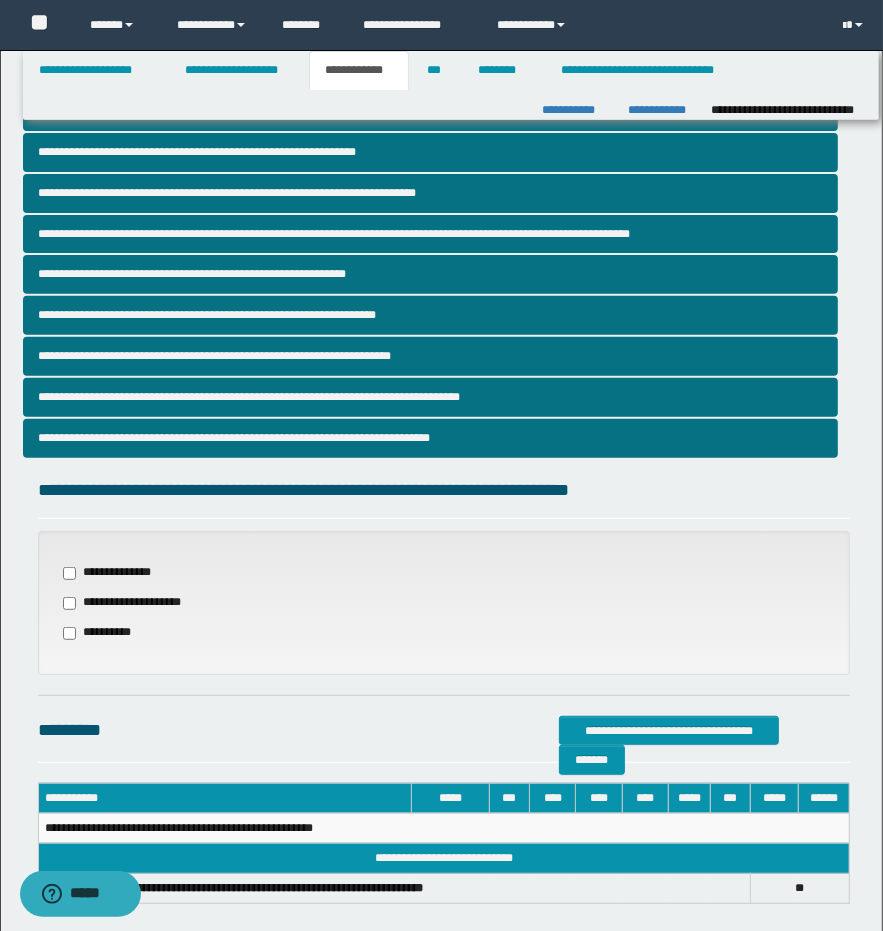 click on "**********" at bounding box center (111, 573) 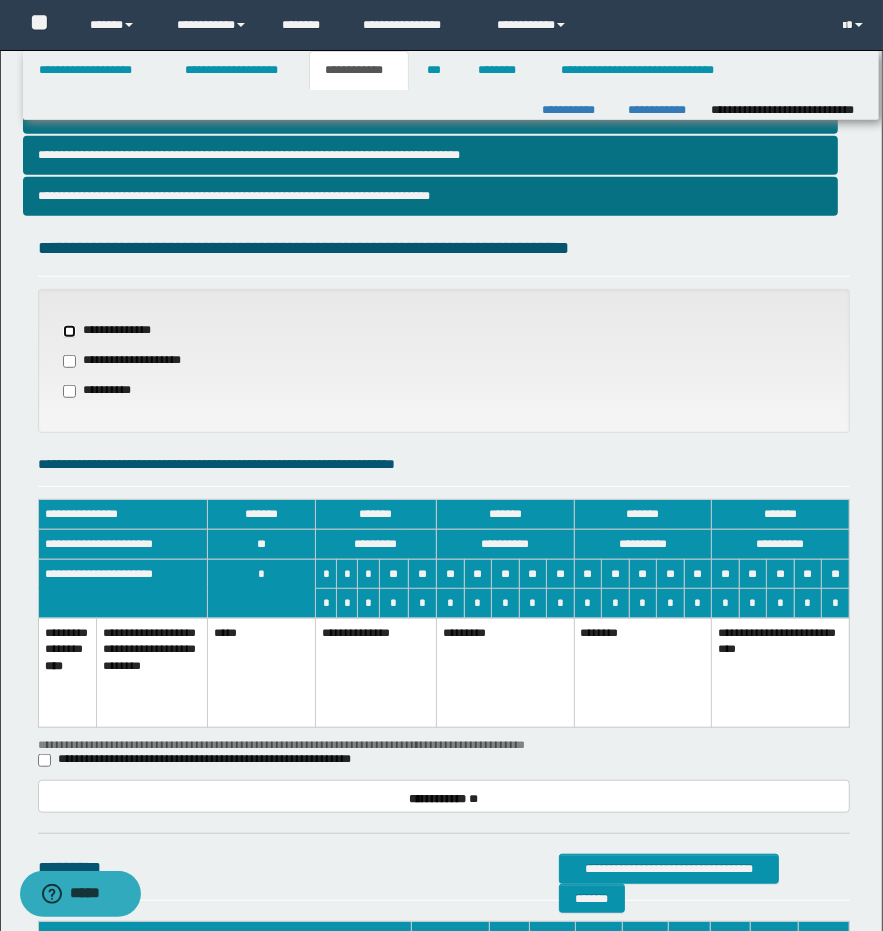 scroll, scrollTop: 524, scrollLeft: 0, axis: vertical 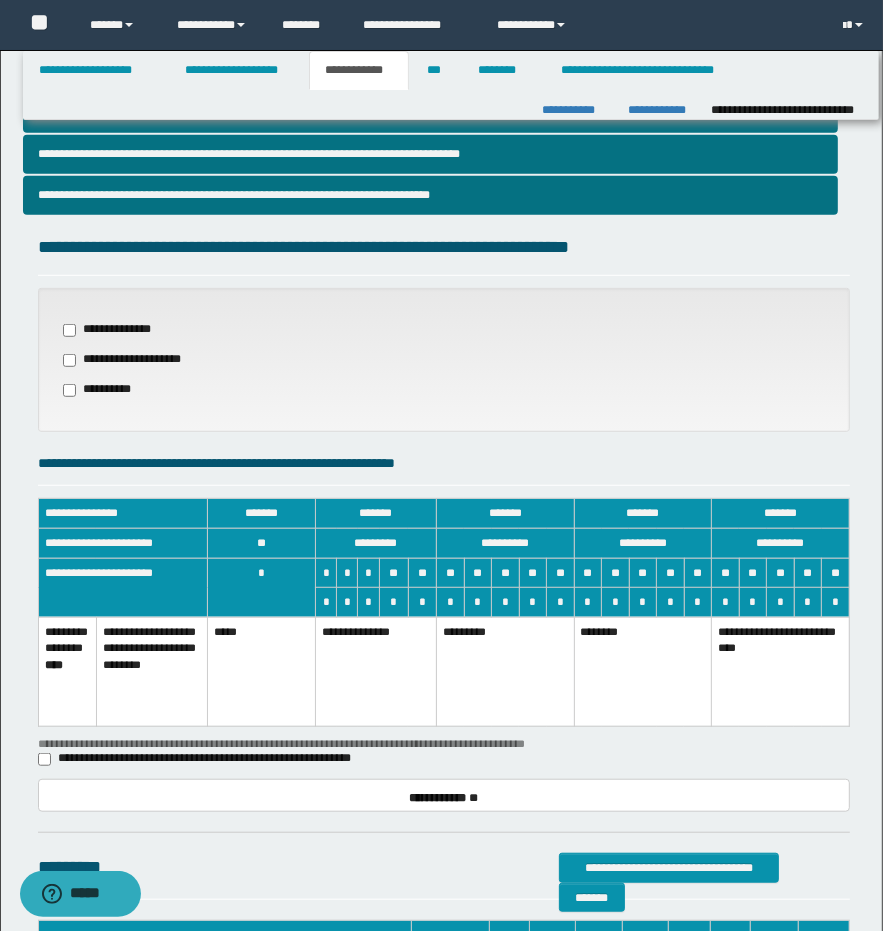click on "**********" at bounding box center (376, 671) 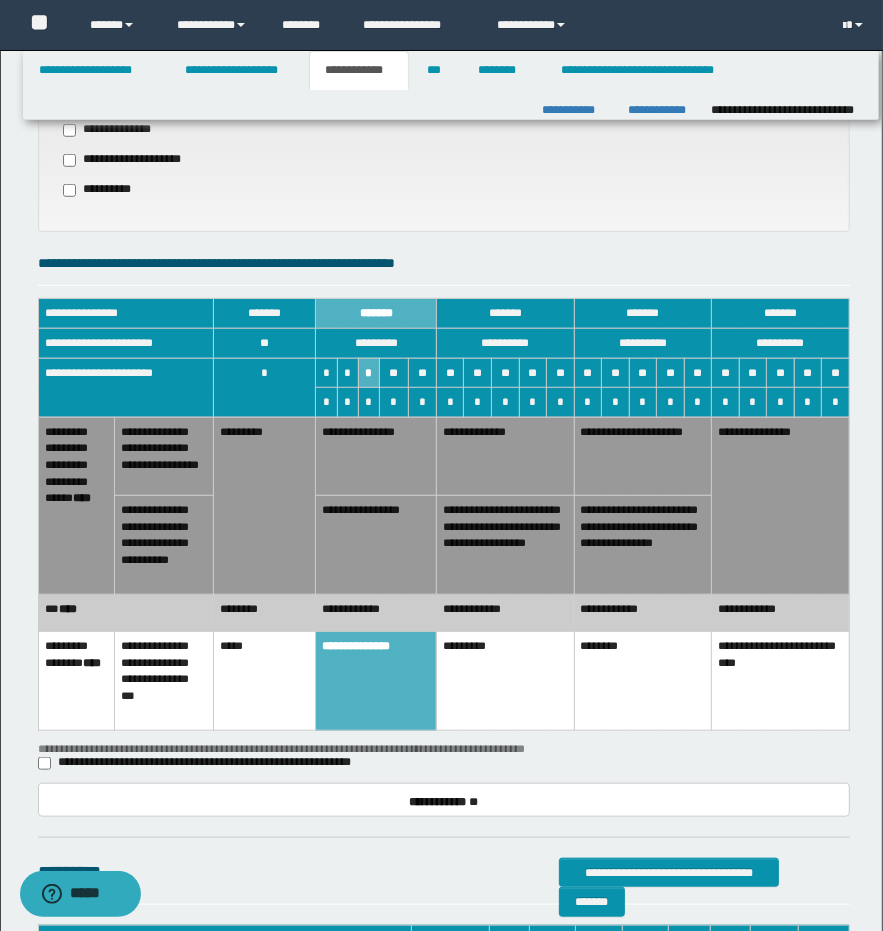 scroll, scrollTop: 725, scrollLeft: 0, axis: vertical 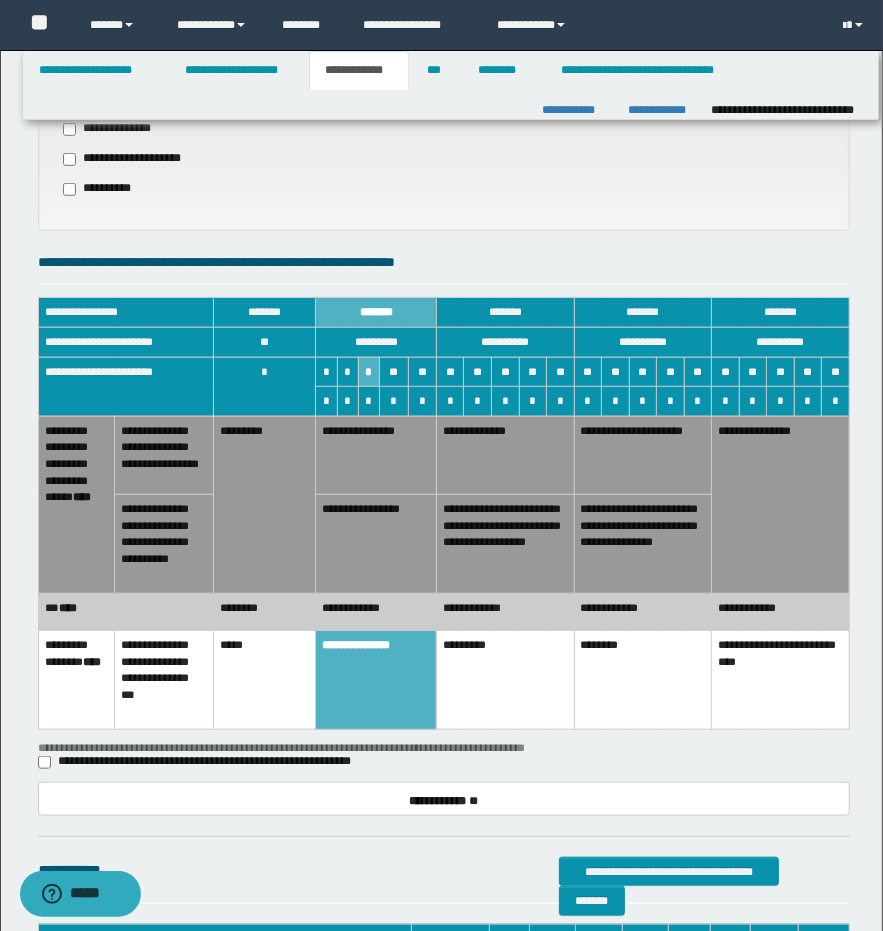 click on "**********" at bounding box center [505, 544] 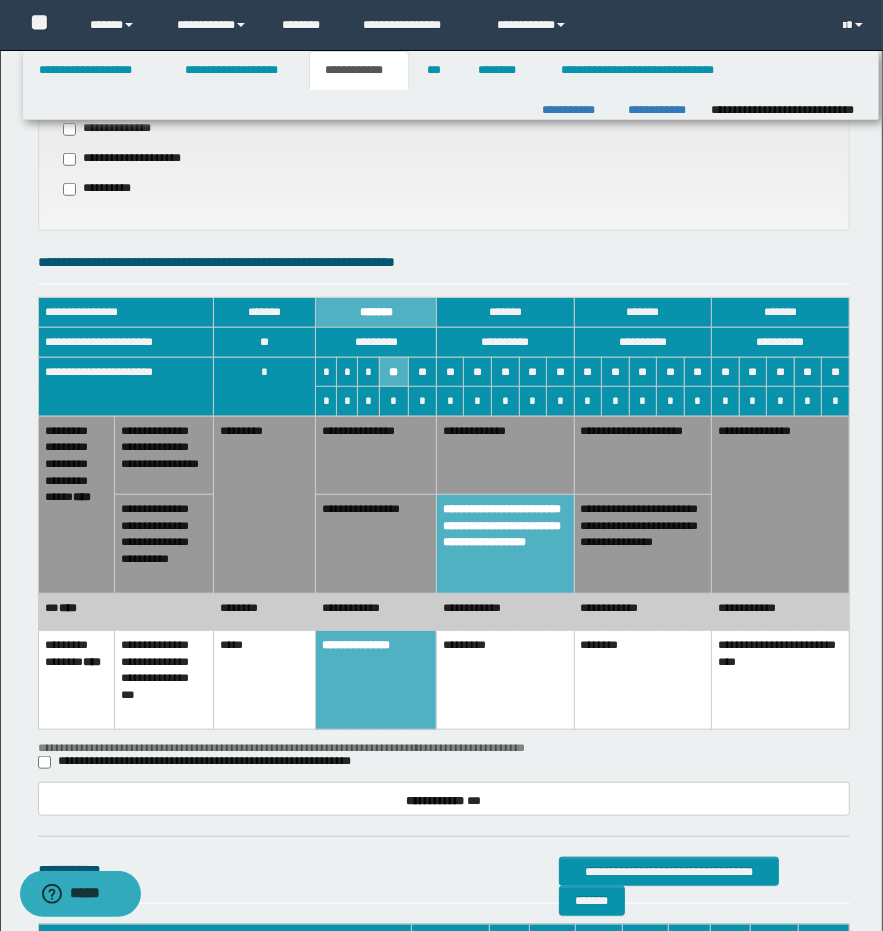 click on "**********" at bounding box center [376, 544] 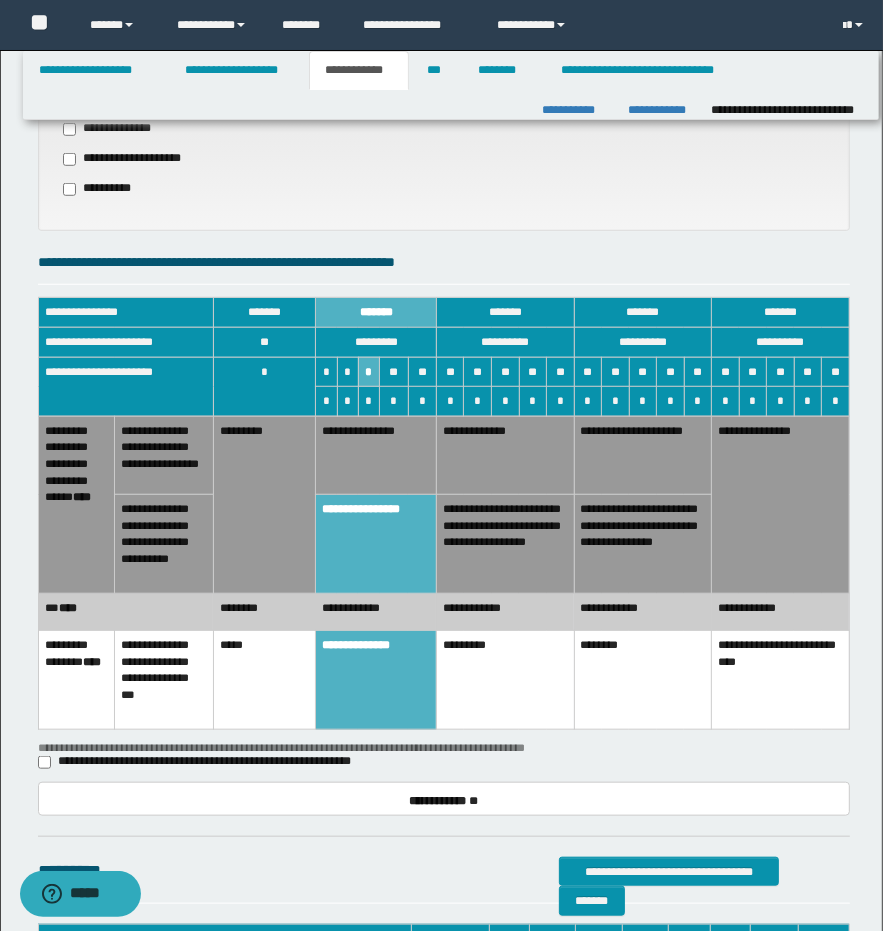 click on "**********" at bounding box center (376, 455) 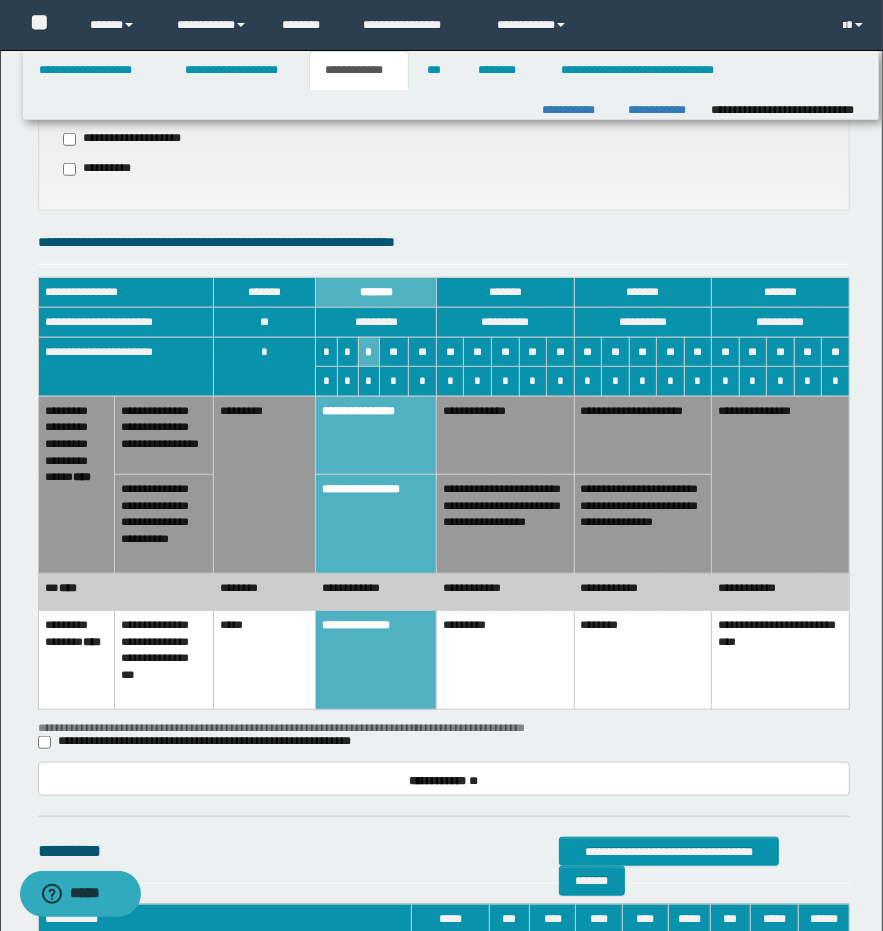scroll, scrollTop: 747, scrollLeft: 0, axis: vertical 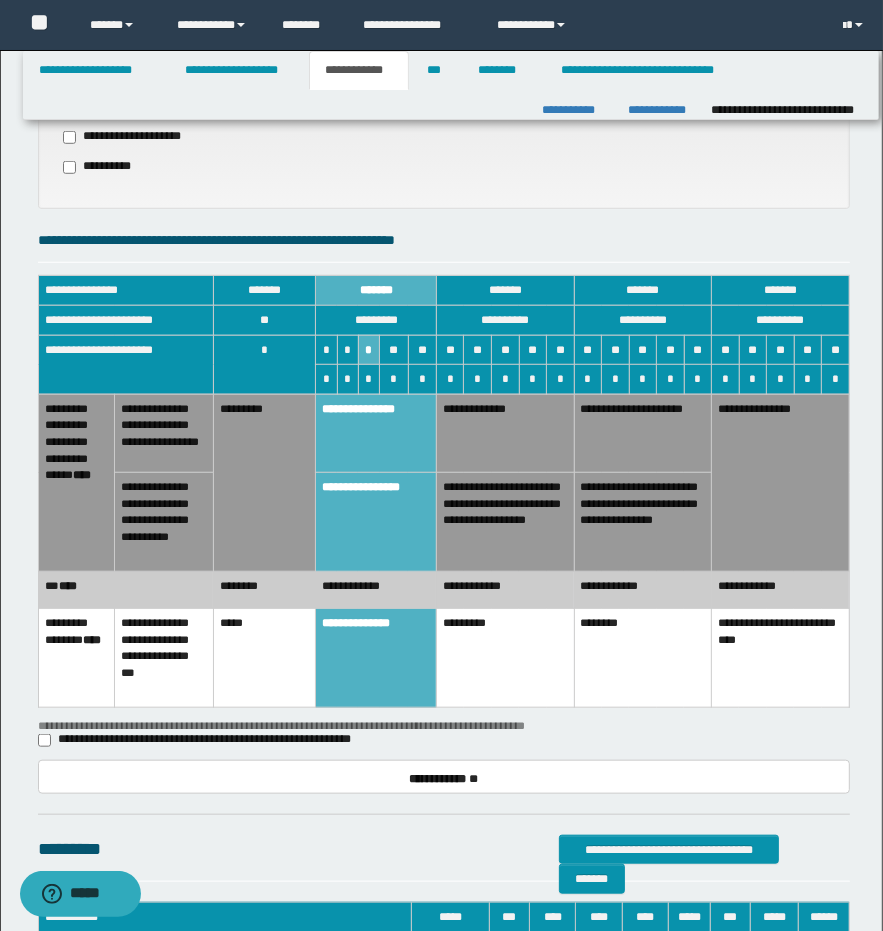 click on "**********" at bounding box center [376, 590] 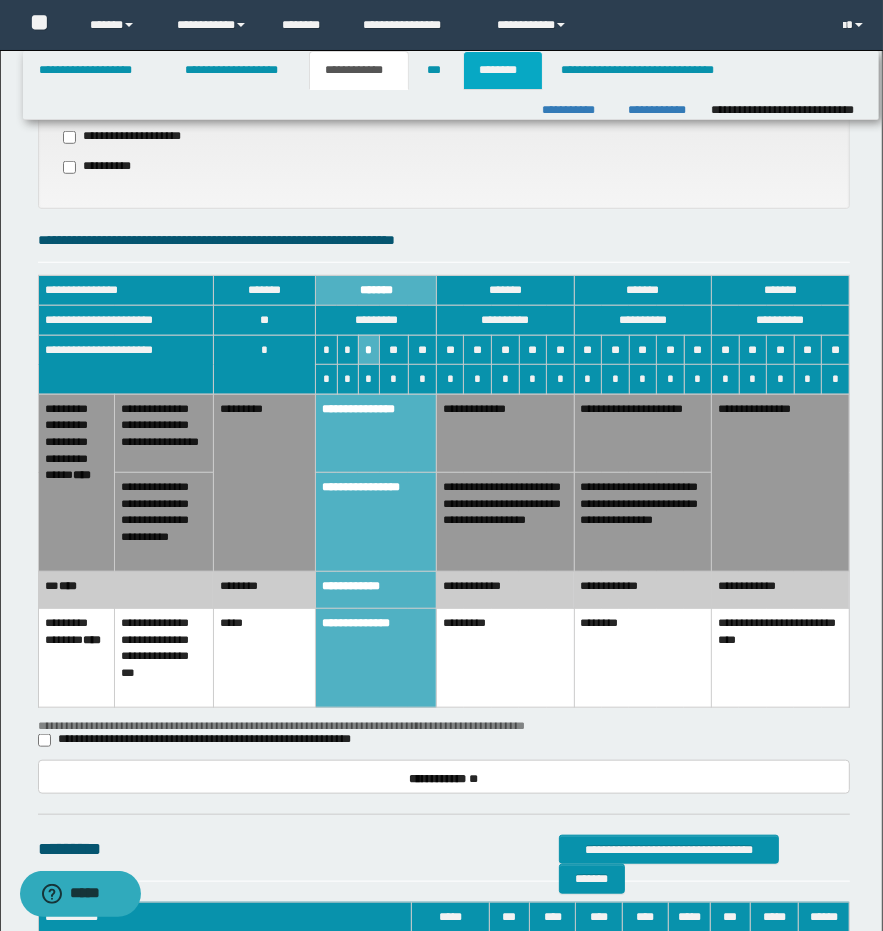 click on "********" at bounding box center (503, 70) 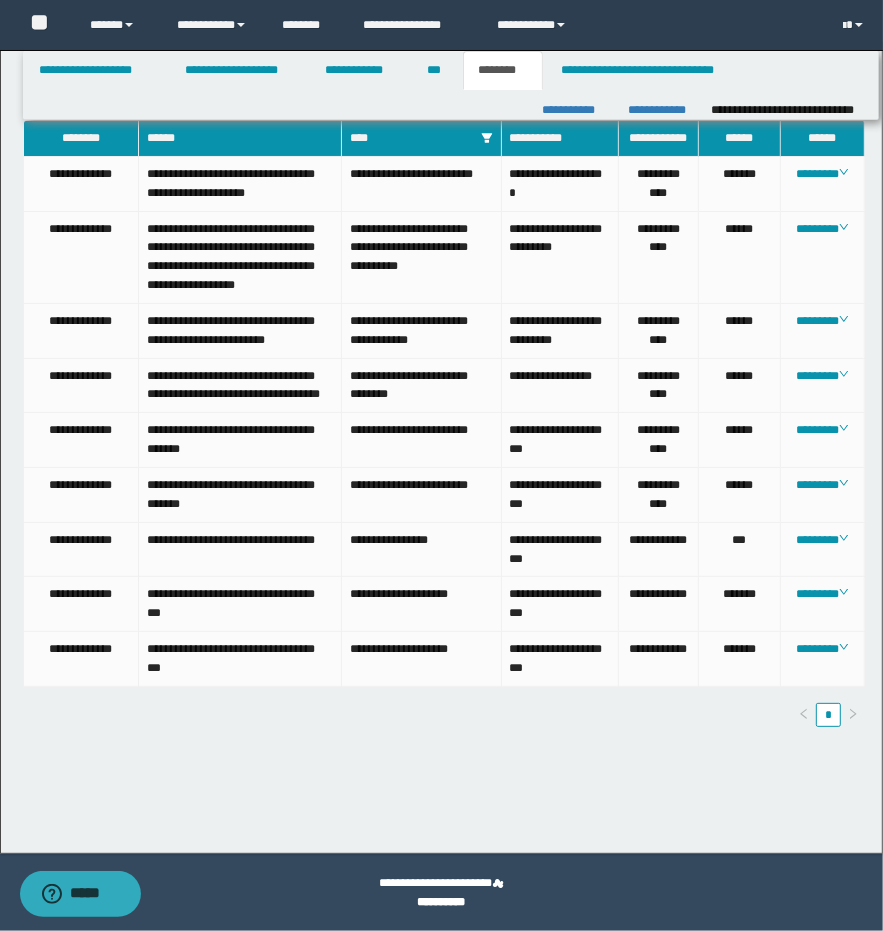 scroll, scrollTop: 8, scrollLeft: 0, axis: vertical 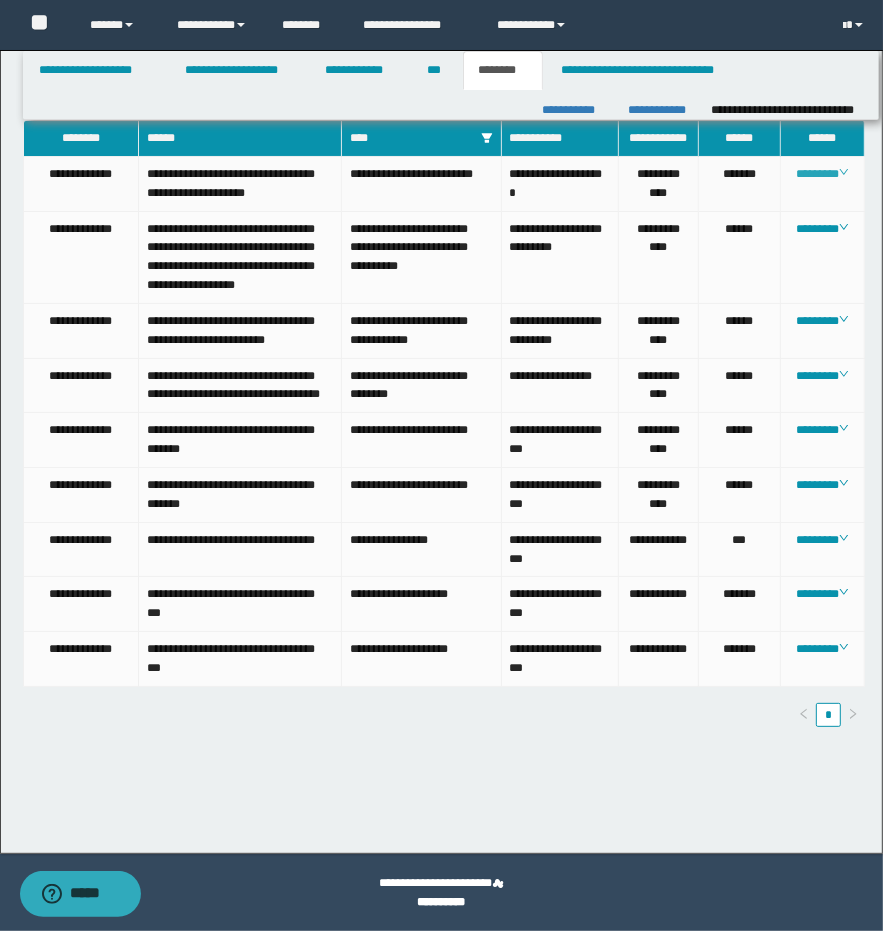 click on "********" at bounding box center [822, 174] 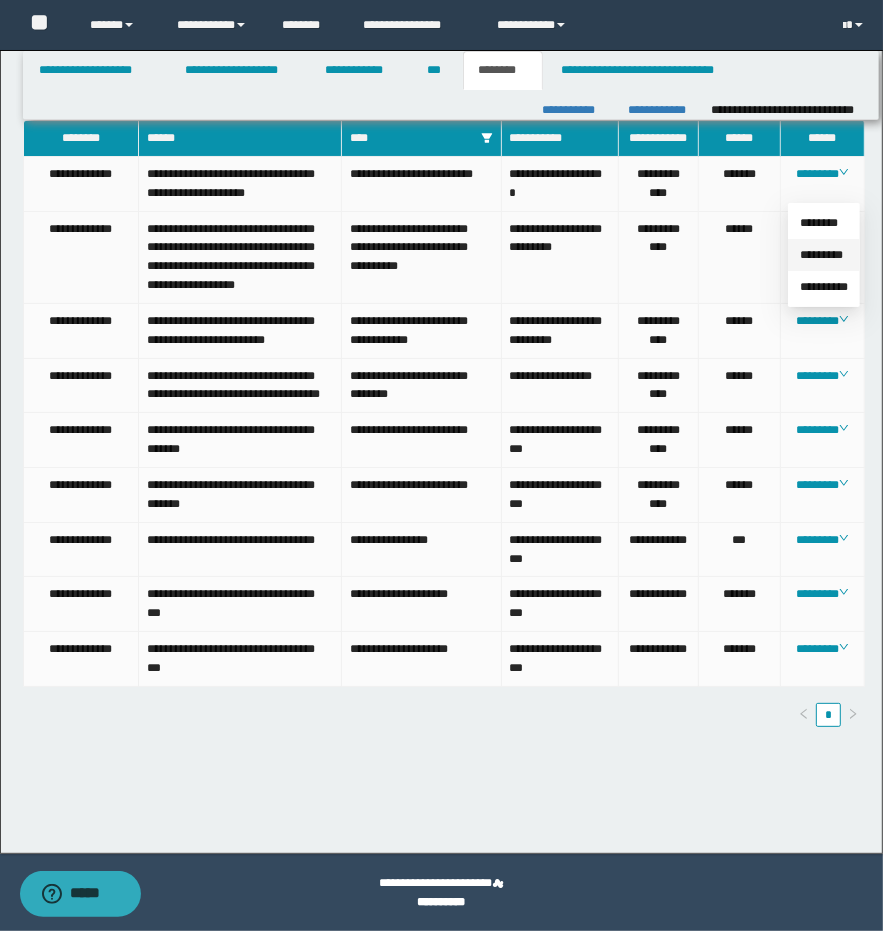 click on "*********" at bounding box center [821, 255] 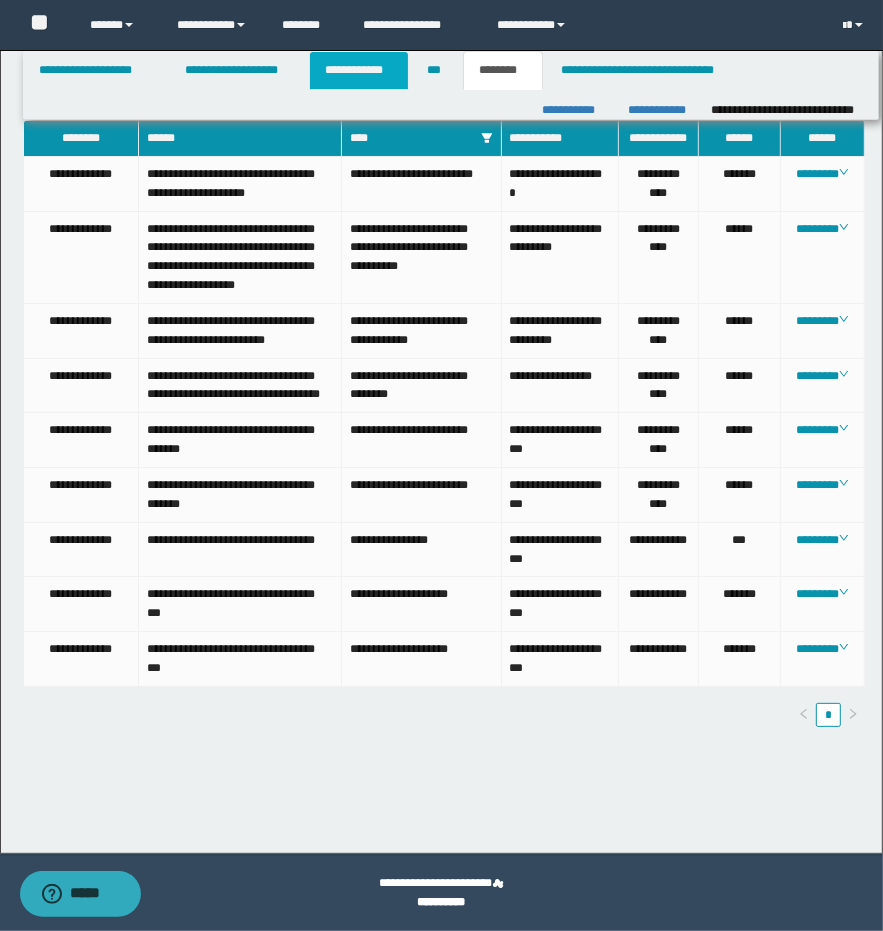click on "**********" at bounding box center [359, 70] 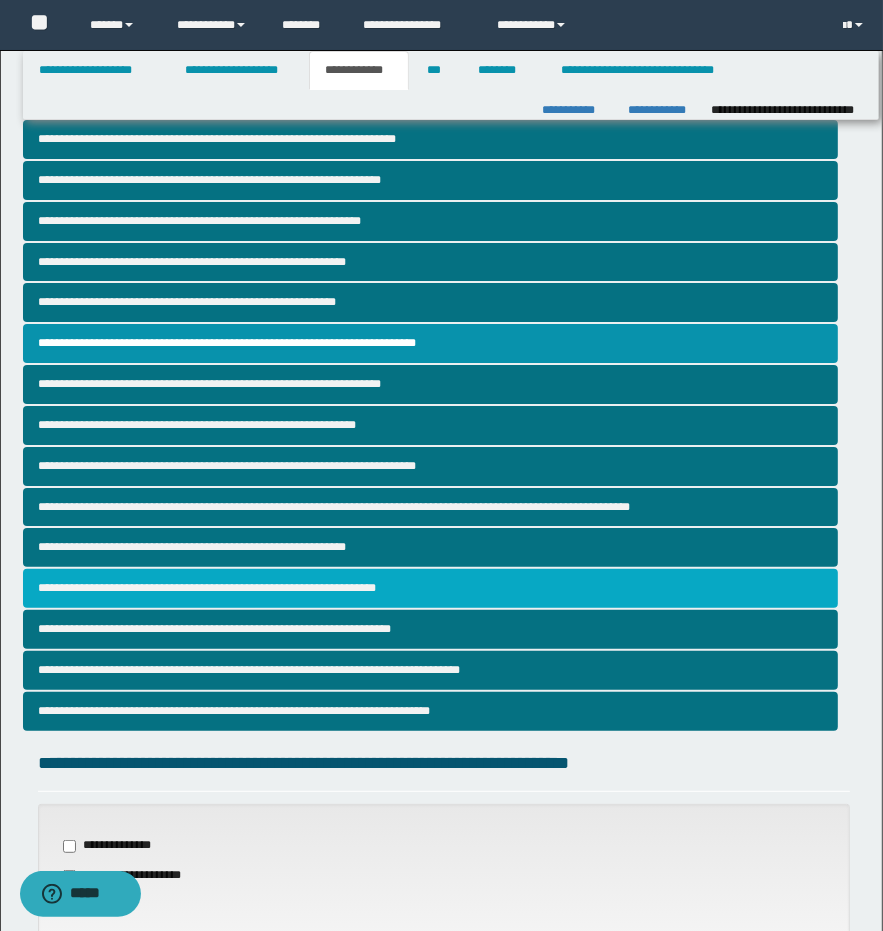 click on "**********" at bounding box center (430, 588) 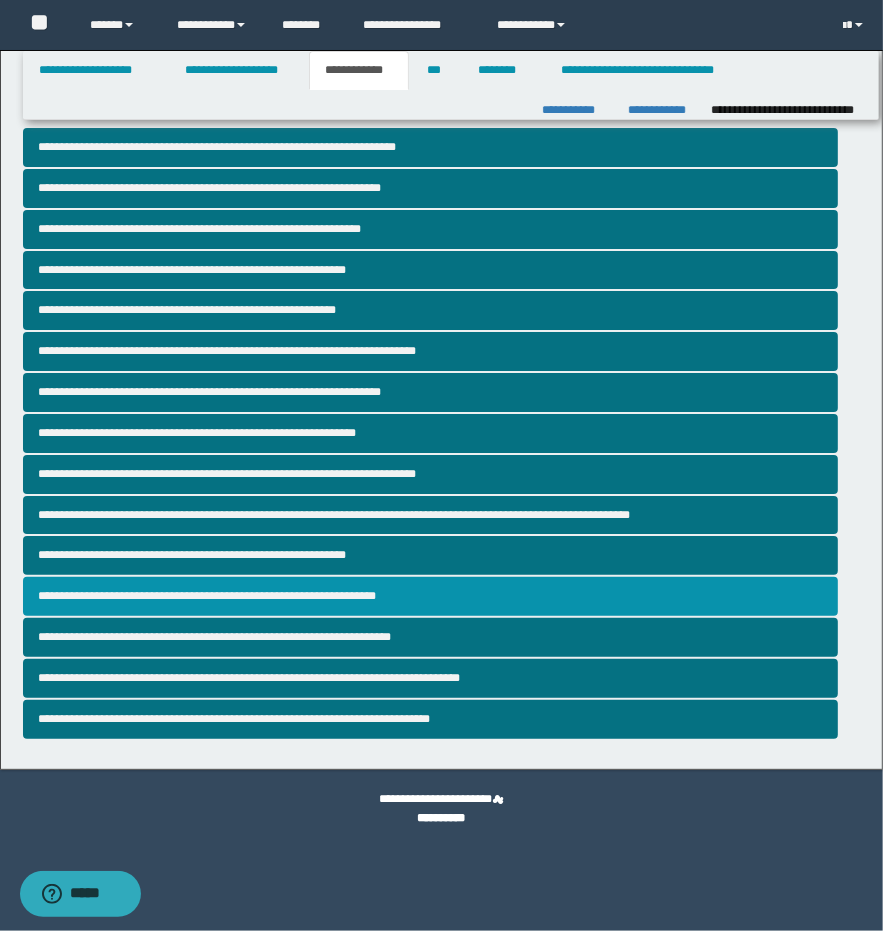 scroll, scrollTop: 0, scrollLeft: 0, axis: both 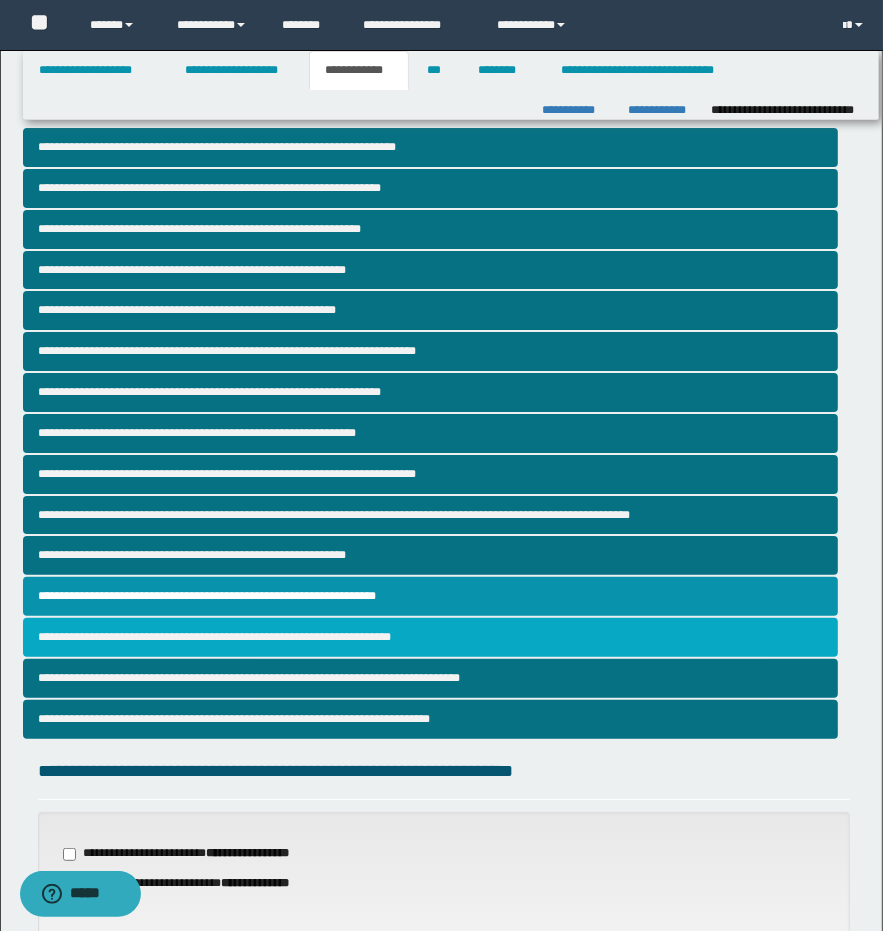 click on "**********" at bounding box center (430, 637) 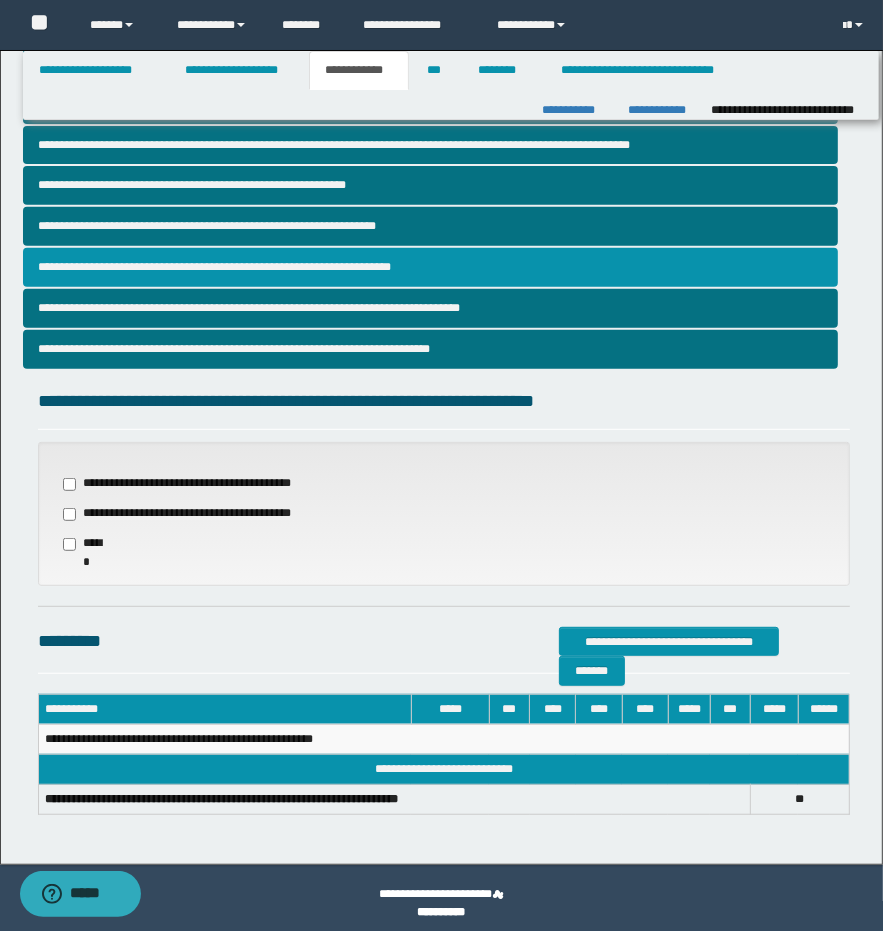 scroll, scrollTop: 381, scrollLeft: 0, axis: vertical 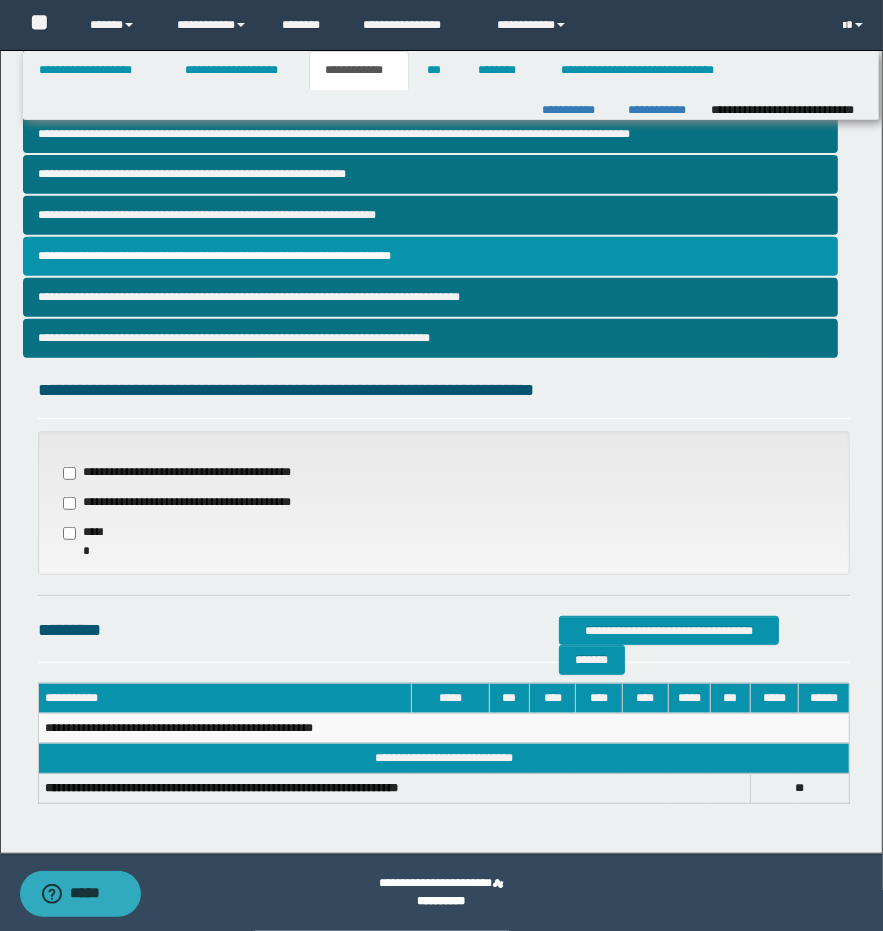 click on "**********" at bounding box center (185, 503) 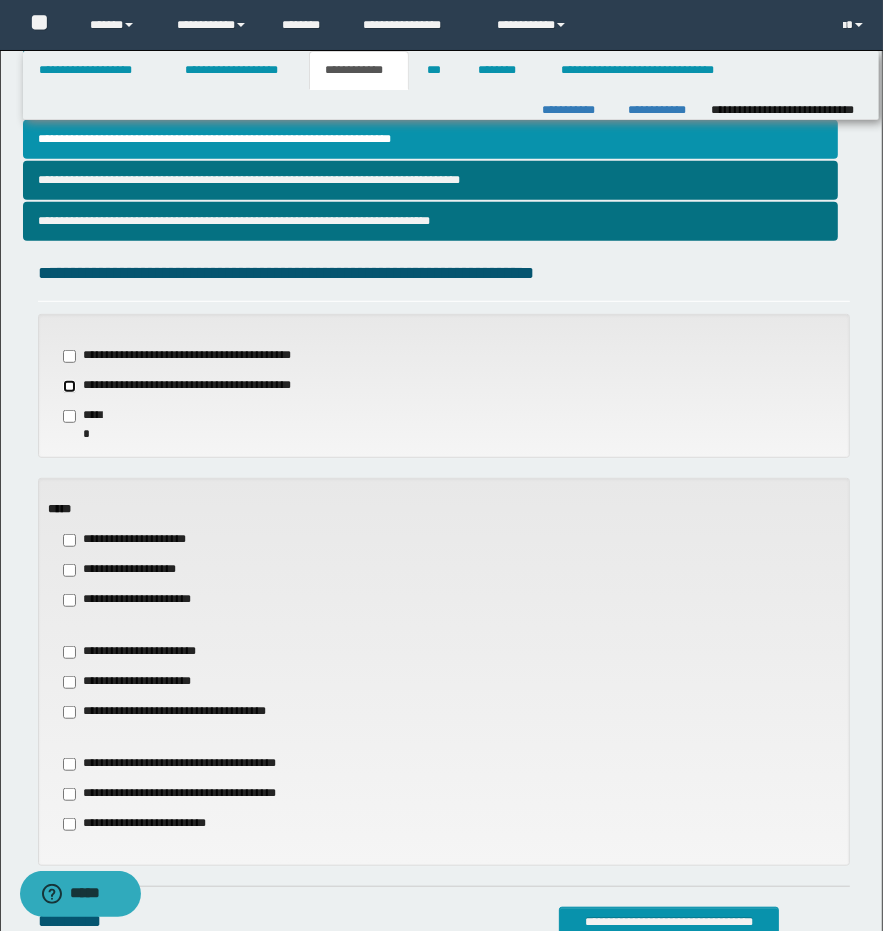 scroll, scrollTop: 499, scrollLeft: 0, axis: vertical 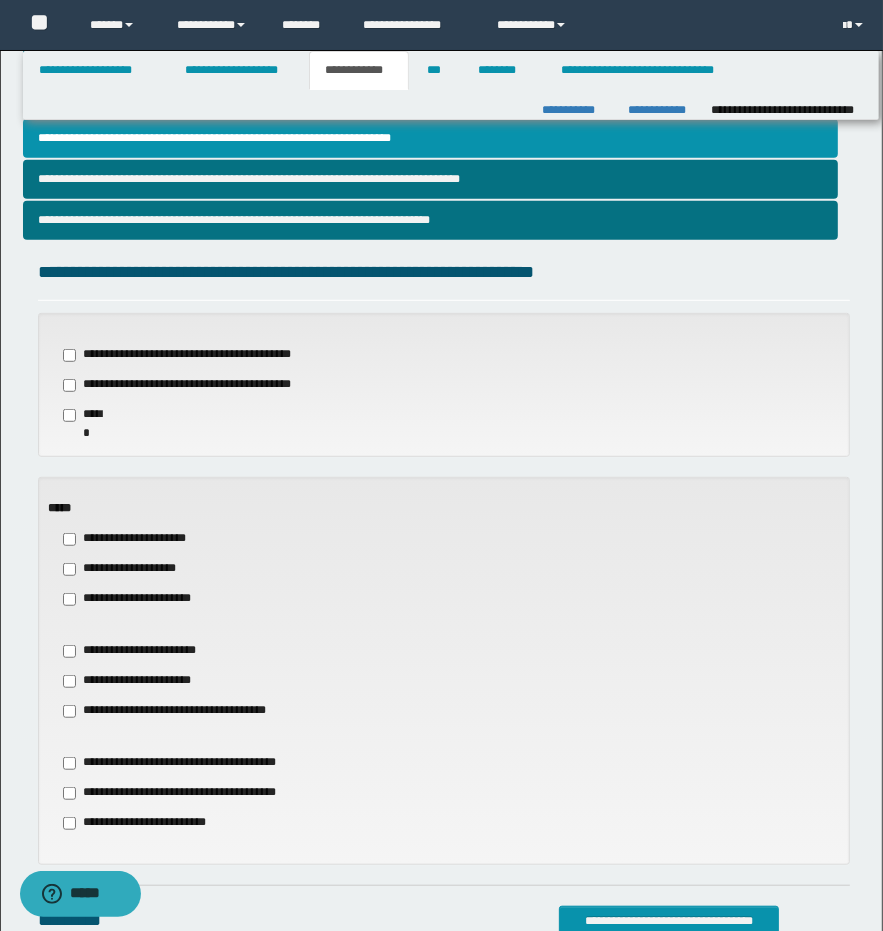 click on "**********" at bounding box center (134, 539) 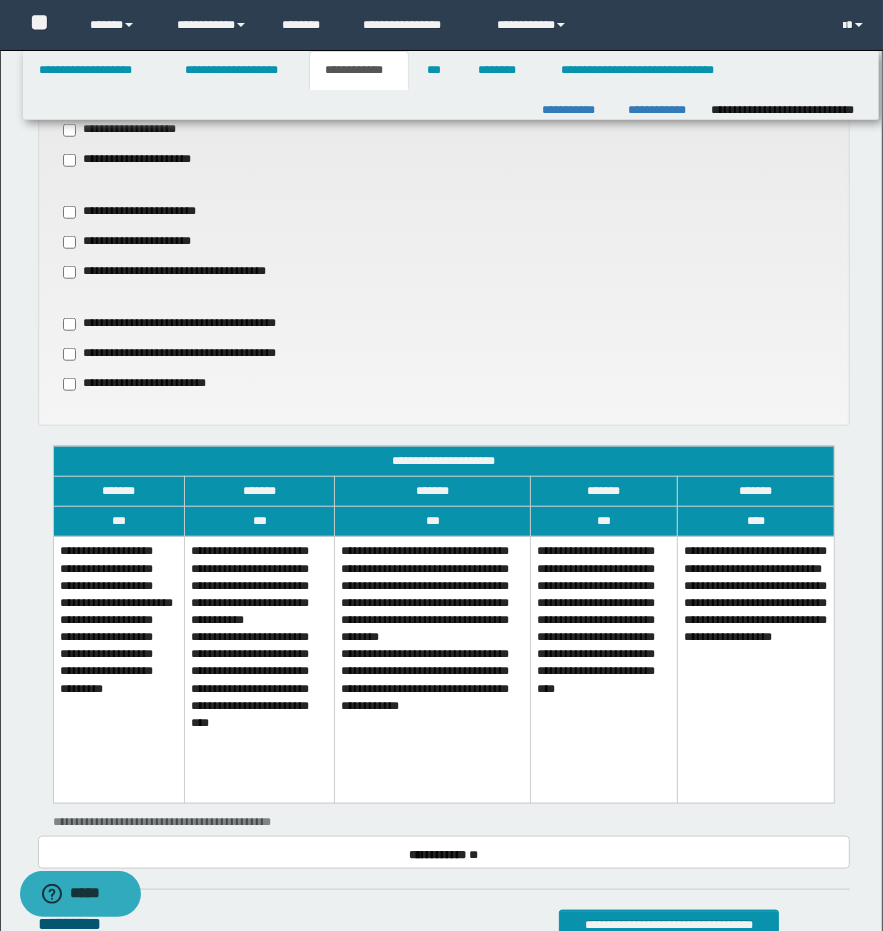 scroll, scrollTop: 934, scrollLeft: 0, axis: vertical 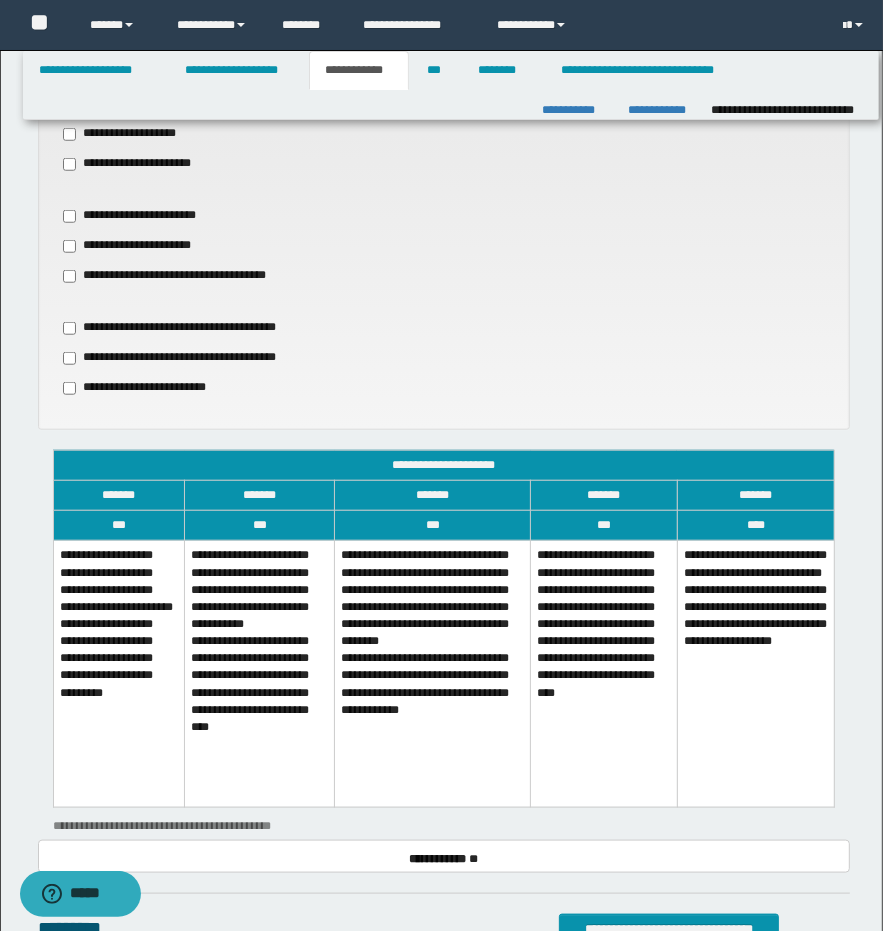 click on "**********" at bounding box center (119, 674) 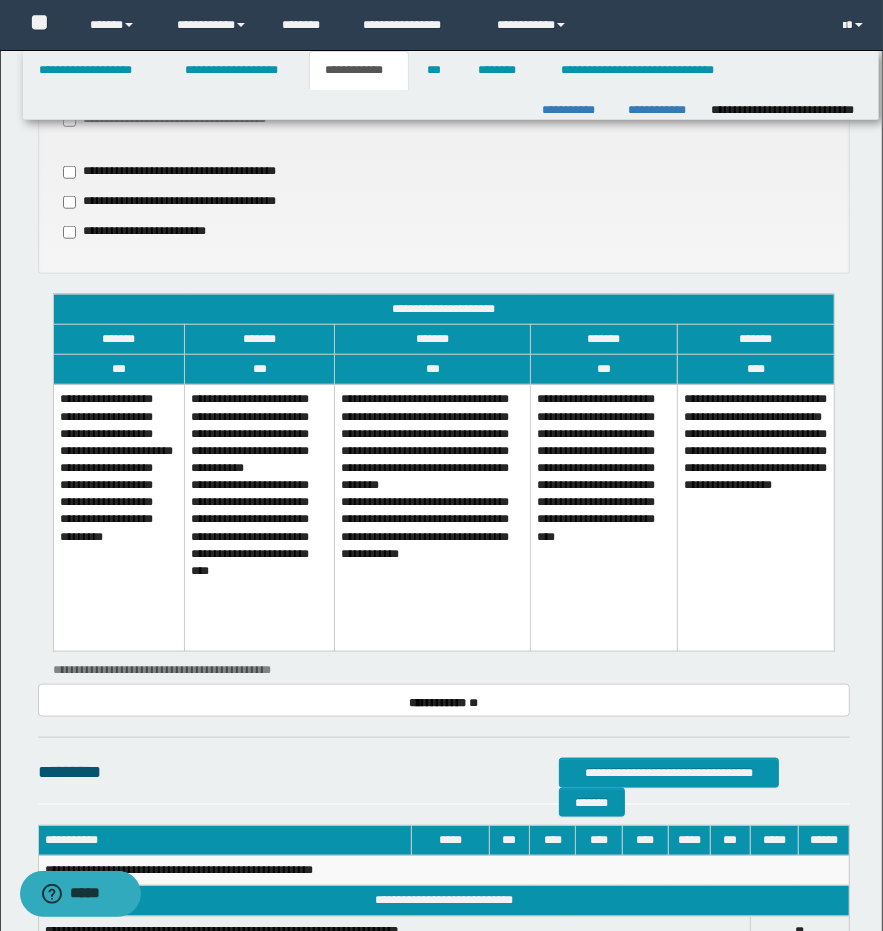 scroll, scrollTop: 1232, scrollLeft: 0, axis: vertical 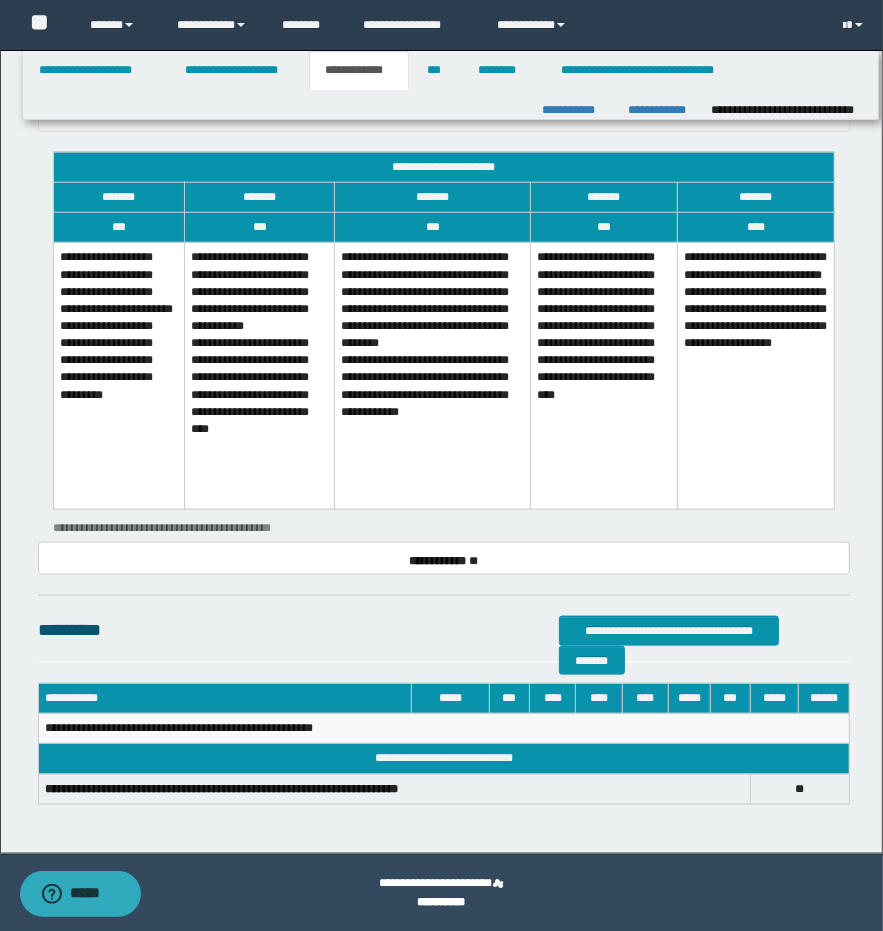 click on "**********" at bounding box center (119, 376) 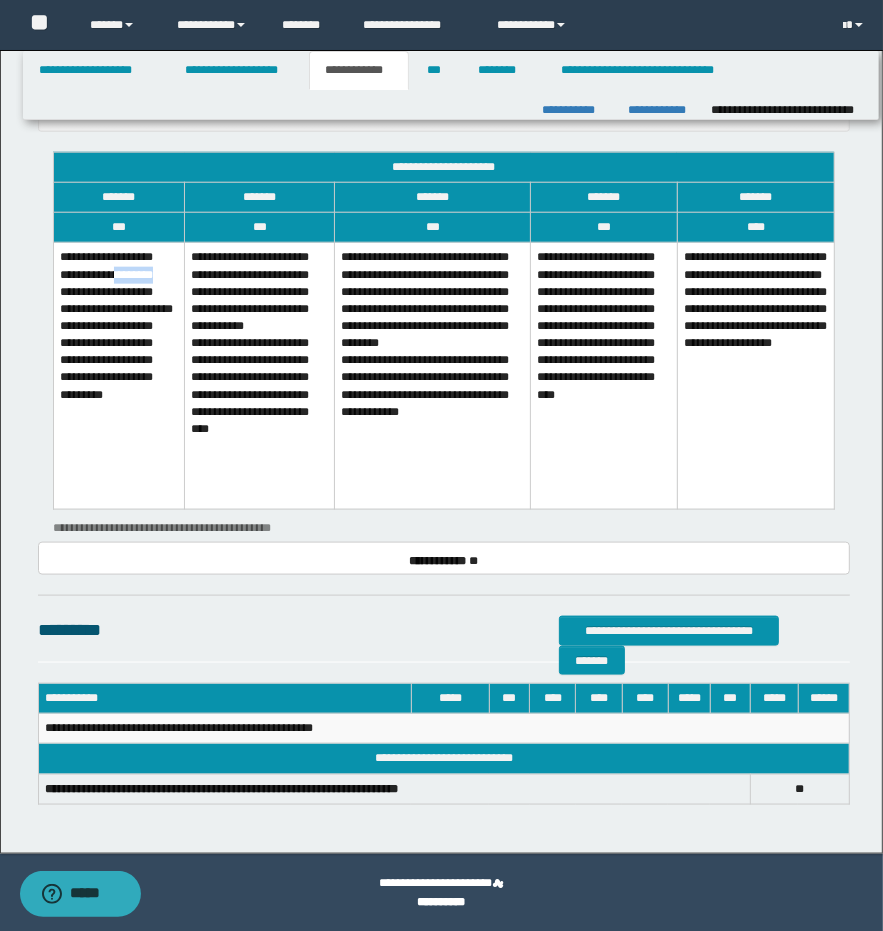 click on "**********" at bounding box center [119, 376] 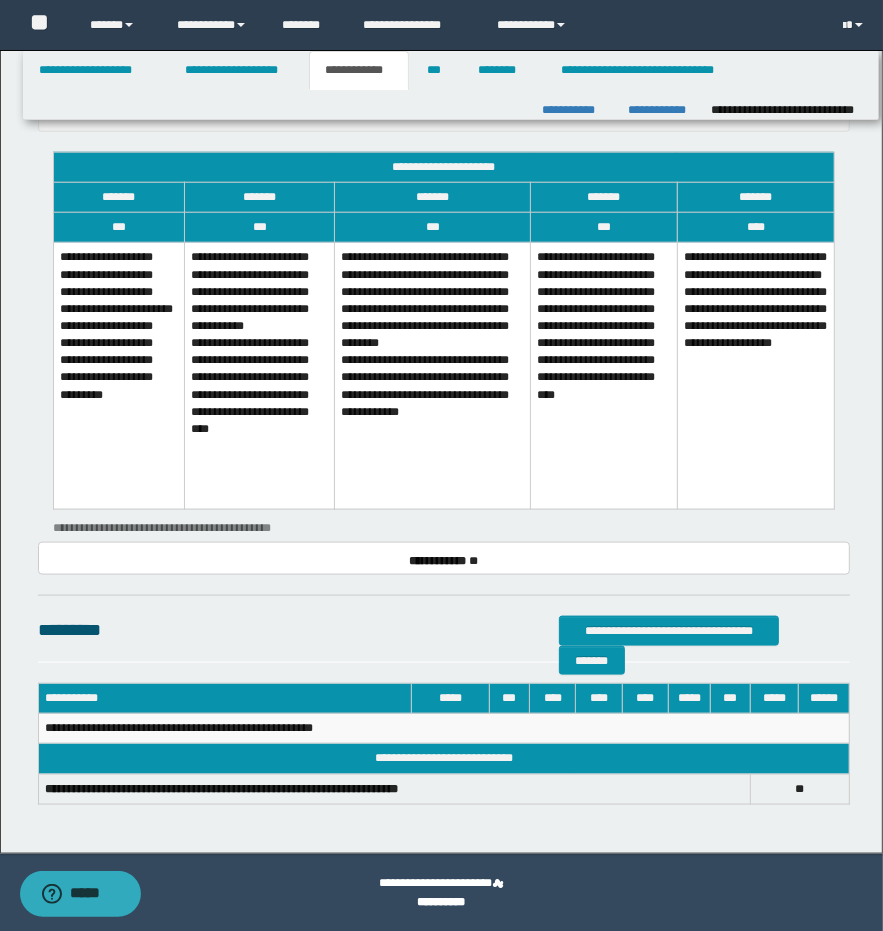 click on "**********" at bounding box center [119, 376] 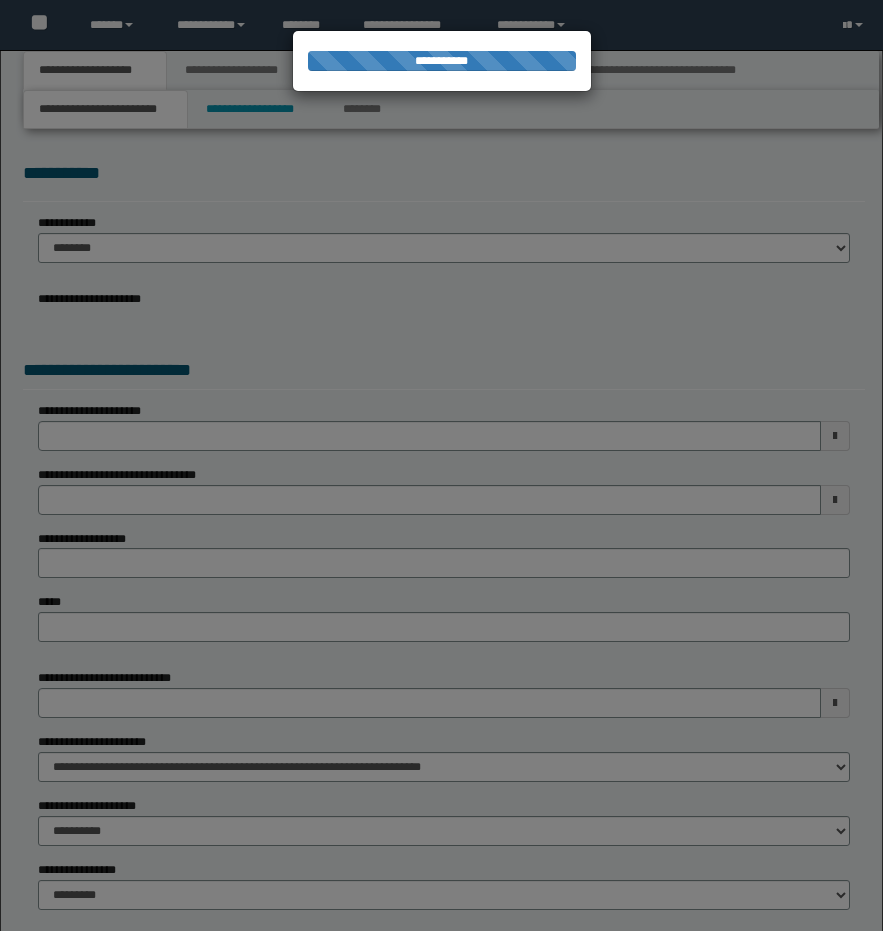 scroll, scrollTop: 241, scrollLeft: 0, axis: vertical 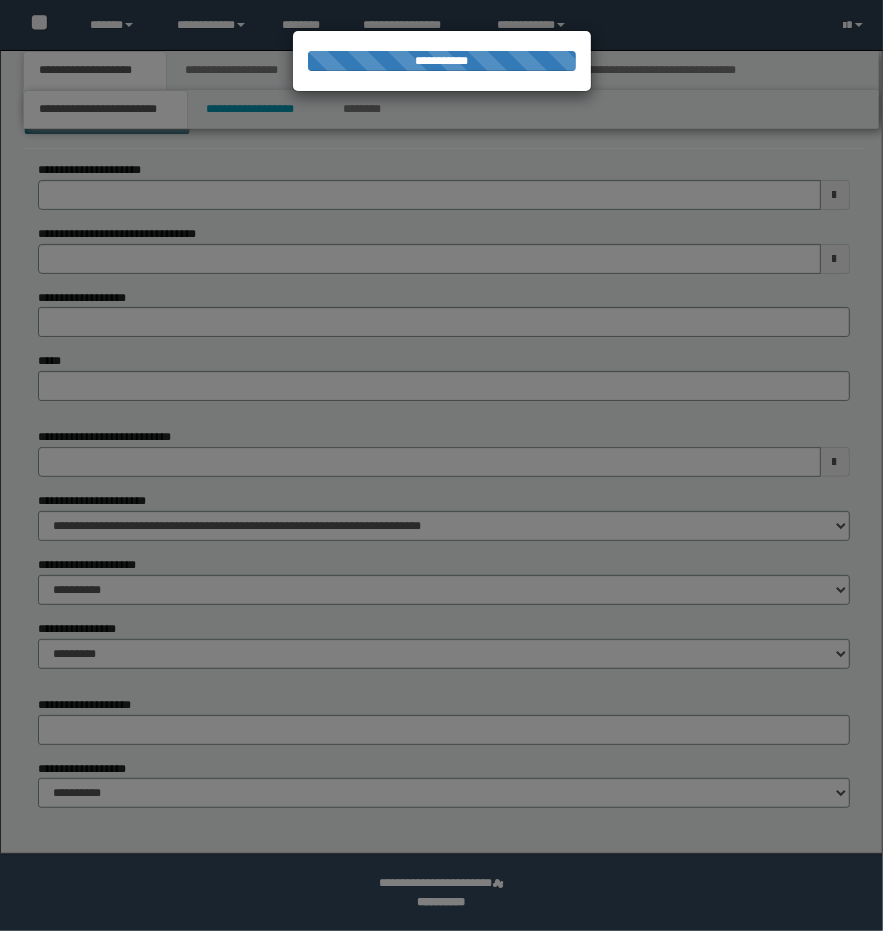 select on "**" 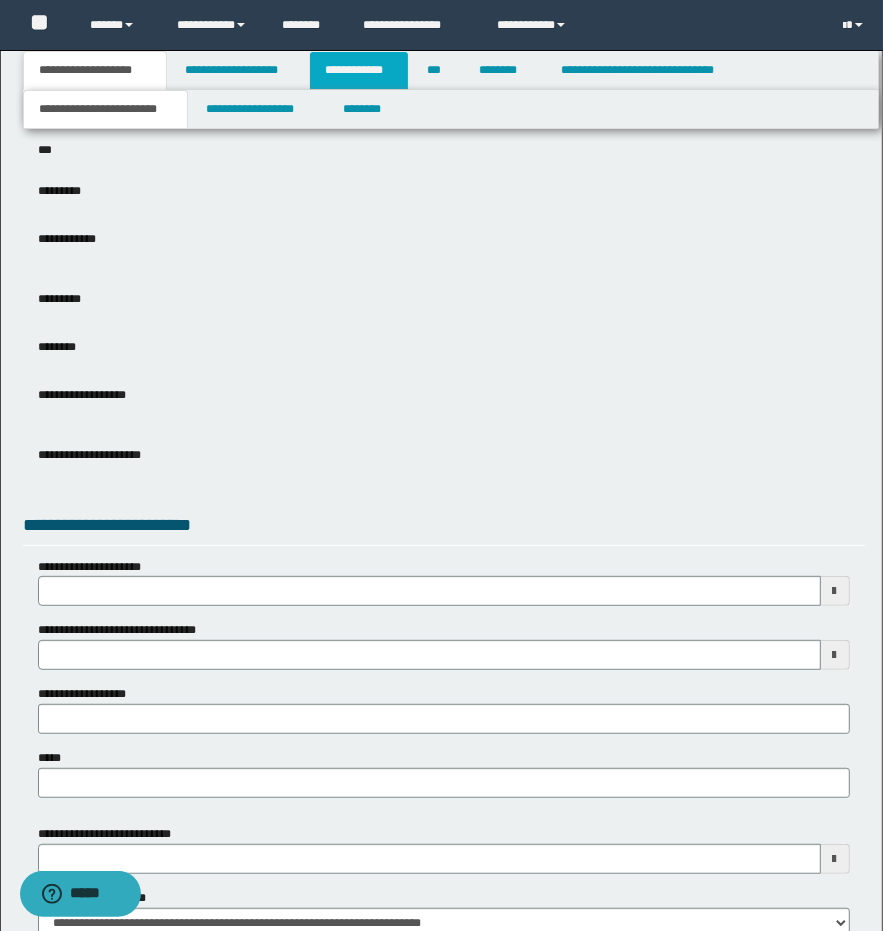 click on "**********" at bounding box center (359, 70) 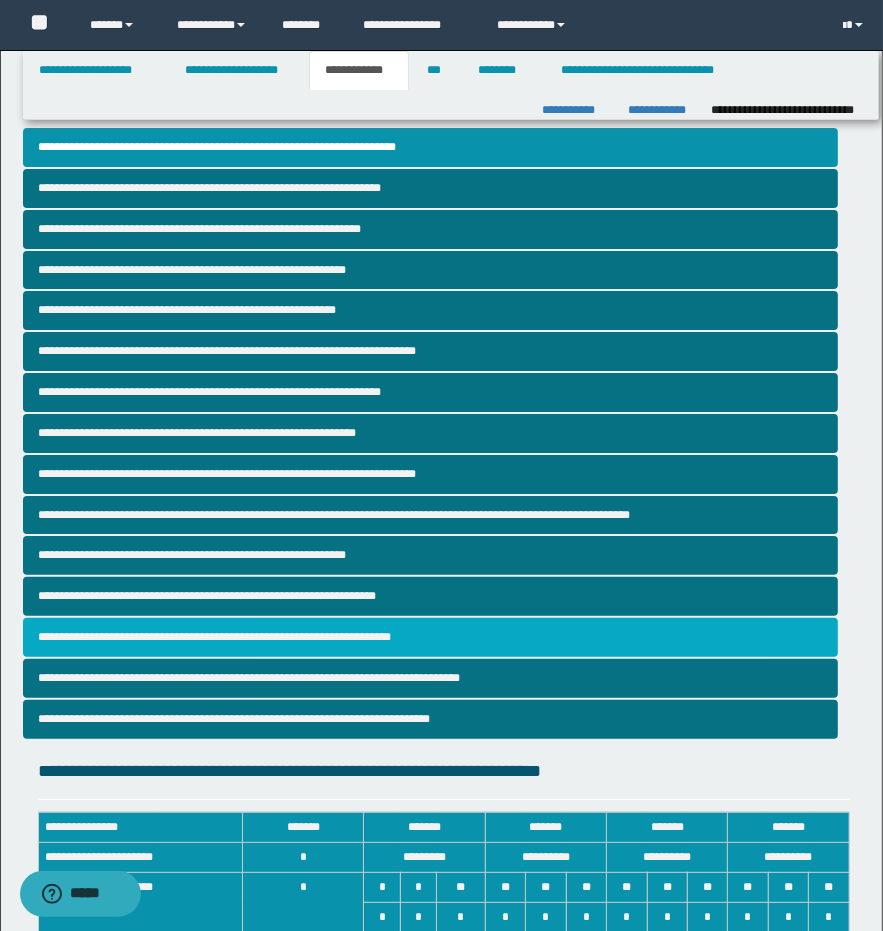 scroll, scrollTop: 0, scrollLeft: 0, axis: both 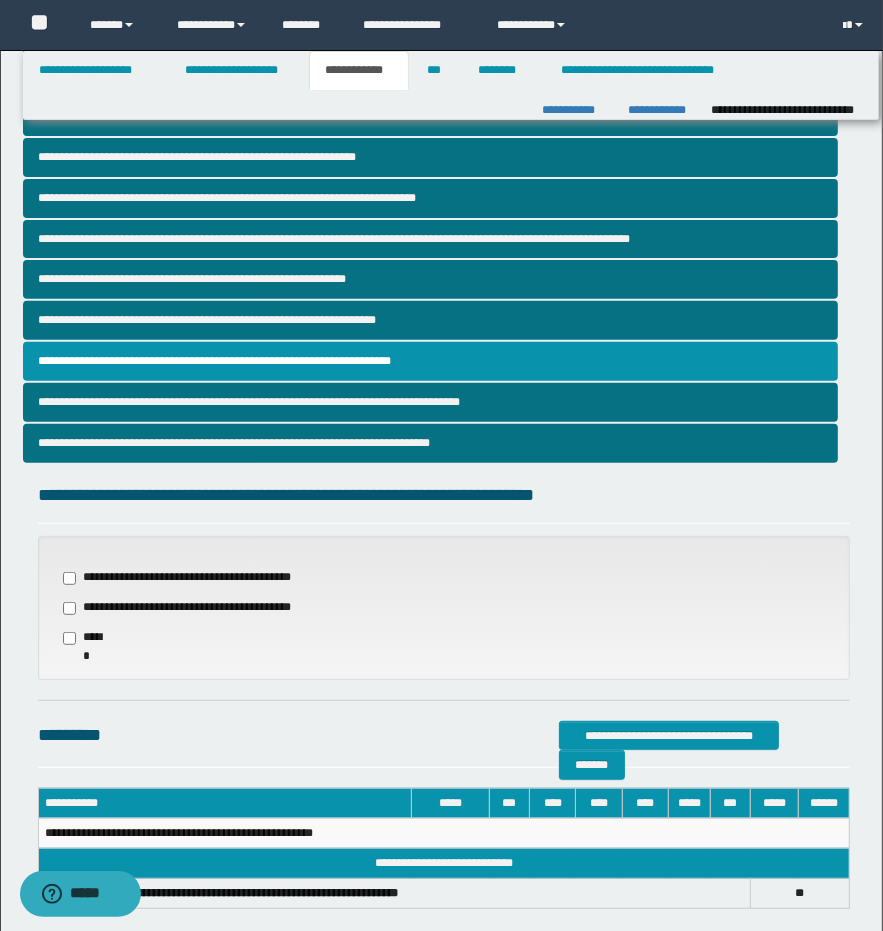 click on "**********" at bounding box center (185, 608) 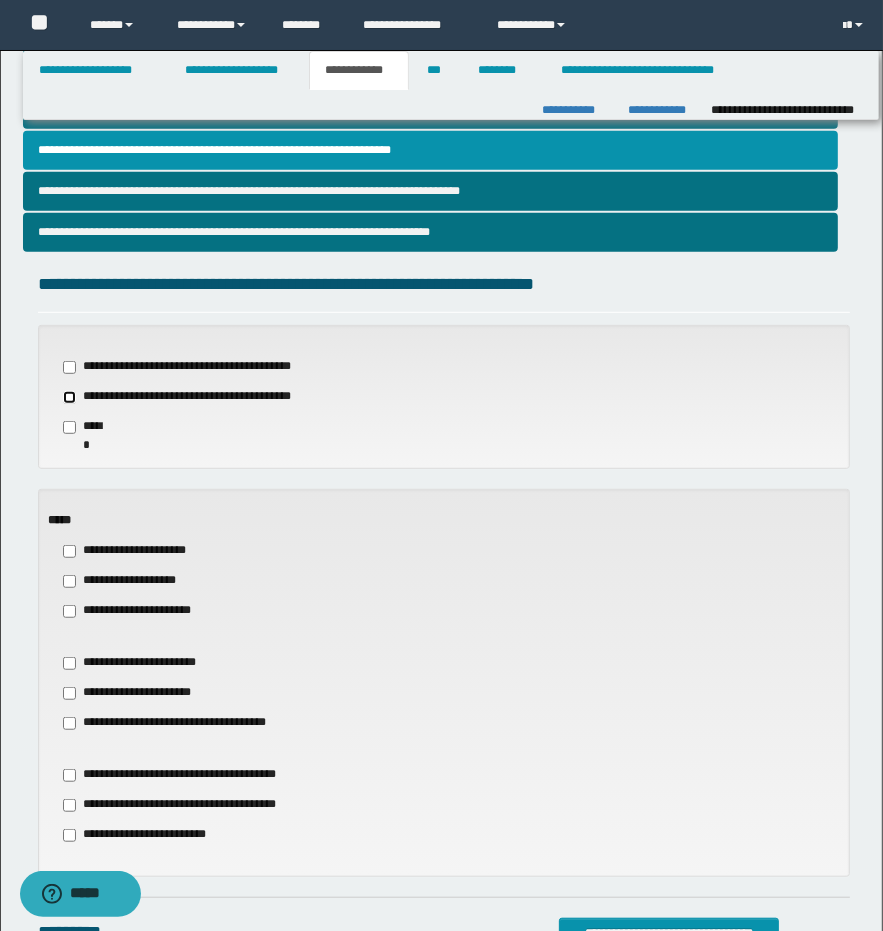 scroll, scrollTop: 514, scrollLeft: 0, axis: vertical 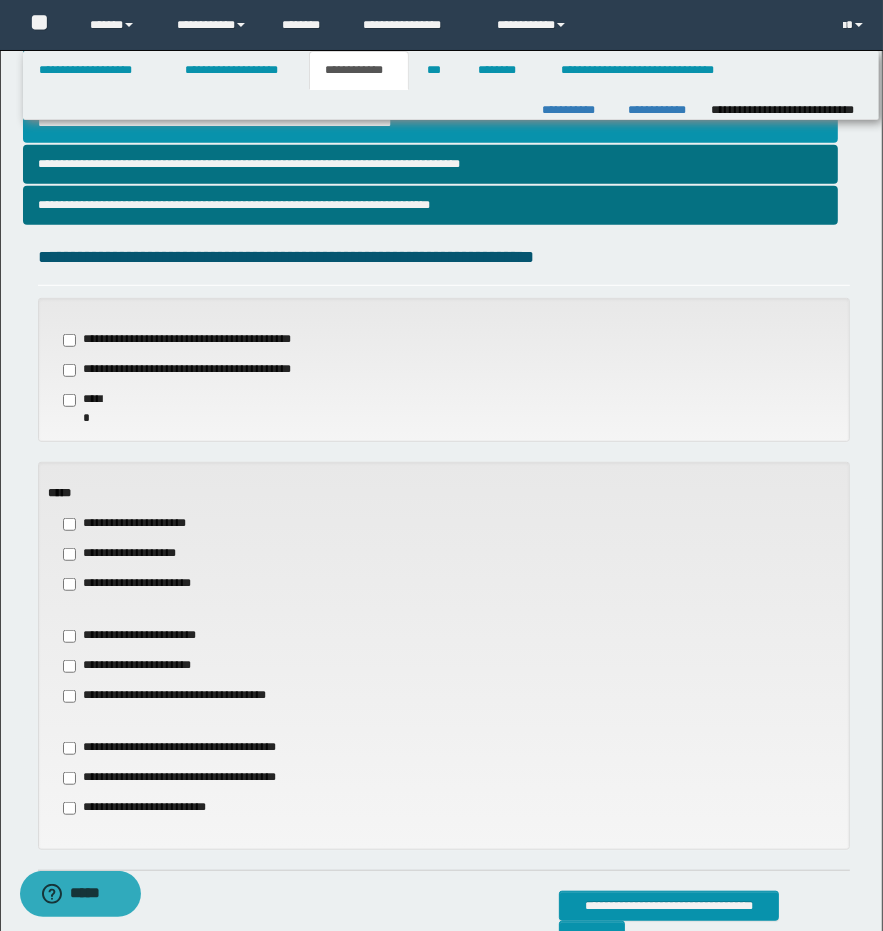 click on "**********" at bounding box center [134, 524] 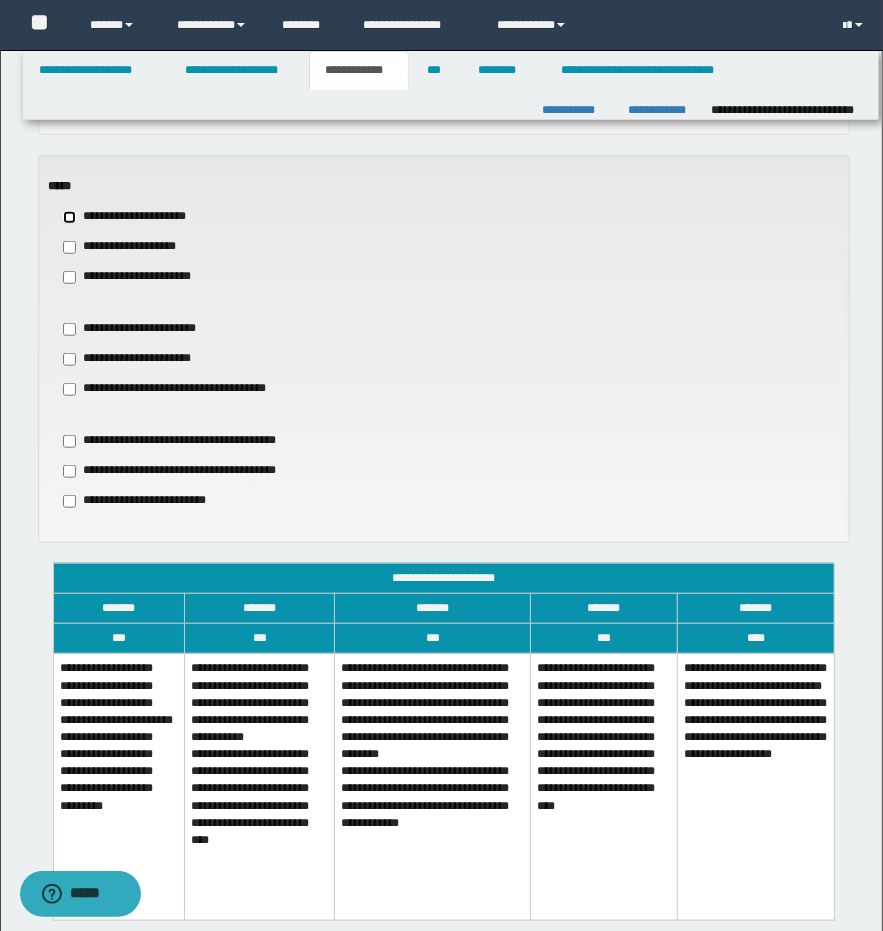 scroll, scrollTop: 825, scrollLeft: 0, axis: vertical 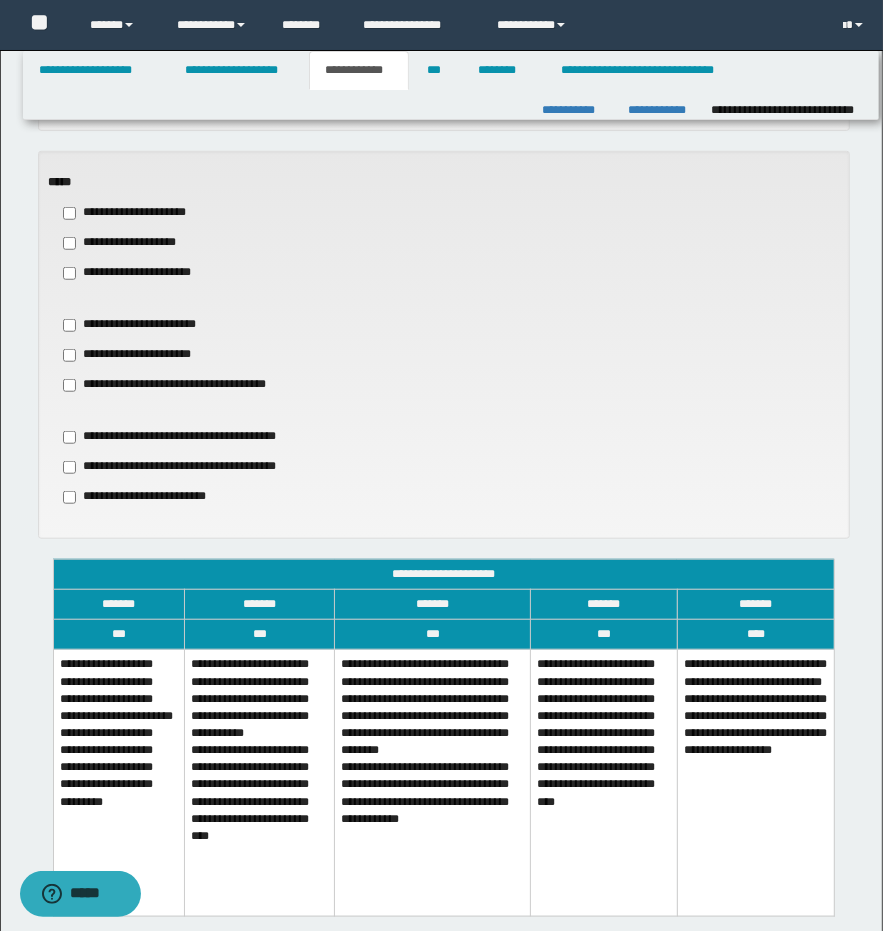 click on "**********" at bounding box center [119, 783] 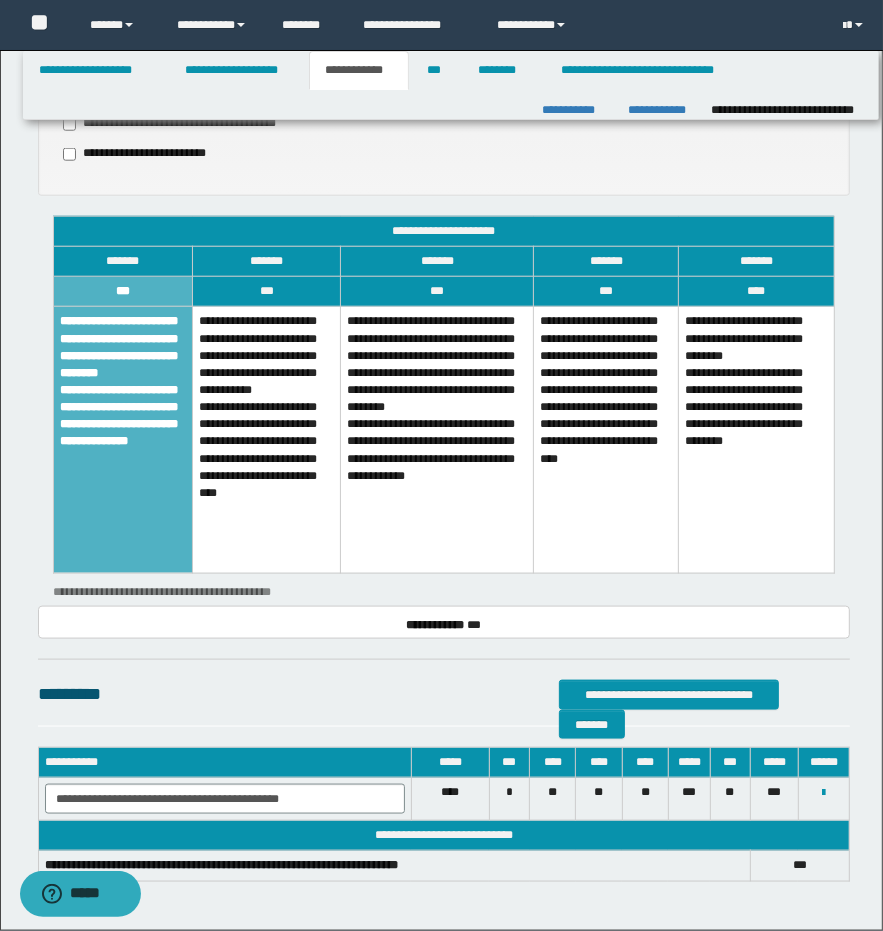 scroll, scrollTop: 1245, scrollLeft: 0, axis: vertical 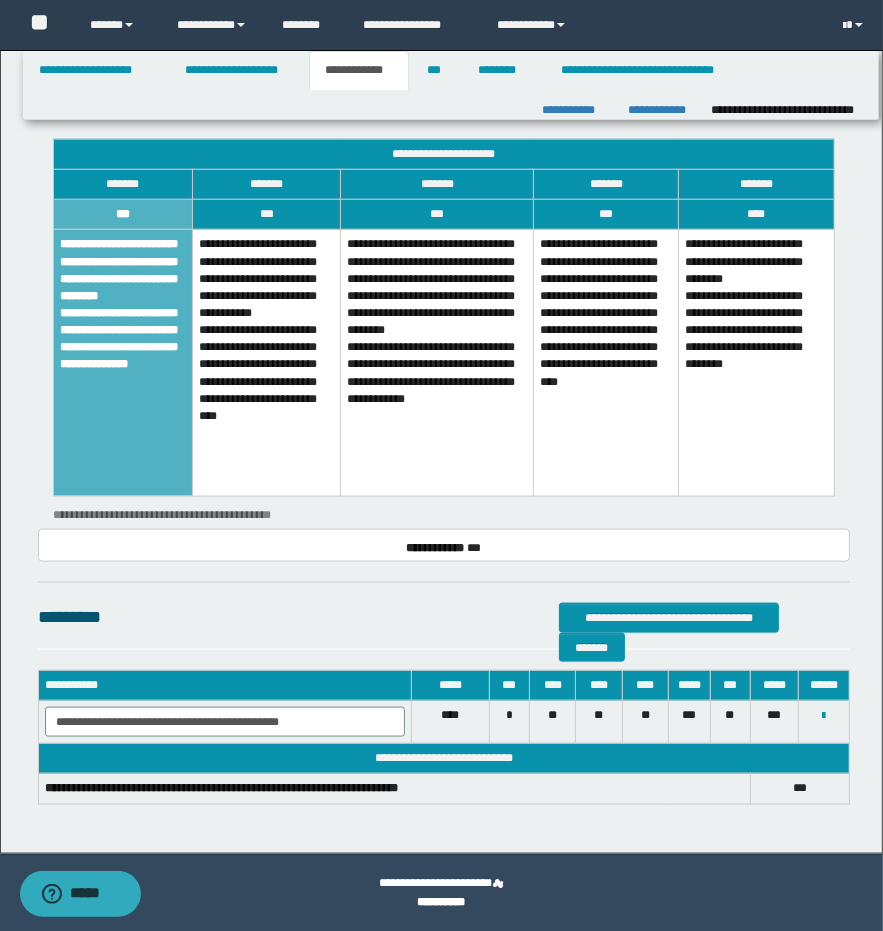 click on "**********" at bounding box center (123, 363) 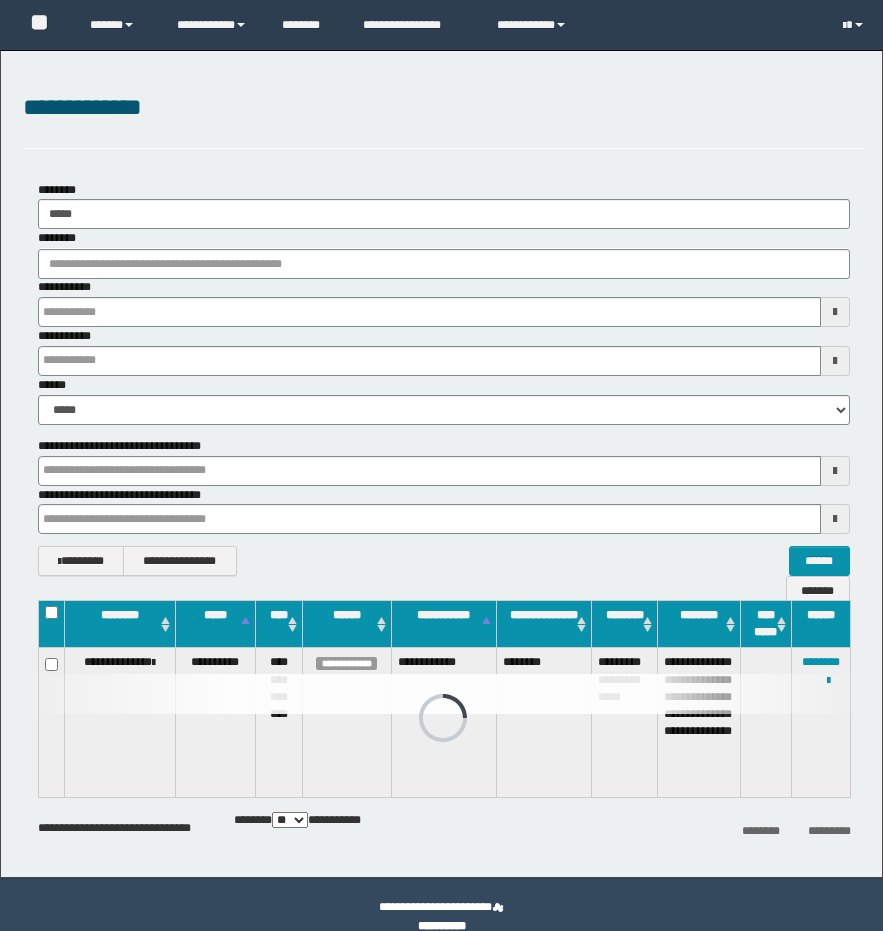 scroll, scrollTop: 0, scrollLeft: 0, axis: both 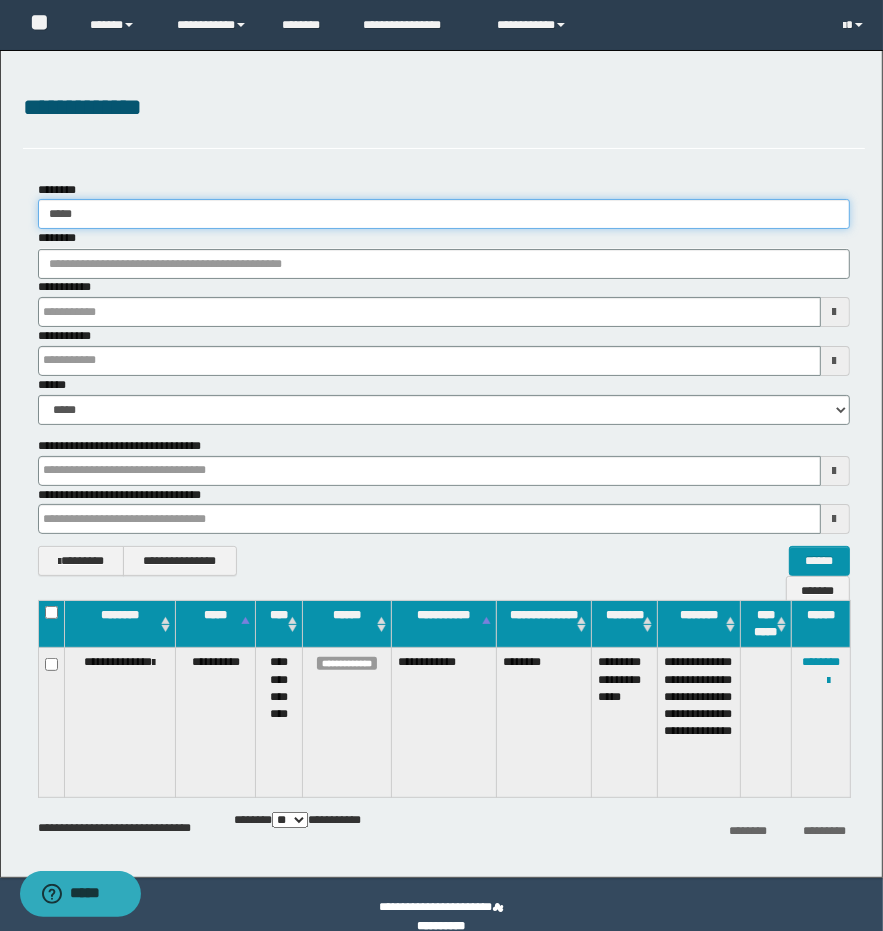 drag, startPoint x: 119, startPoint y: 217, endPoint x: -127, endPoint y: 199, distance: 246.65765 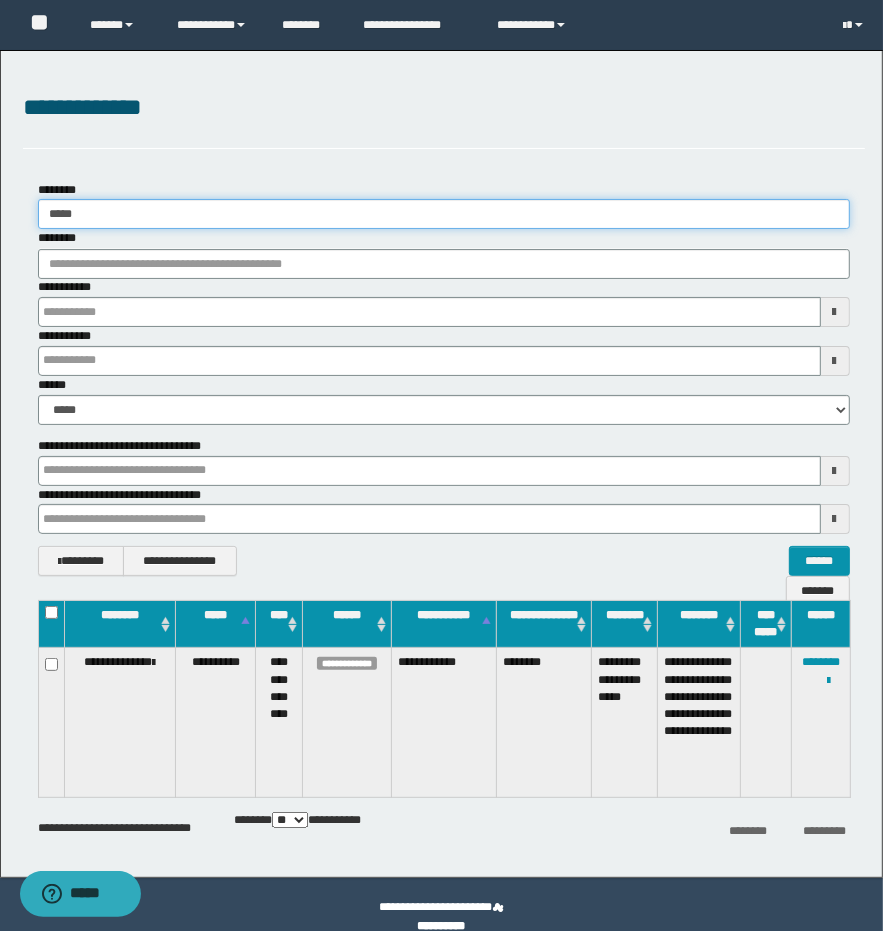 click on "**********" at bounding box center [441, 465] 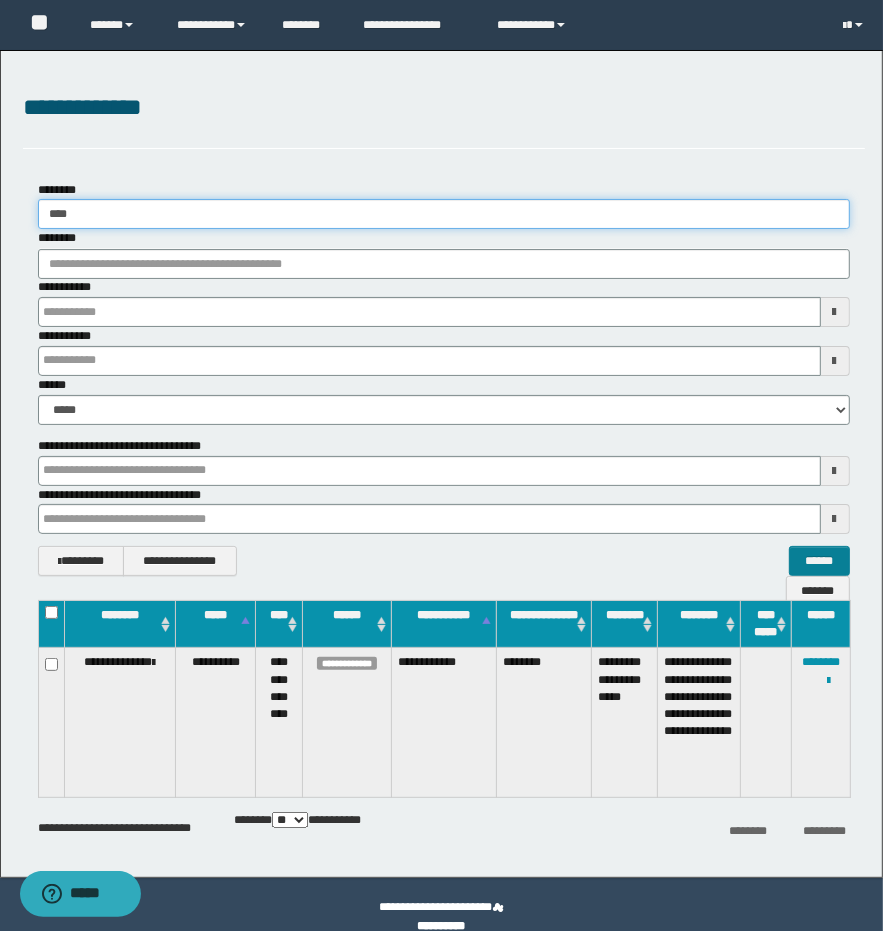 type on "****" 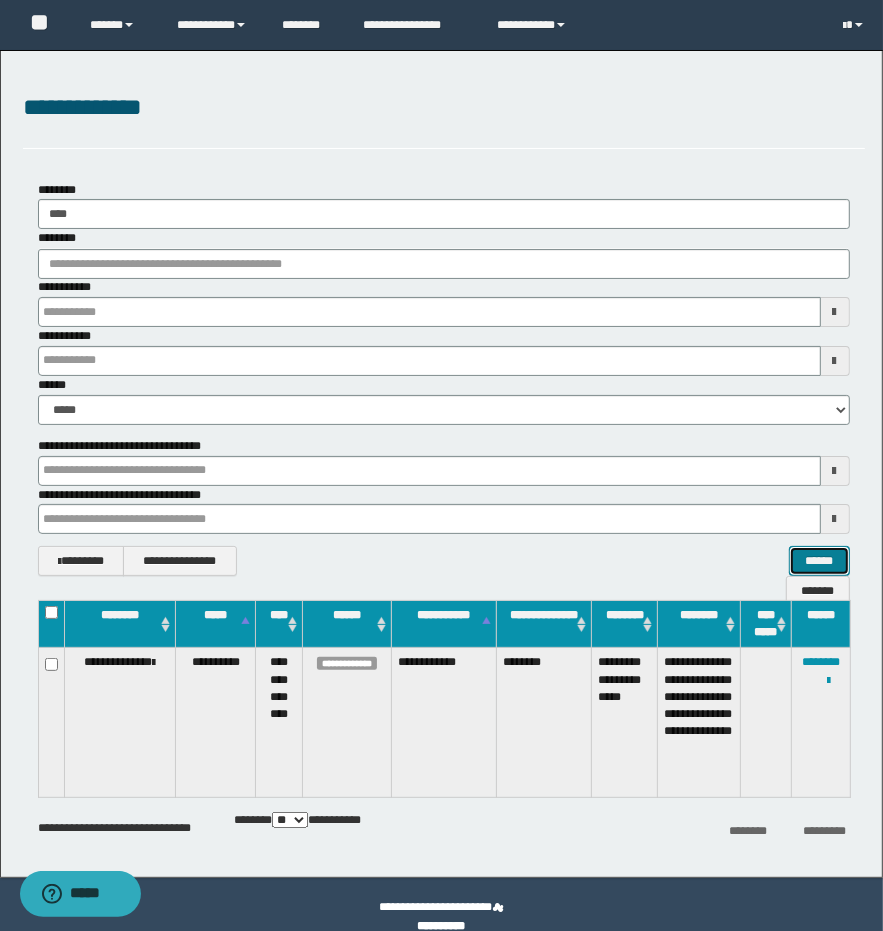 click on "******" at bounding box center (819, 561) 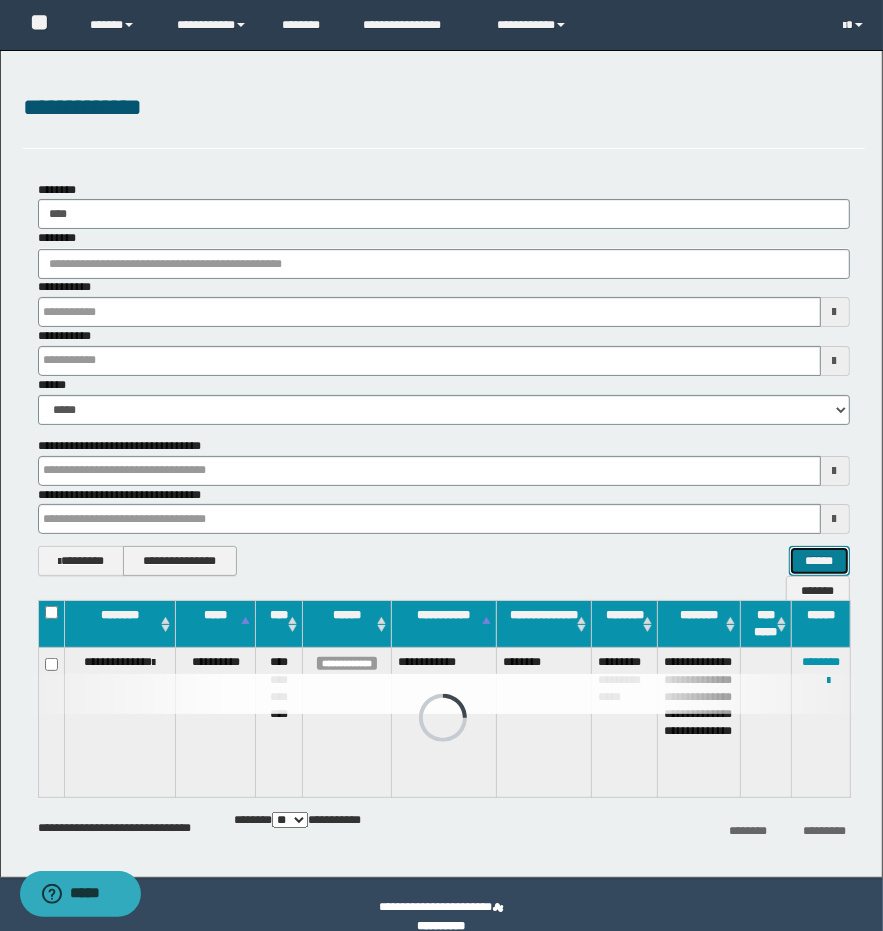 scroll, scrollTop: 0, scrollLeft: 0, axis: both 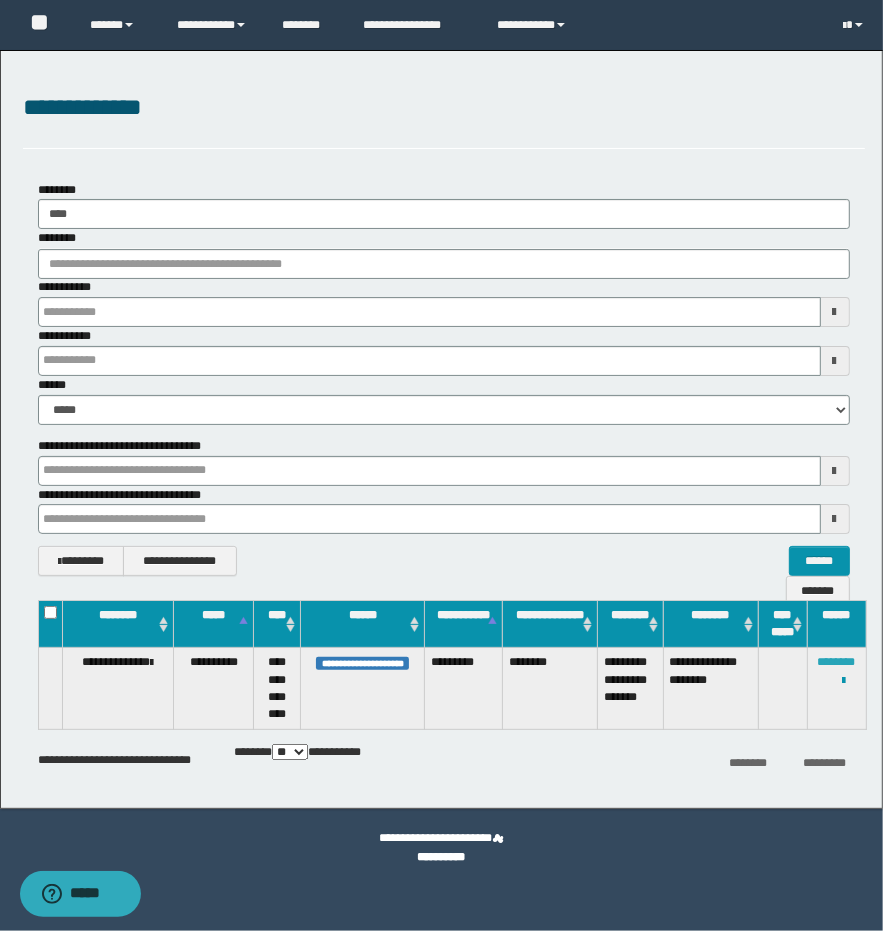 click on "********" at bounding box center (837, 662) 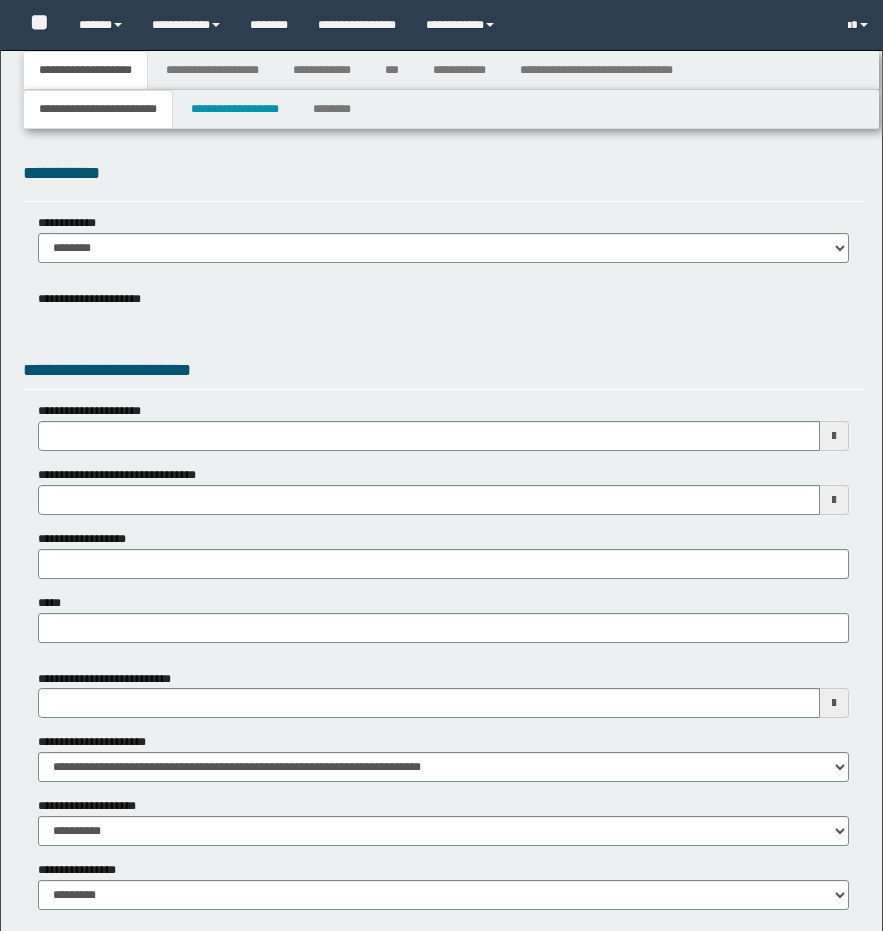 type 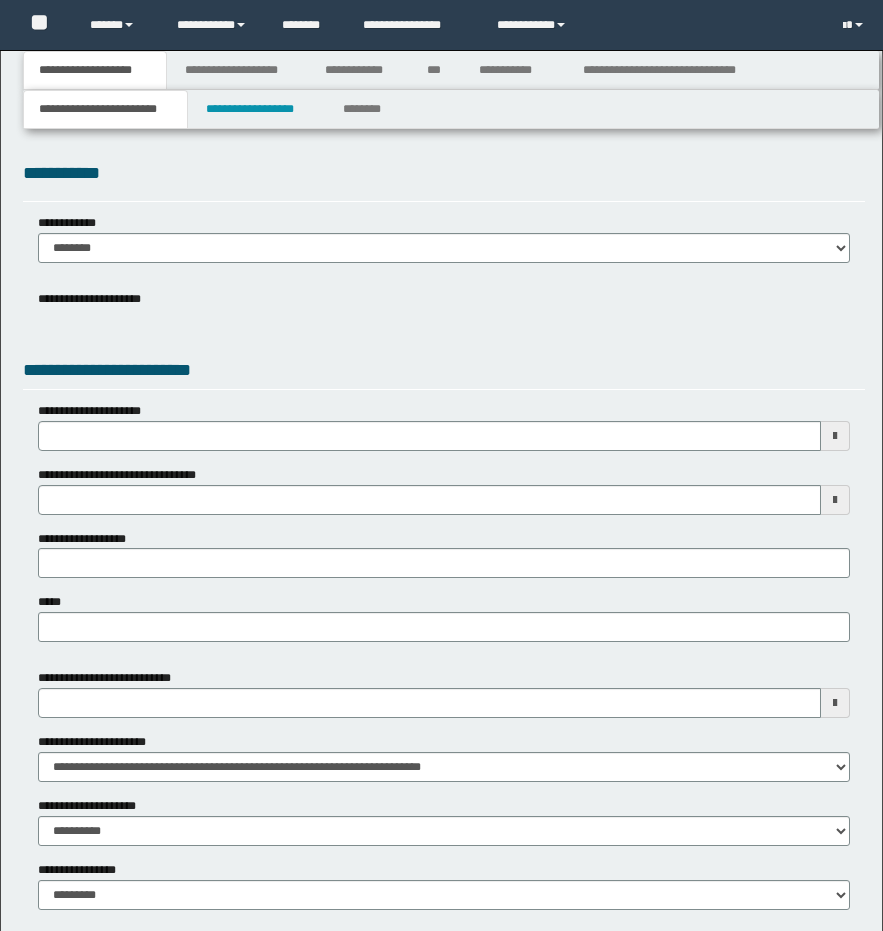scroll, scrollTop: 0, scrollLeft: 0, axis: both 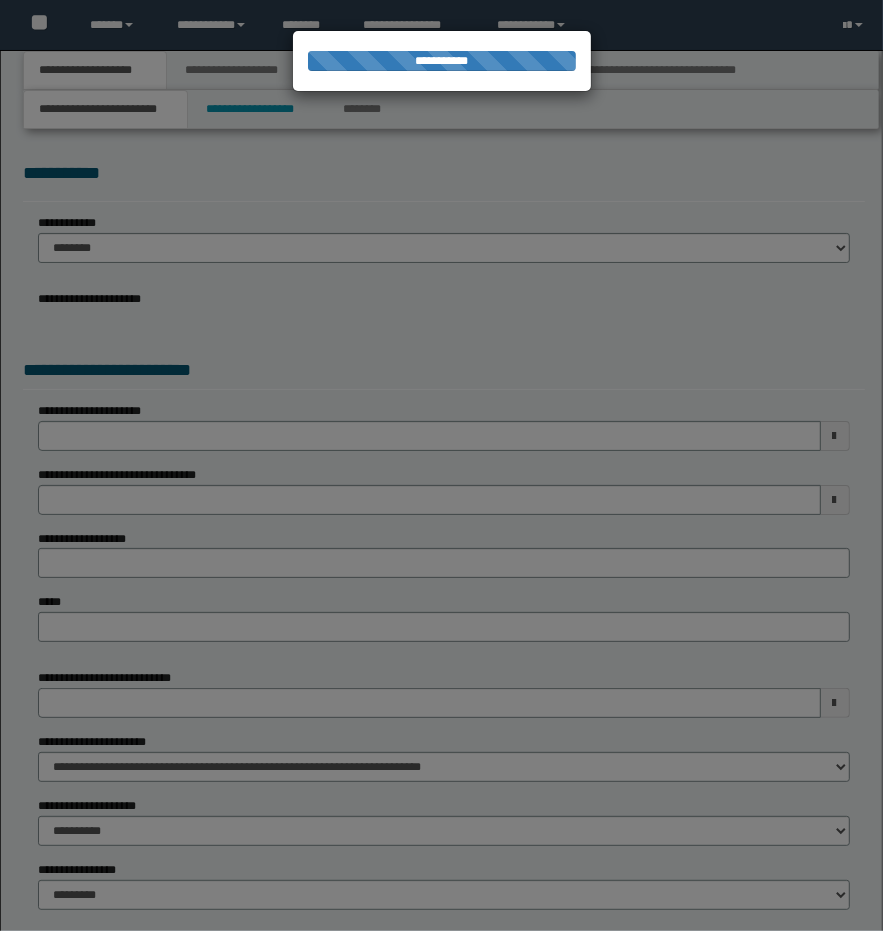 type on "**********" 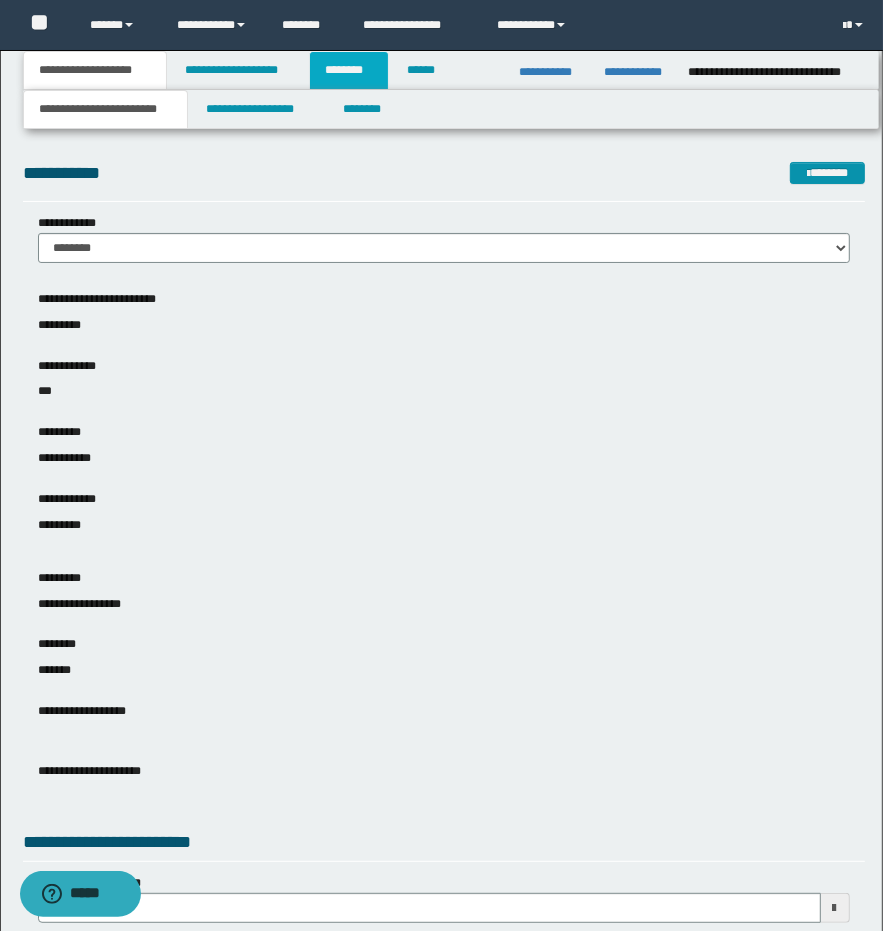 click on "********" at bounding box center (349, 70) 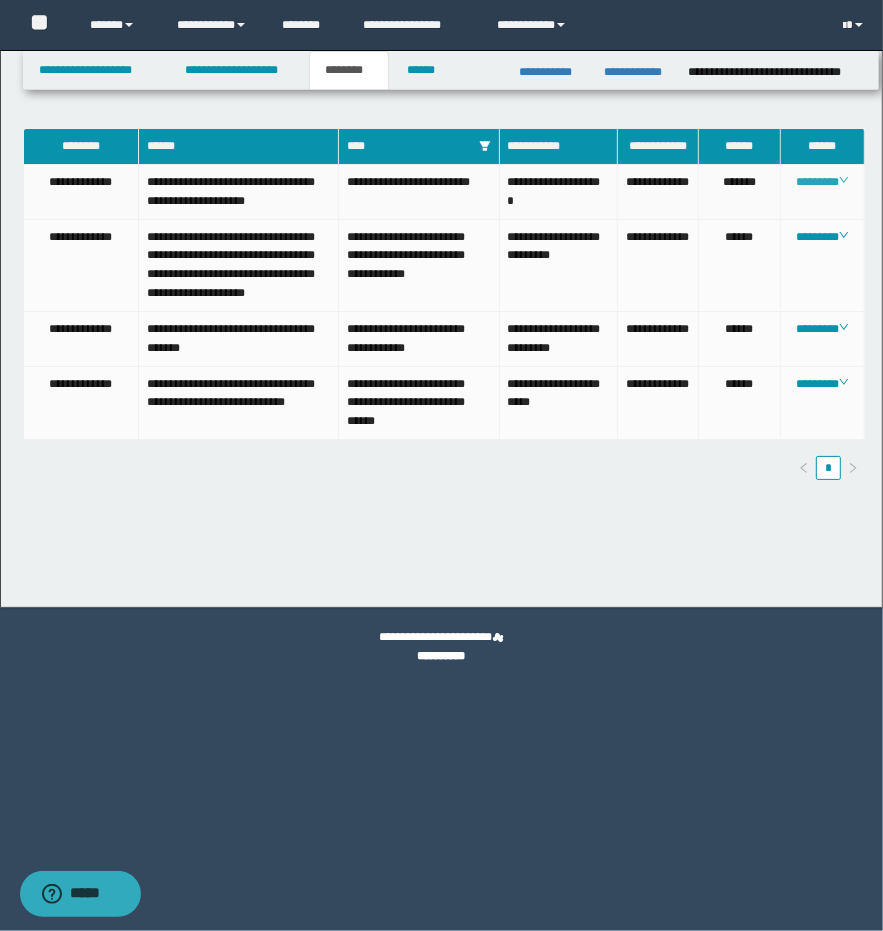 click on "********" at bounding box center (822, 182) 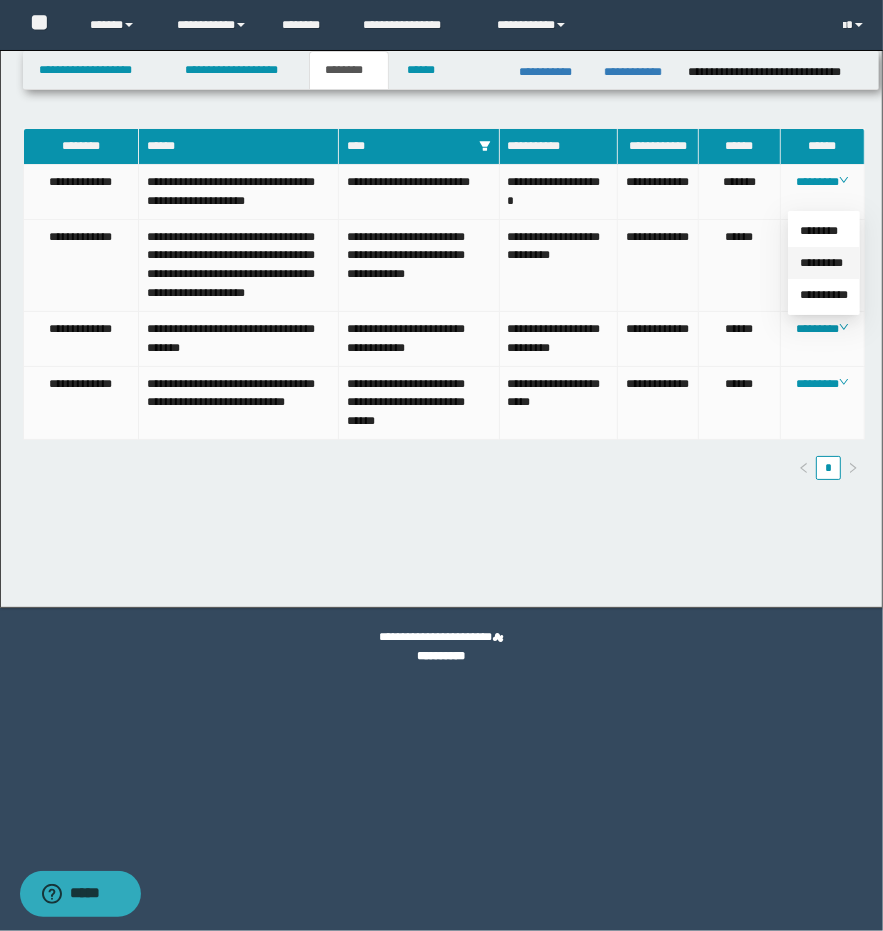 click on "*********" at bounding box center (821, 263) 